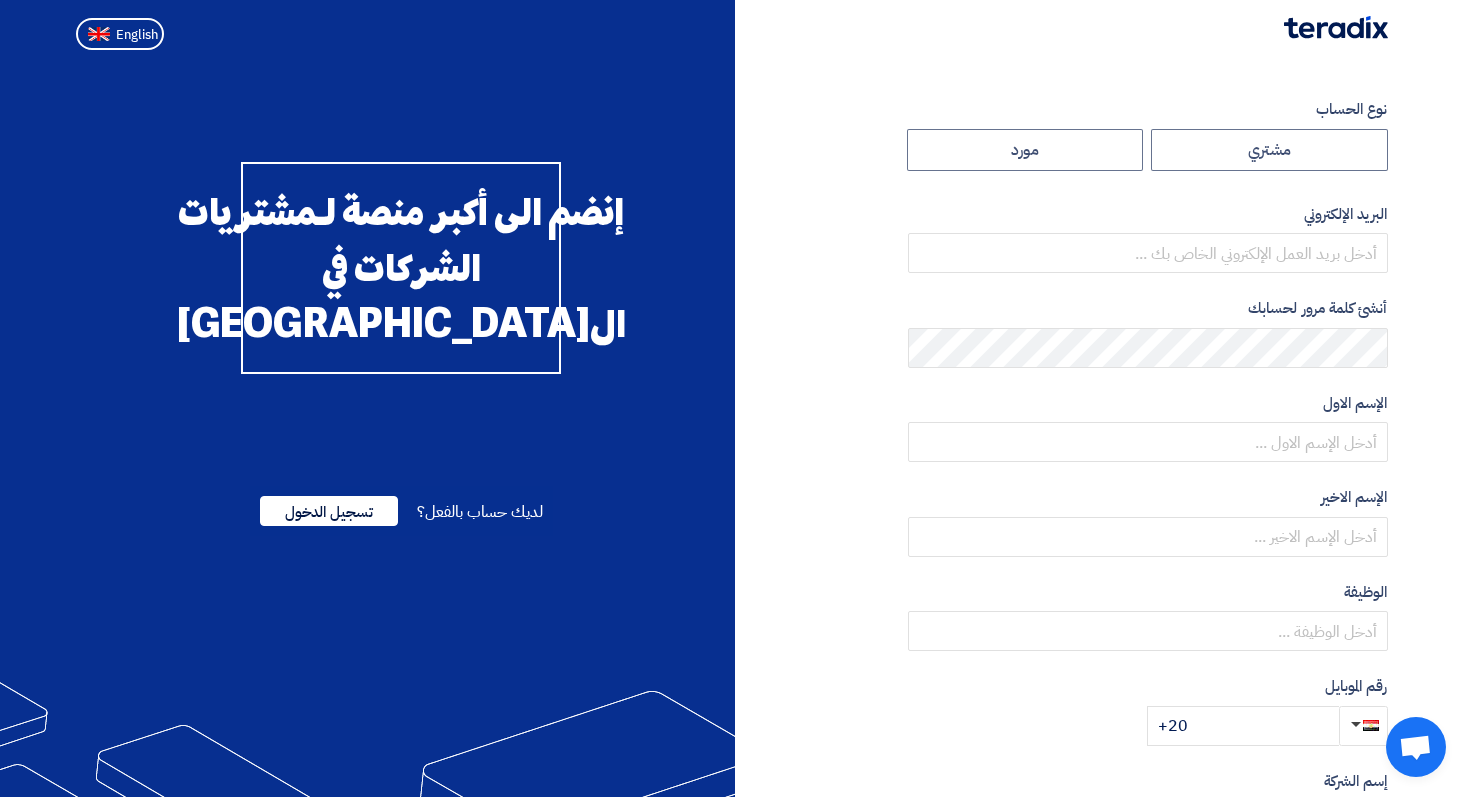 scroll, scrollTop: 0, scrollLeft: 0, axis: both 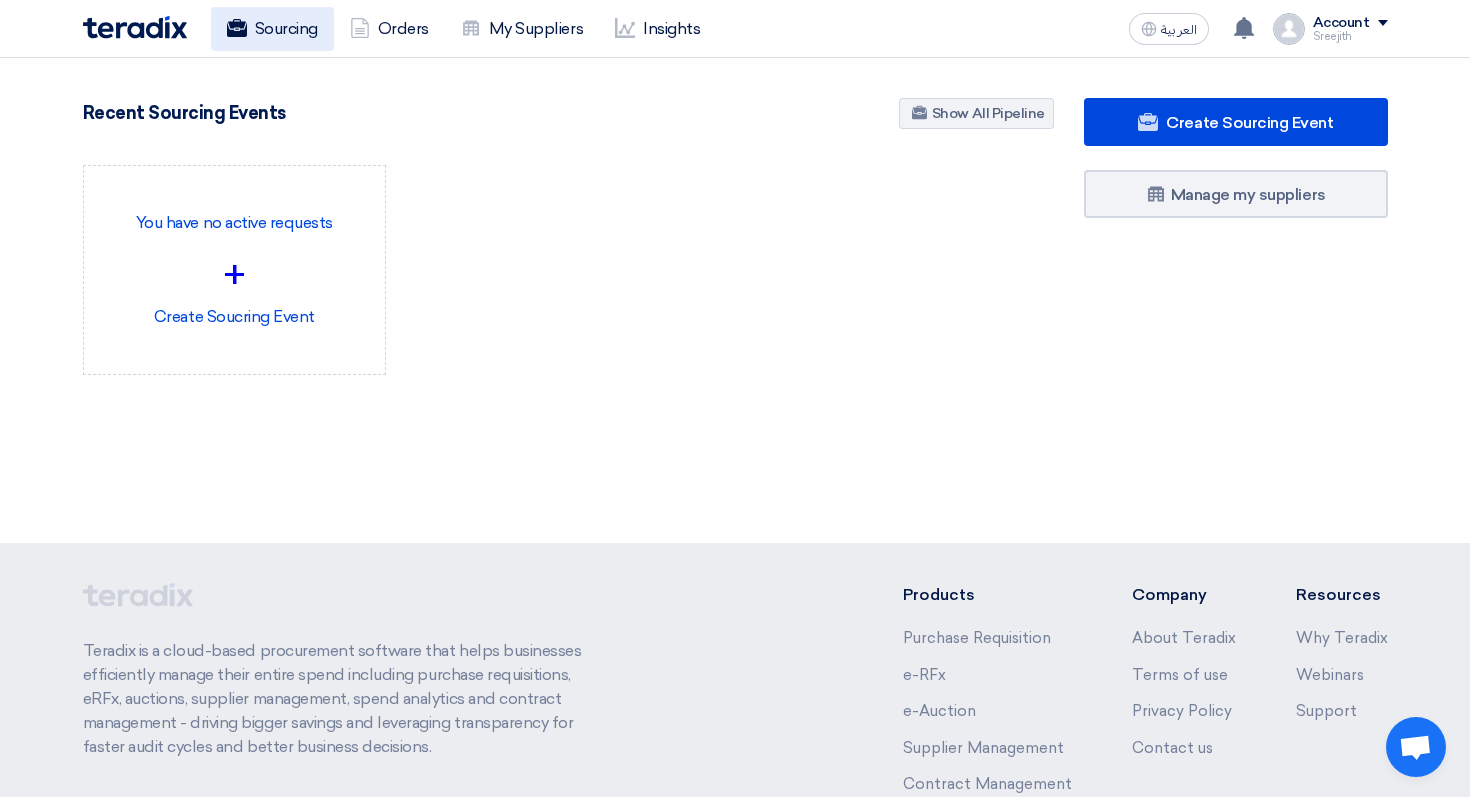 click on "Sourcing" 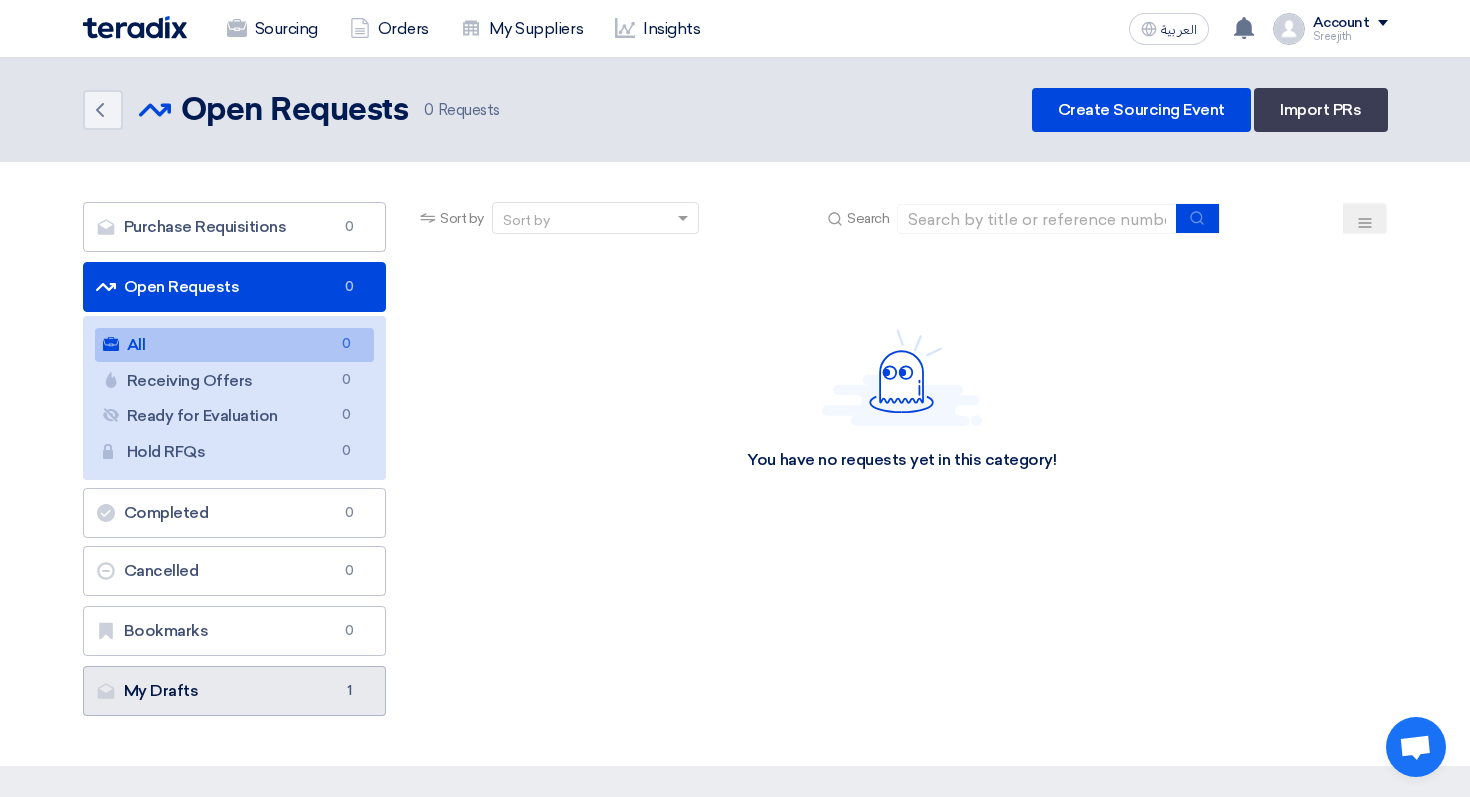 click on "My Drafts
My Drafts
1" 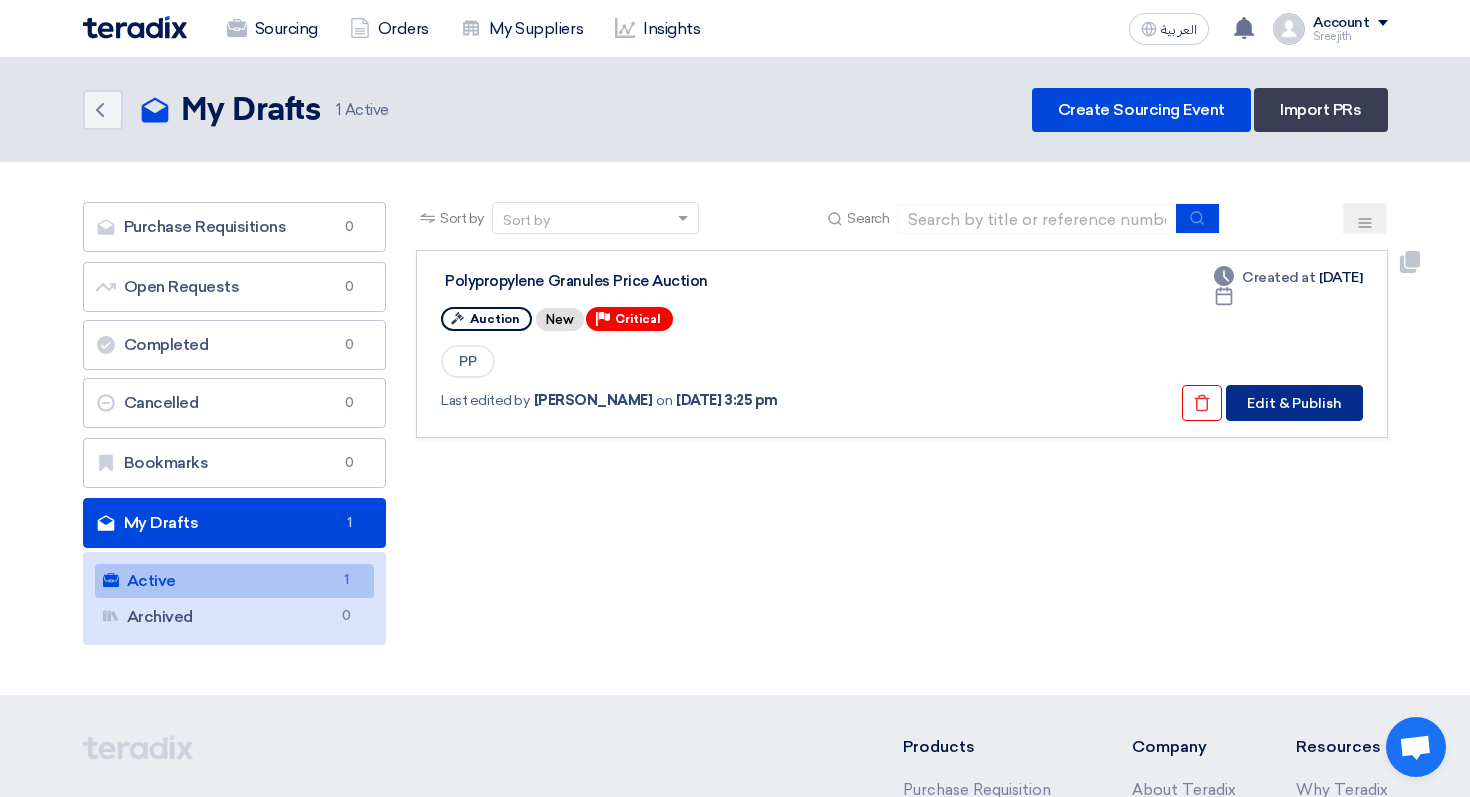 click on "Edit & Publish" 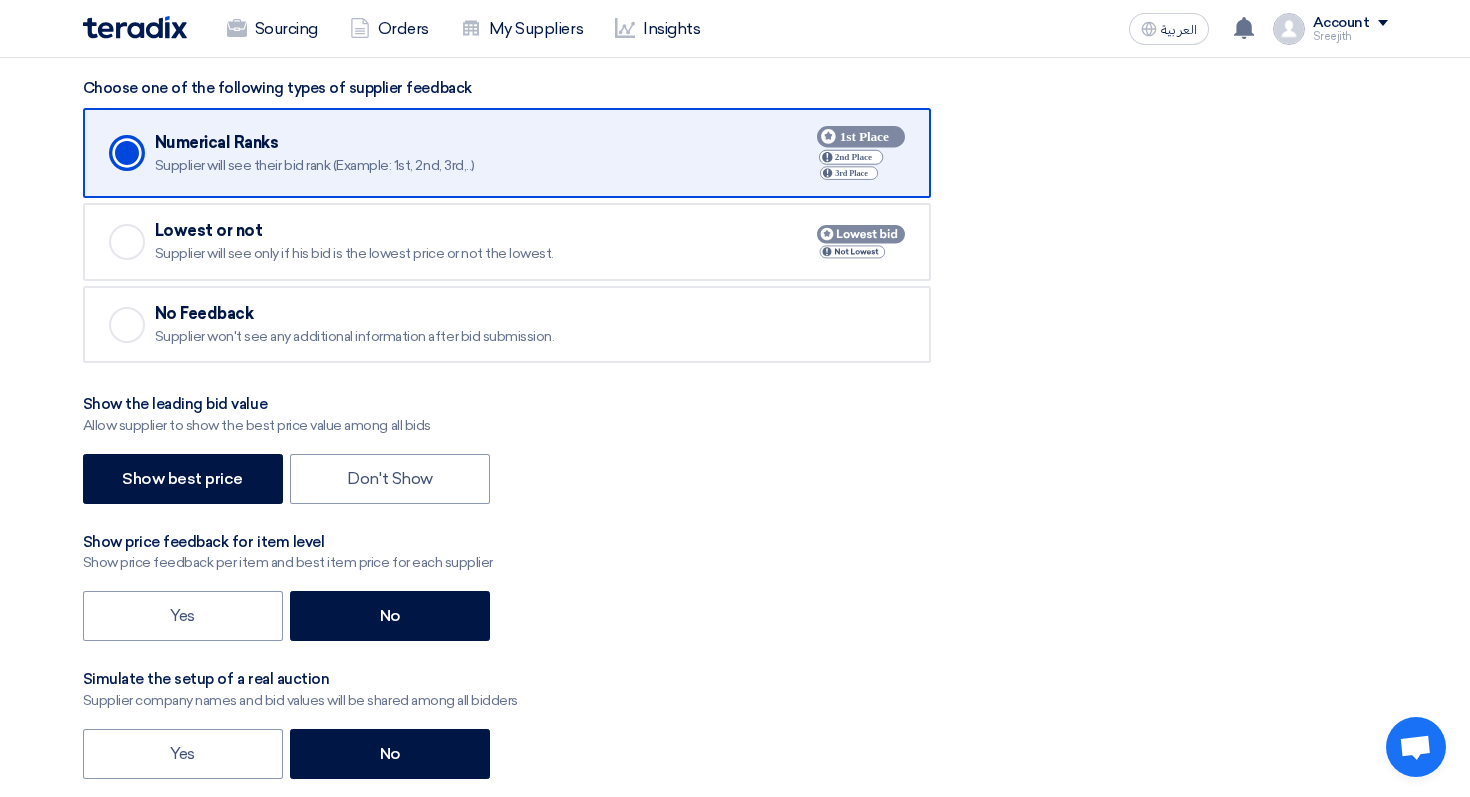 scroll, scrollTop: 2496, scrollLeft: 0, axis: vertical 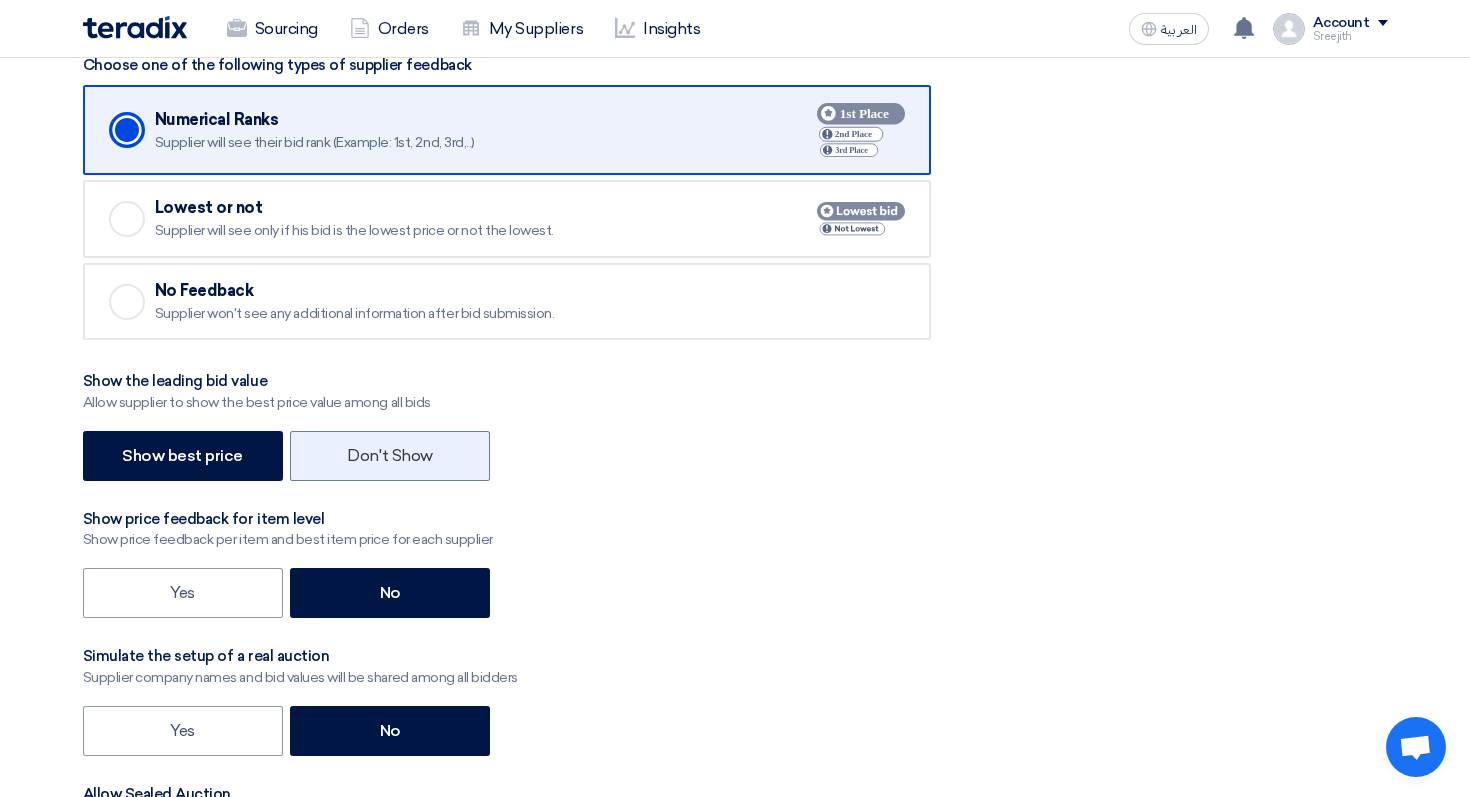 click on "Don't Show" 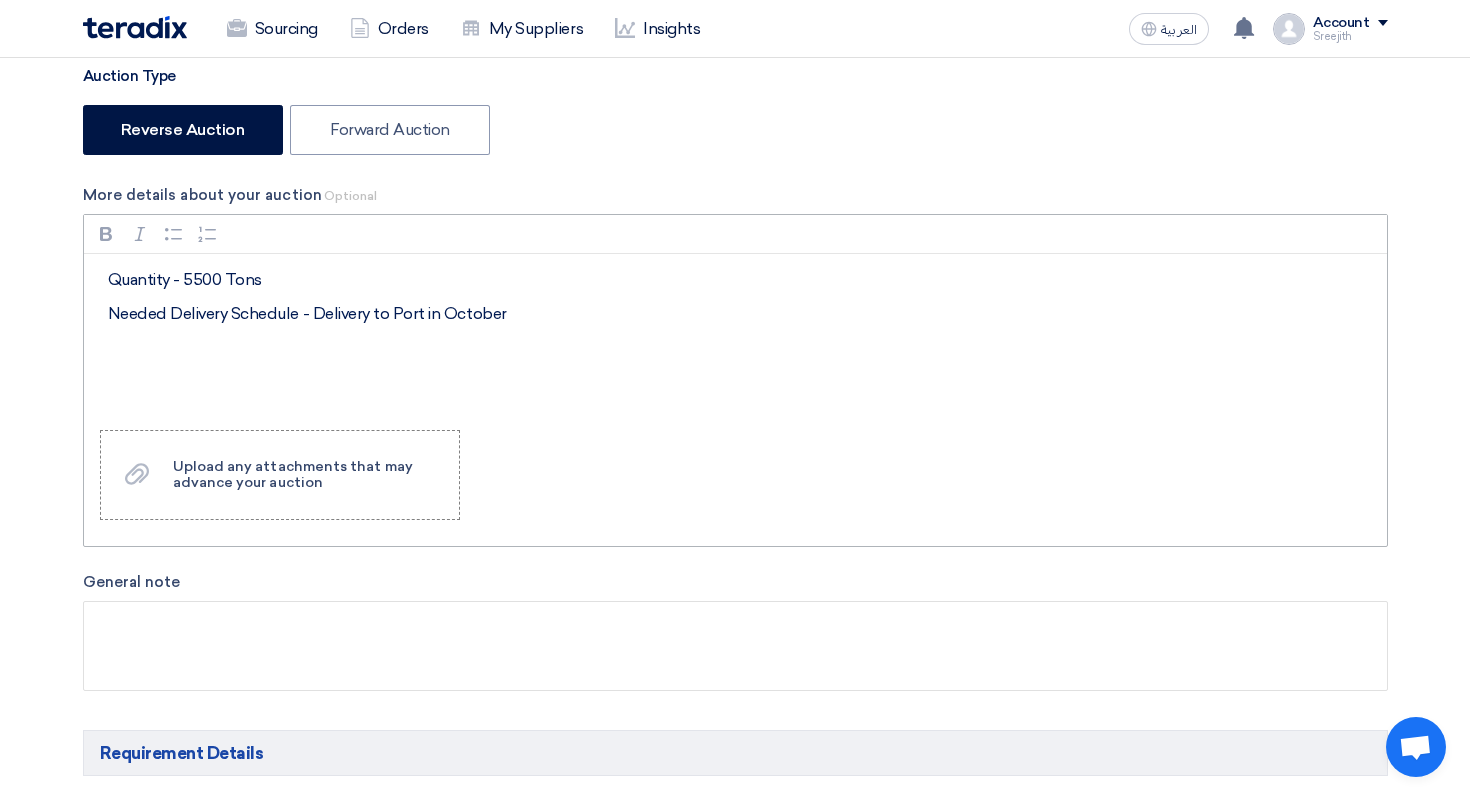 scroll, scrollTop: 623, scrollLeft: 0, axis: vertical 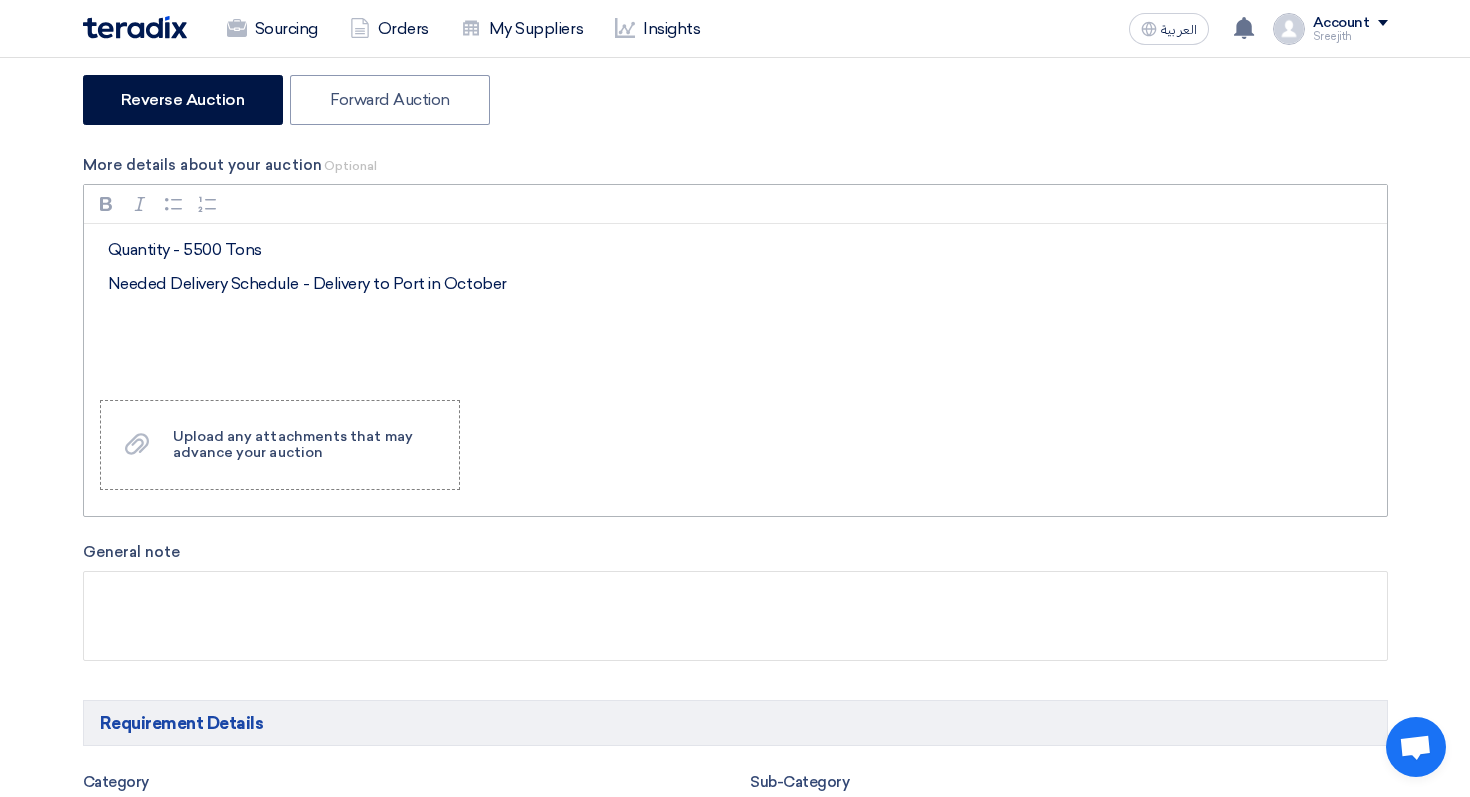 click on "Quantity - 5500 Tons Needed Delivery Schedule - Delivery to Port in October" at bounding box center (735, 304) 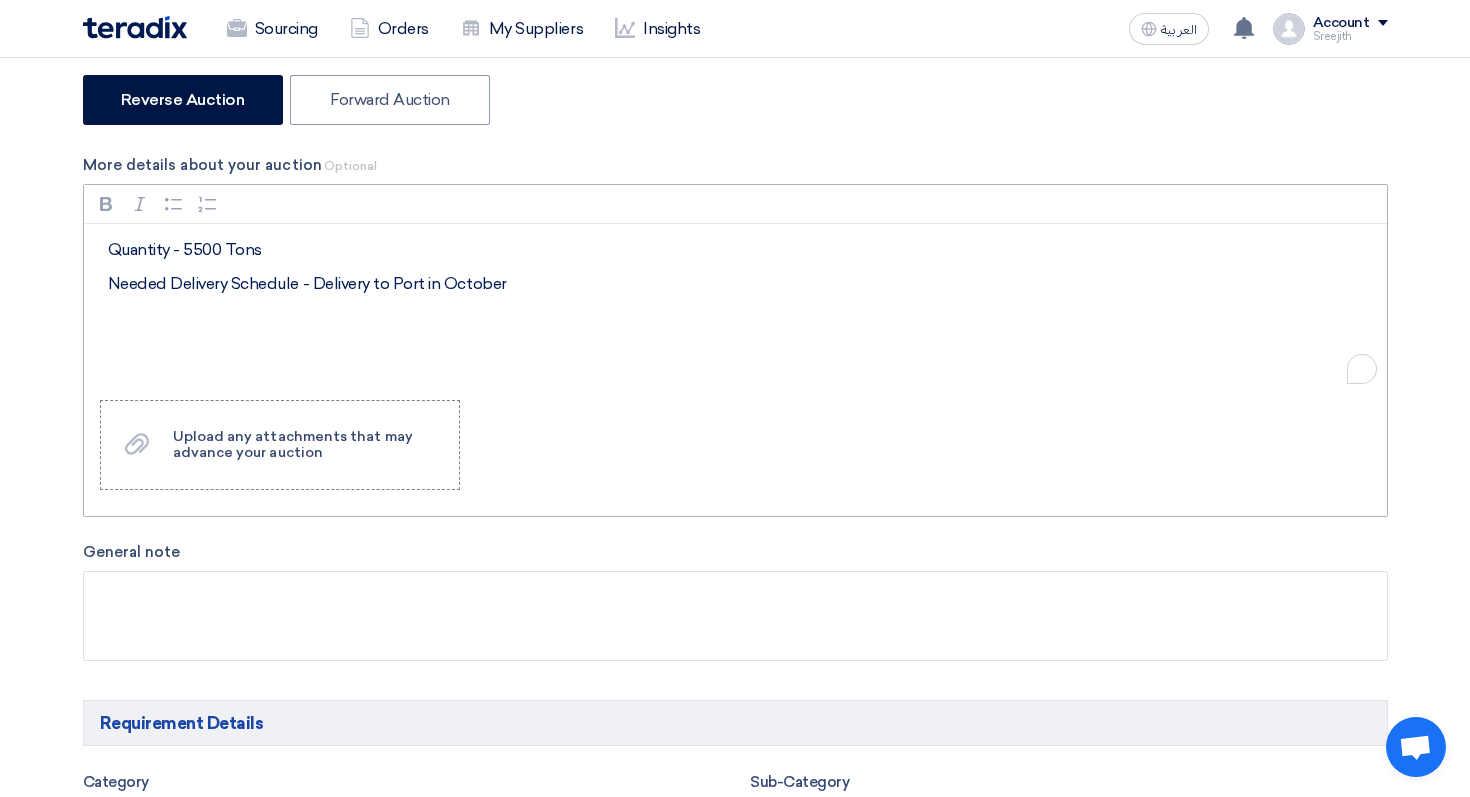 scroll, scrollTop: 609, scrollLeft: 0, axis: vertical 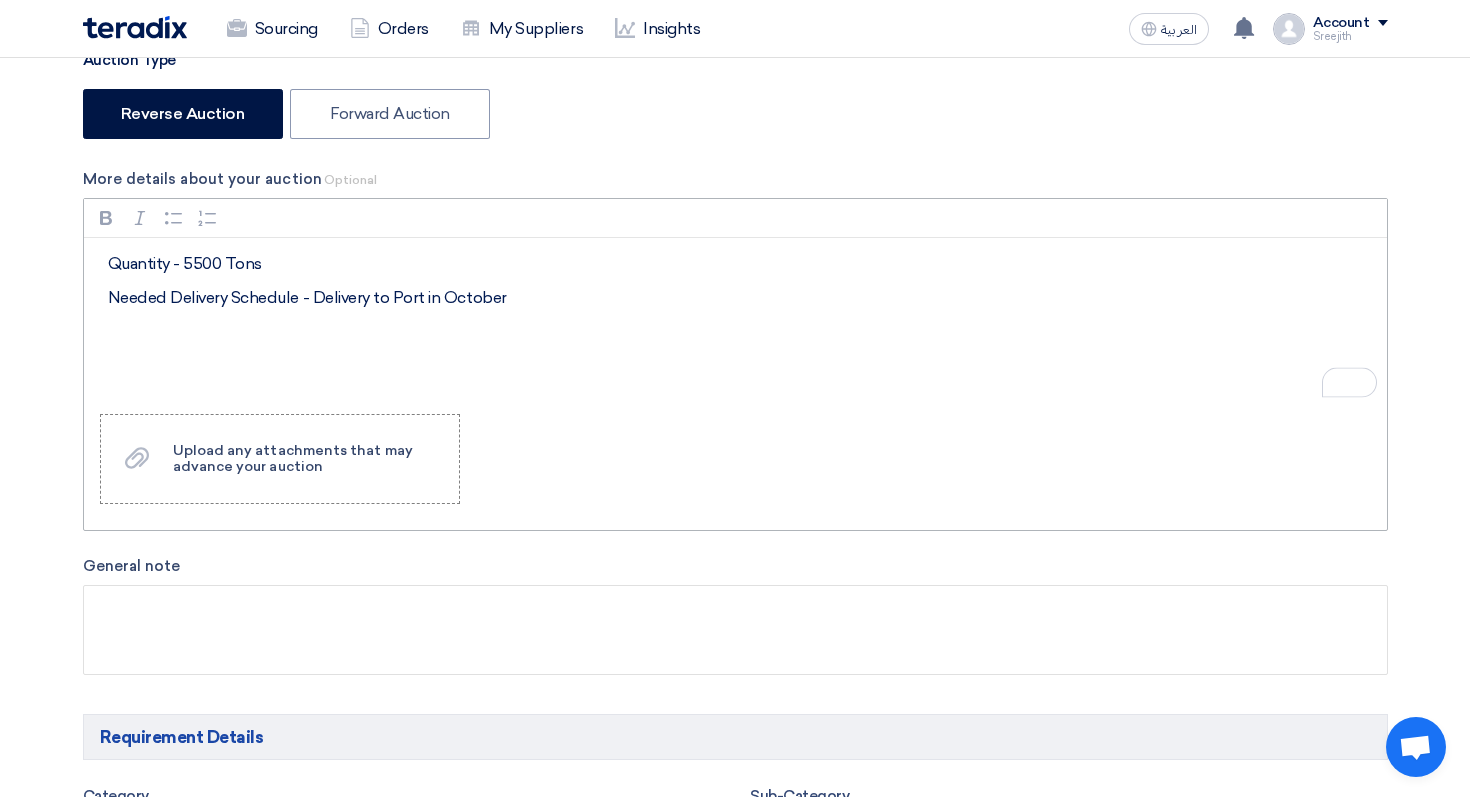click on "Quantity - 5500 Tons" at bounding box center [742, 264] 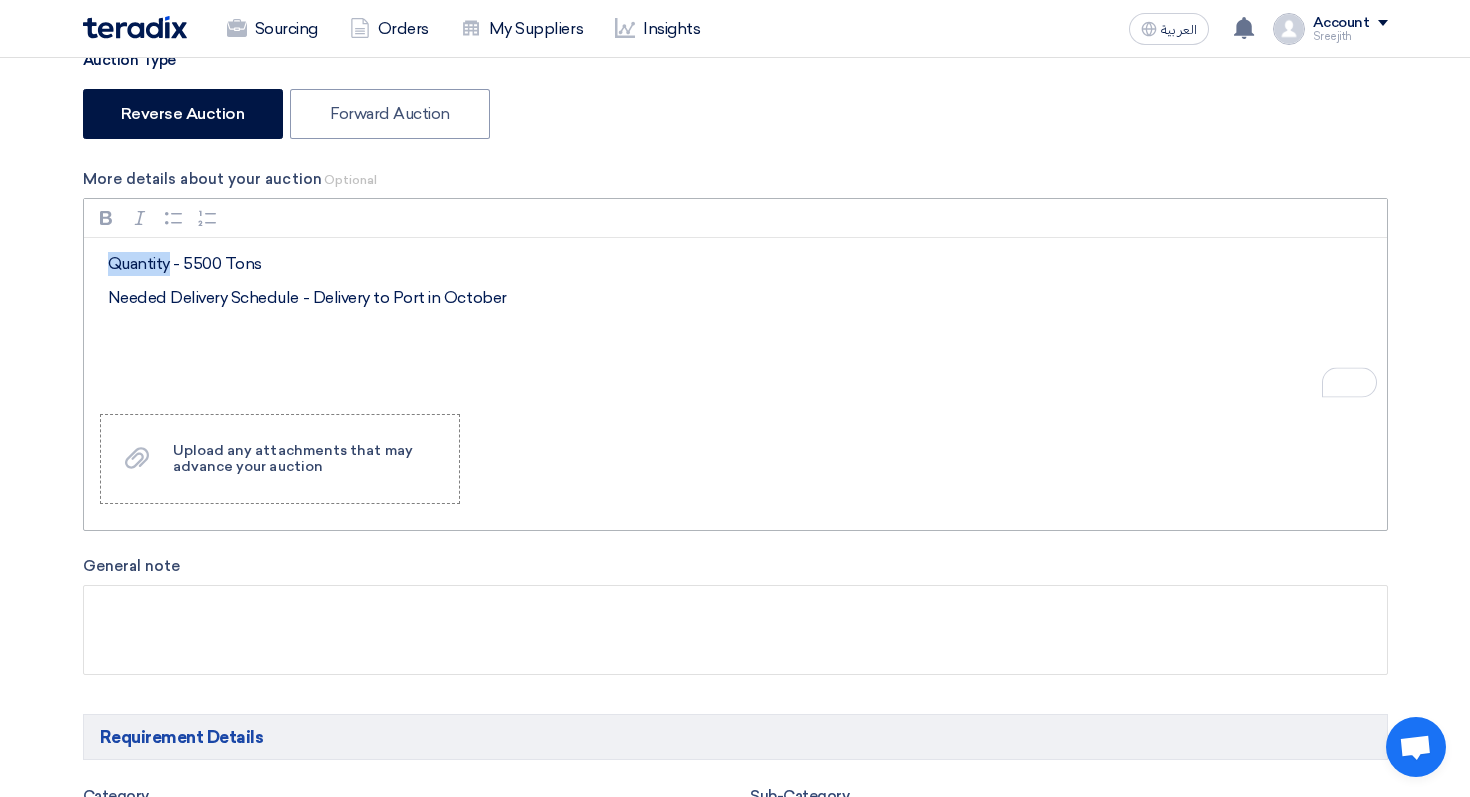 click on "Quantity - 5500 Tons" at bounding box center [742, 264] 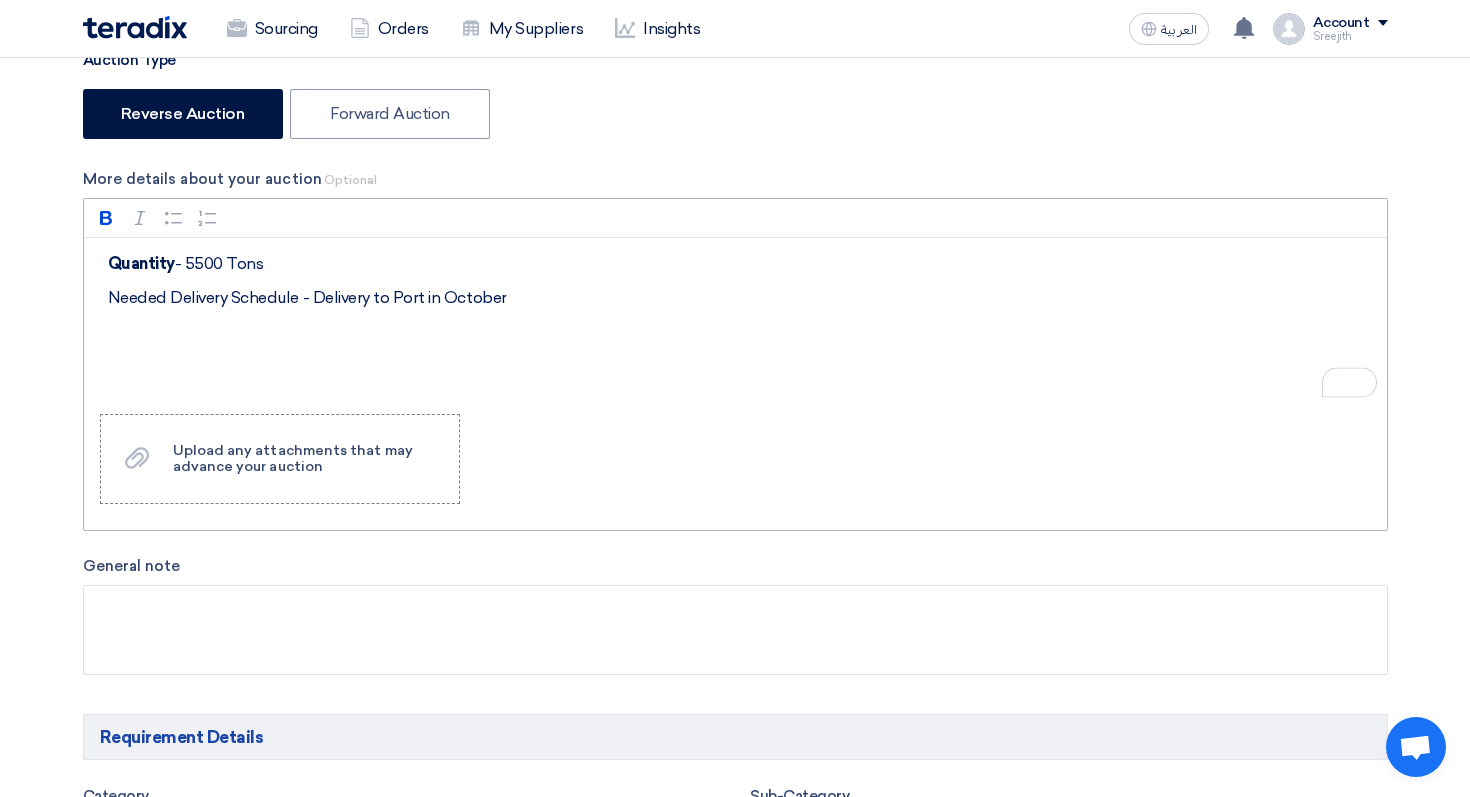click on "Quantity  - 5500 Tons Needed Delivery Schedule - Delivery to Port in October" at bounding box center [735, 318] 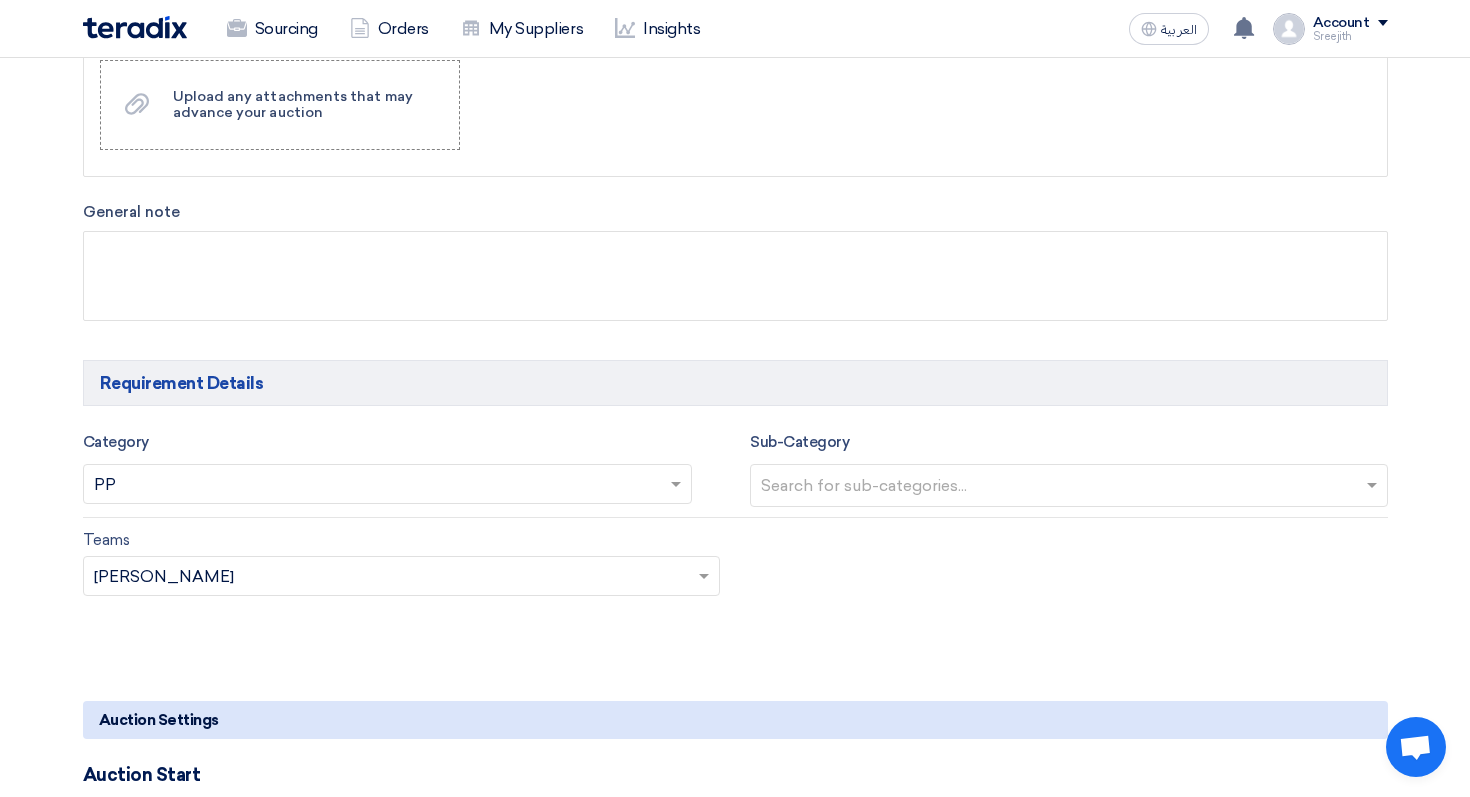 scroll, scrollTop: 660, scrollLeft: 0, axis: vertical 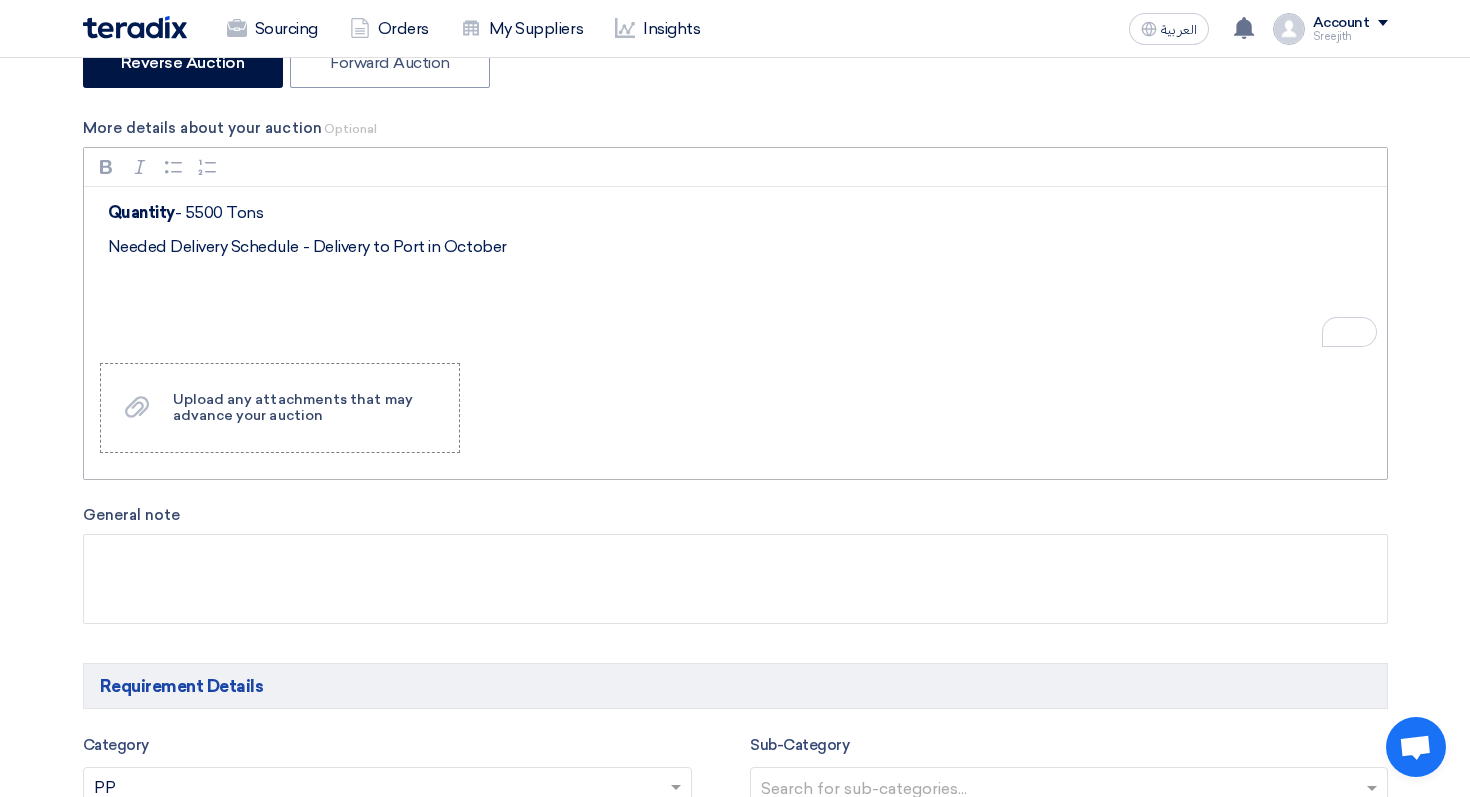 click on "Quantity  - 5500 Tons Needed Delivery Schedule - Delivery to Port in October" at bounding box center [735, 267] 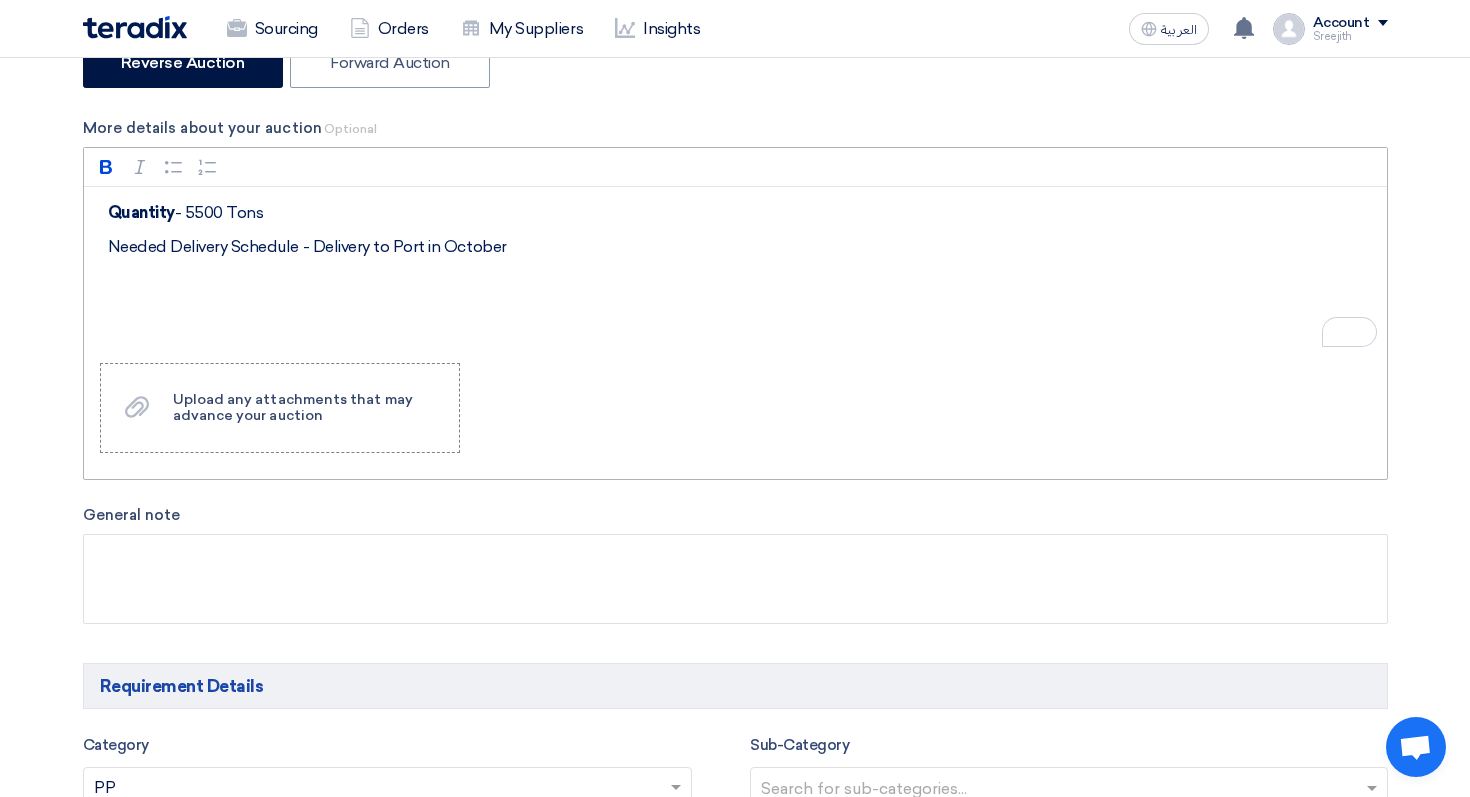 type 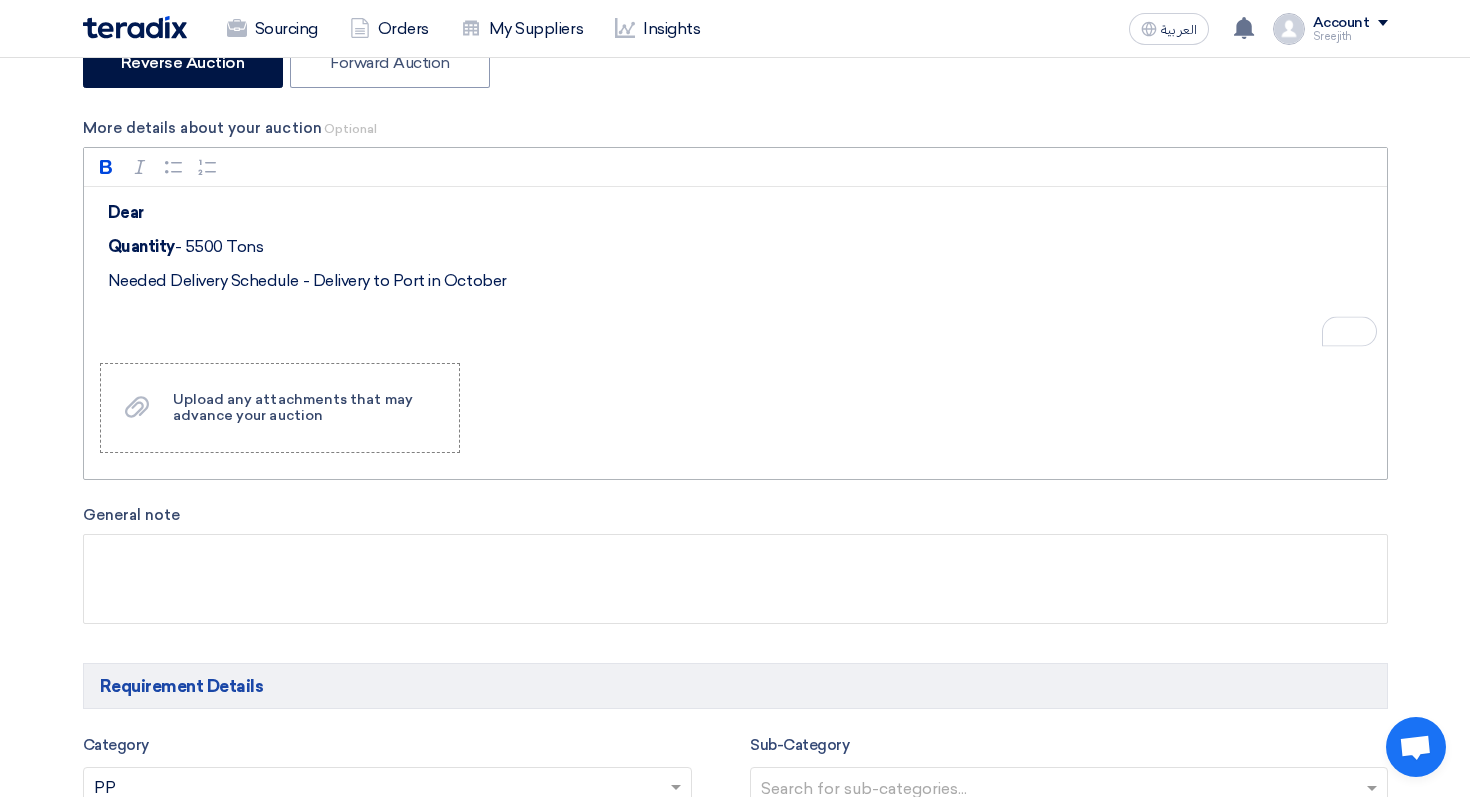 click on "Dear" at bounding box center (742, 213) 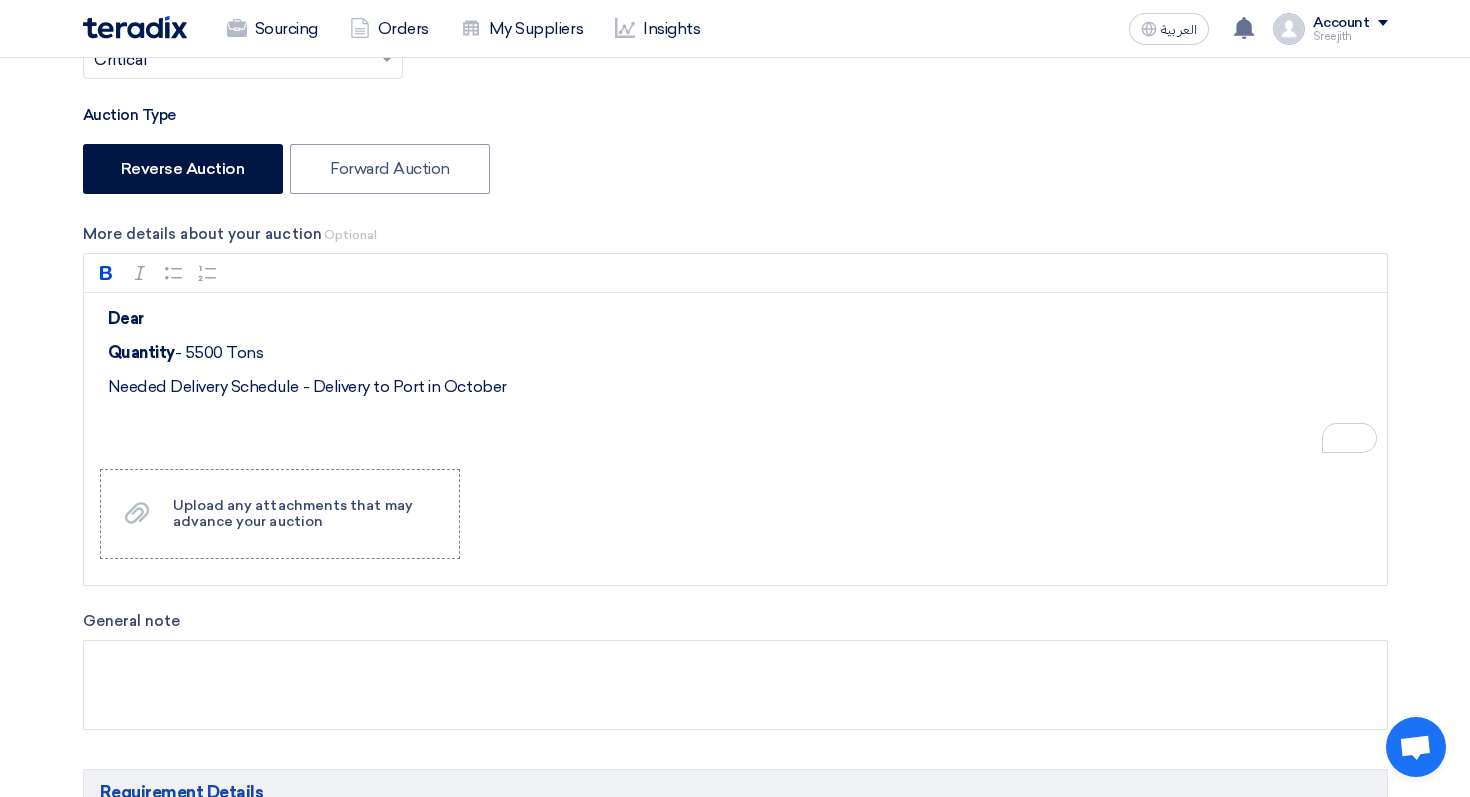 scroll, scrollTop: 484, scrollLeft: 0, axis: vertical 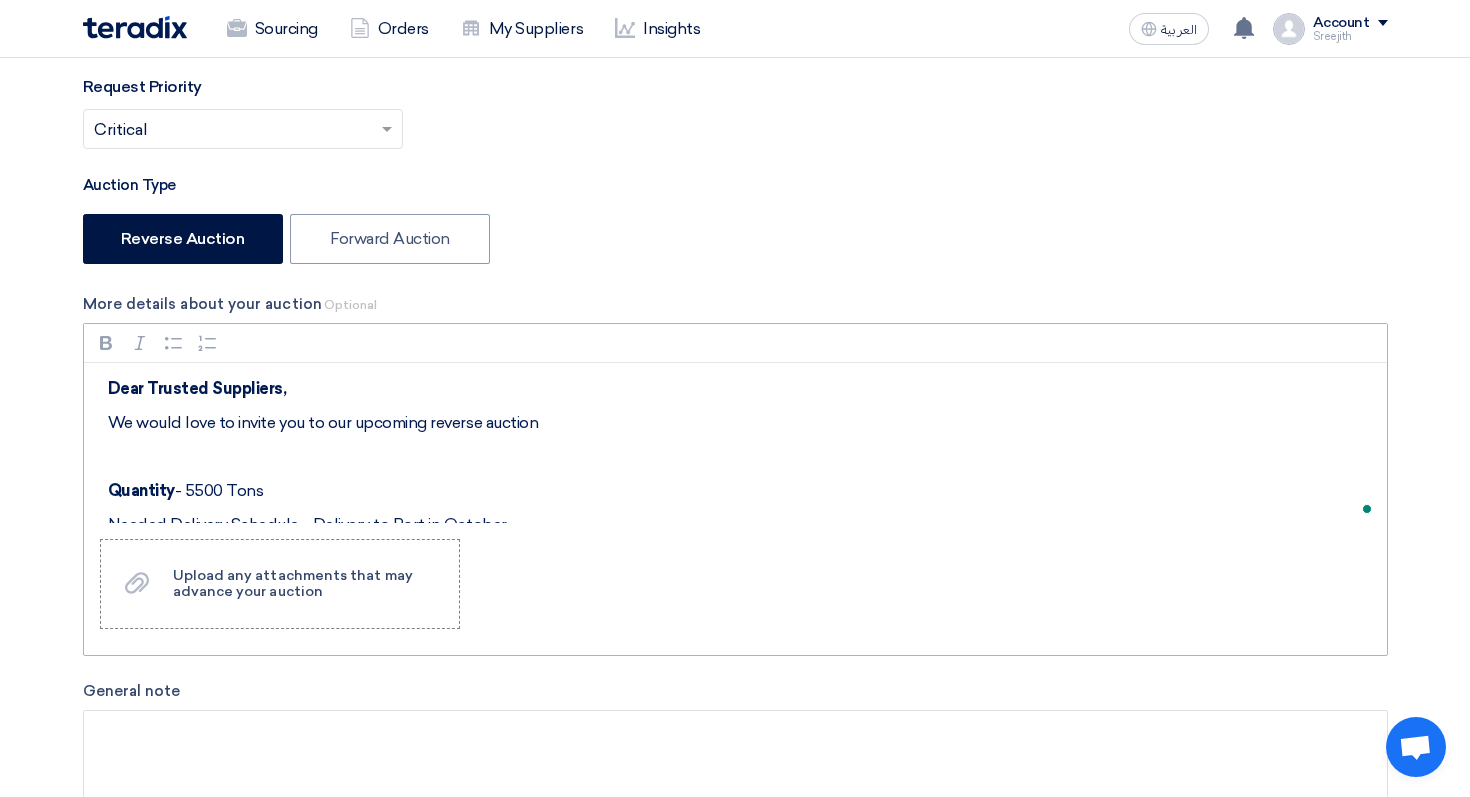 click on "We would love to invite you to our upcoming reverse auction" at bounding box center (742, 423) 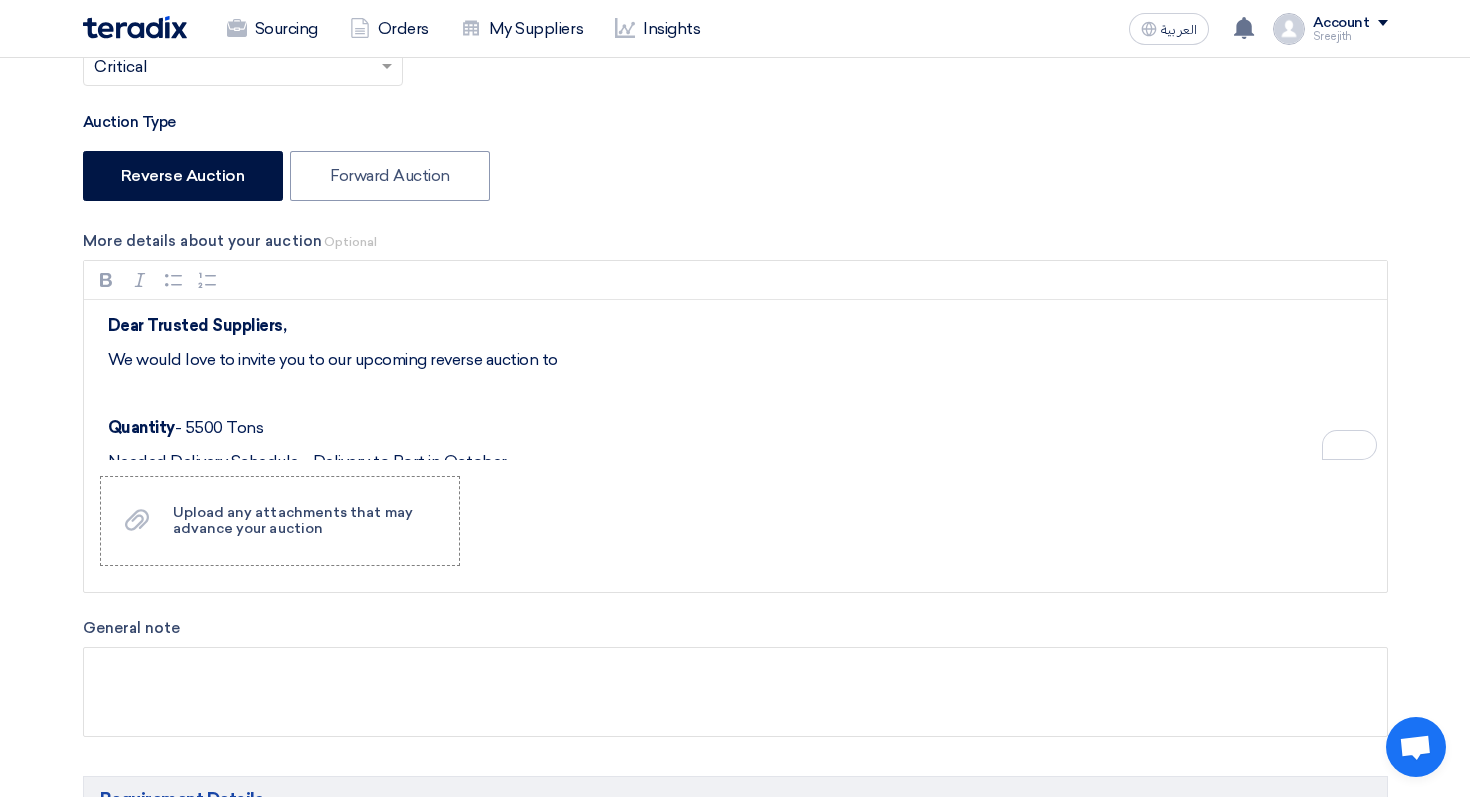 scroll, scrollTop: 560, scrollLeft: 0, axis: vertical 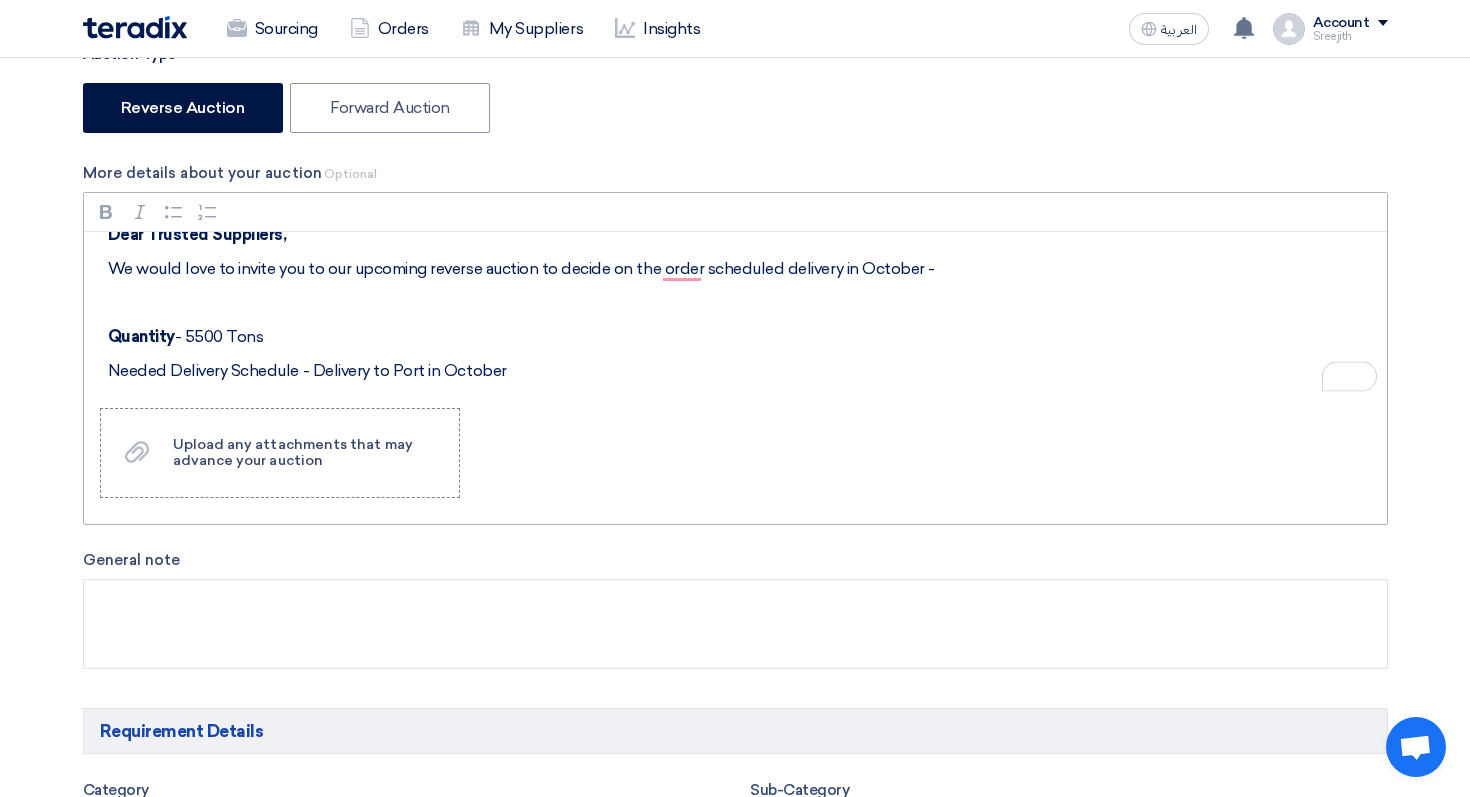 click on "We would love to invite you to our upcoming reverse auction to decide on the order scheduled delivery in October -" at bounding box center (742, 269) 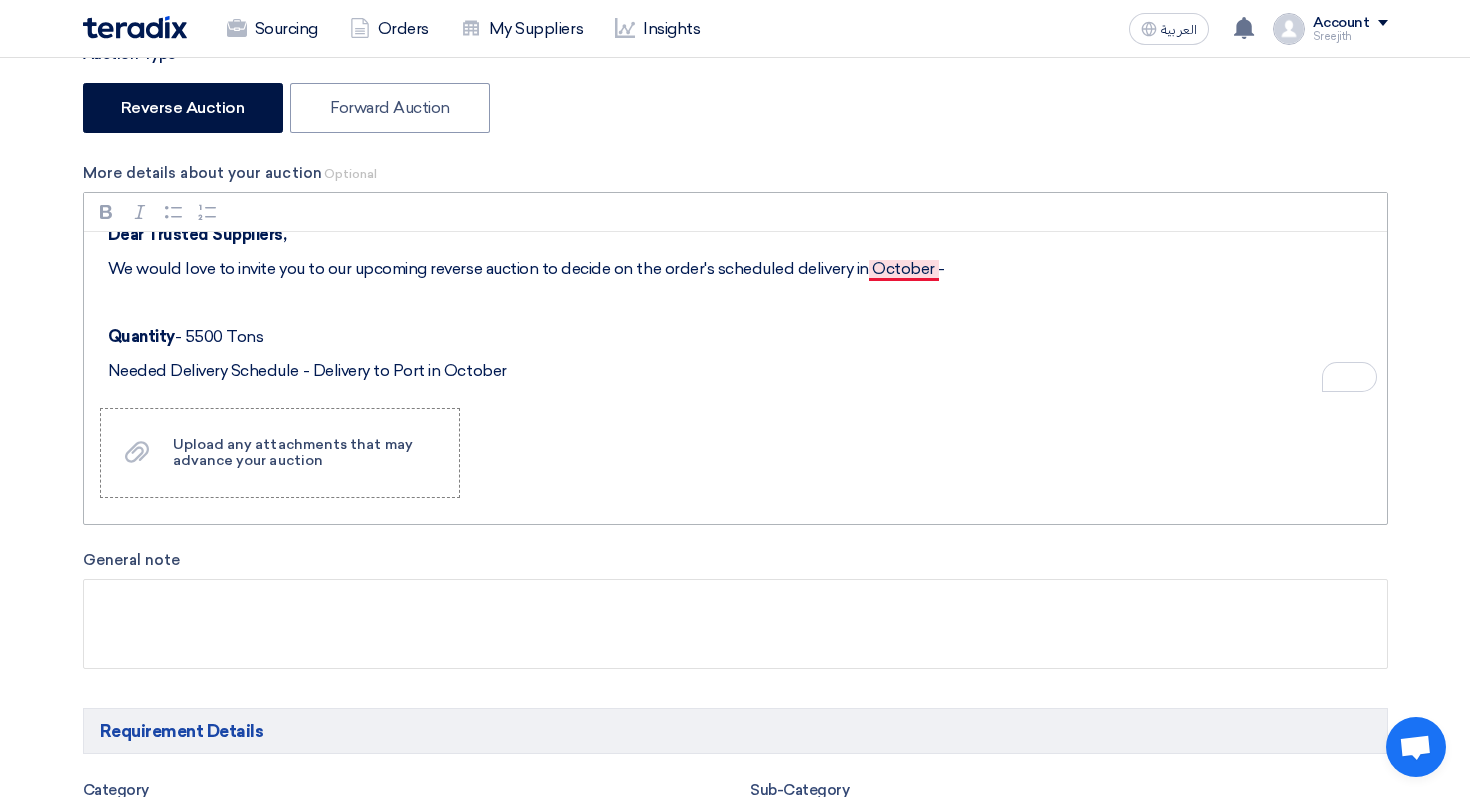click on "We would love to invite you to our upcoming reverse auction to decide on the order's scheduled delivery in October -" at bounding box center (742, 269) 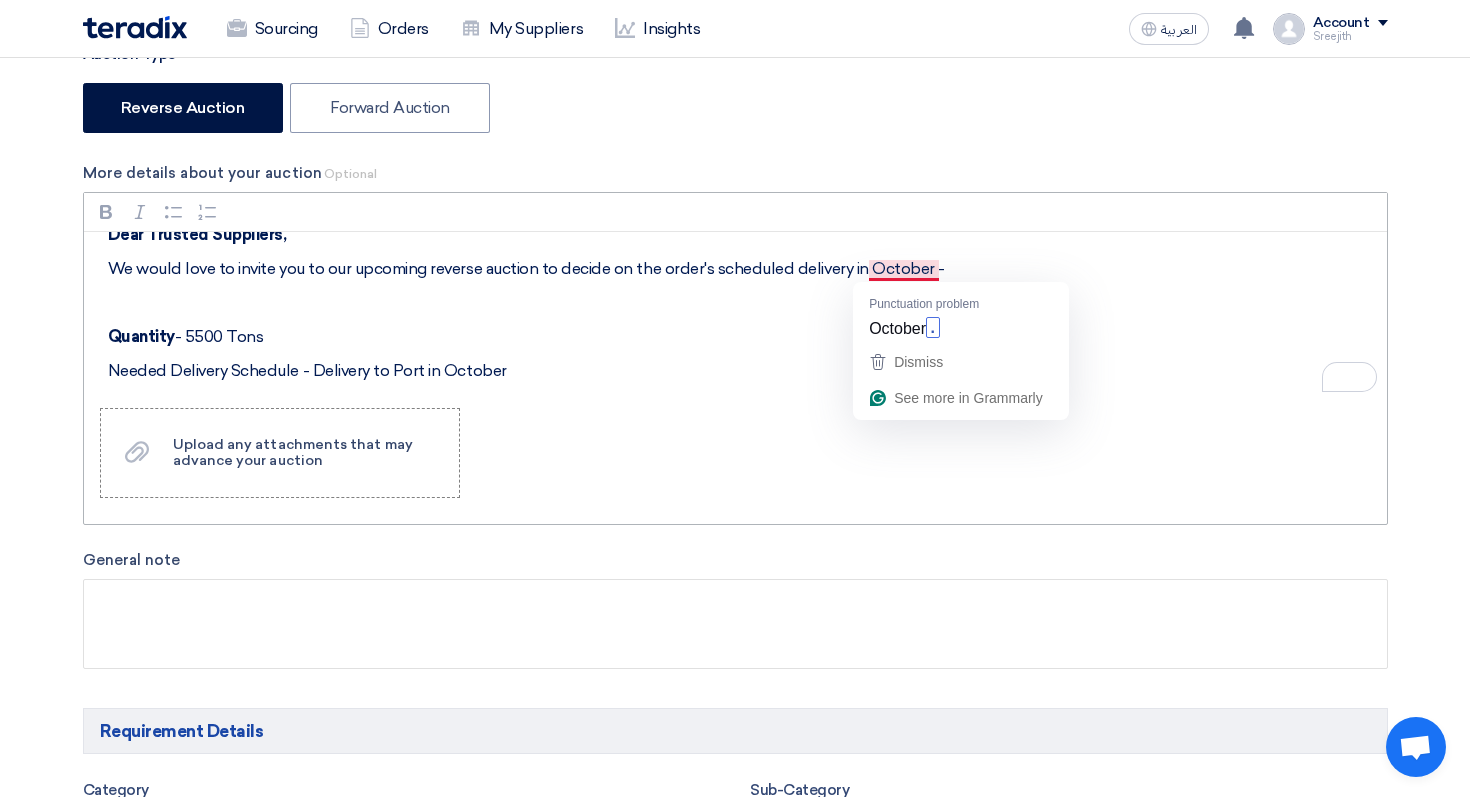 click on "We would love to invite you to our upcoming reverse auction to decide on the order's scheduled delivery in October -" at bounding box center (742, 269) 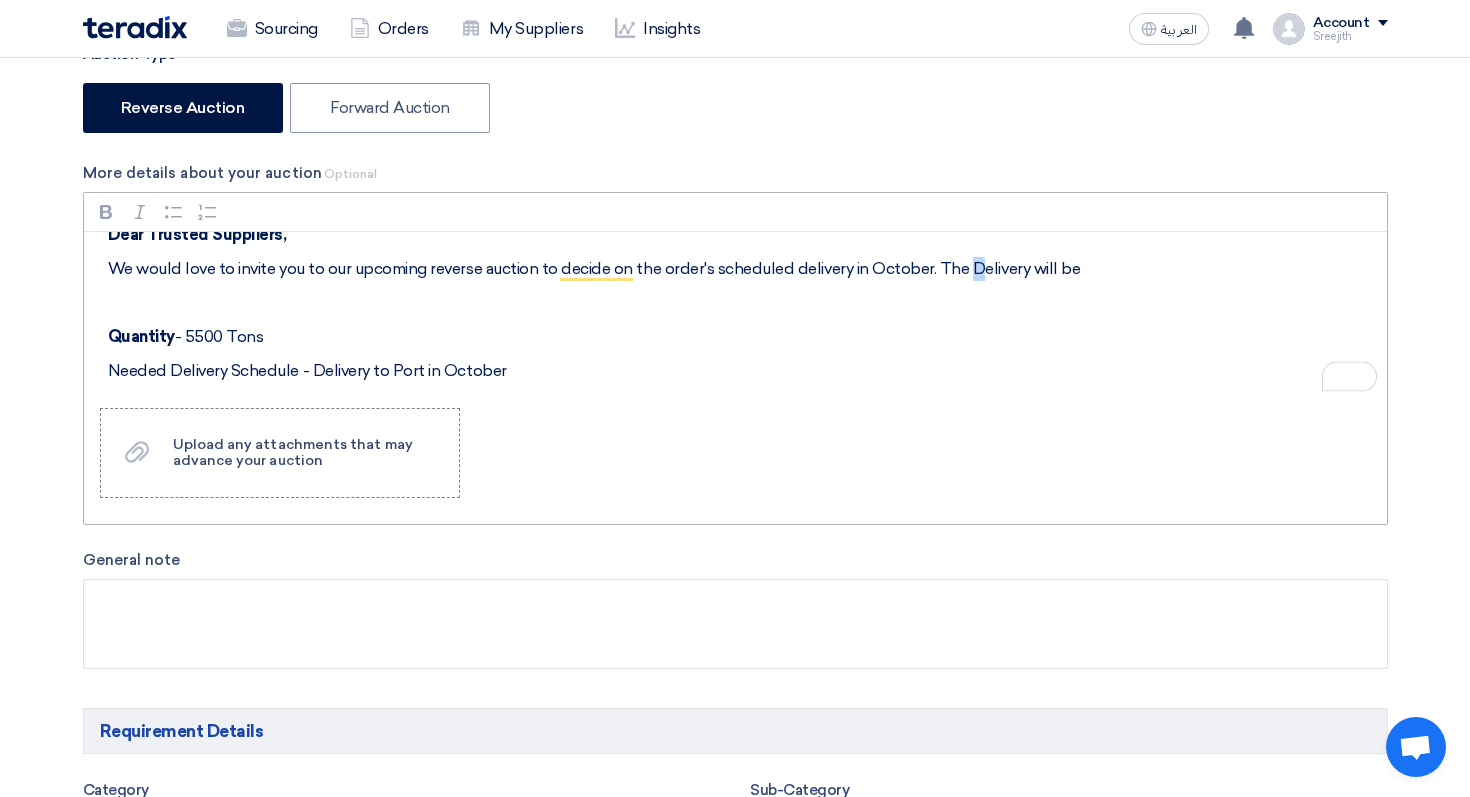 click on "We would love to invite you to our upcoming reverse auction to decide on the order's scheduled delivery in October. The Delivery will be" at bounding box center [742, 269] 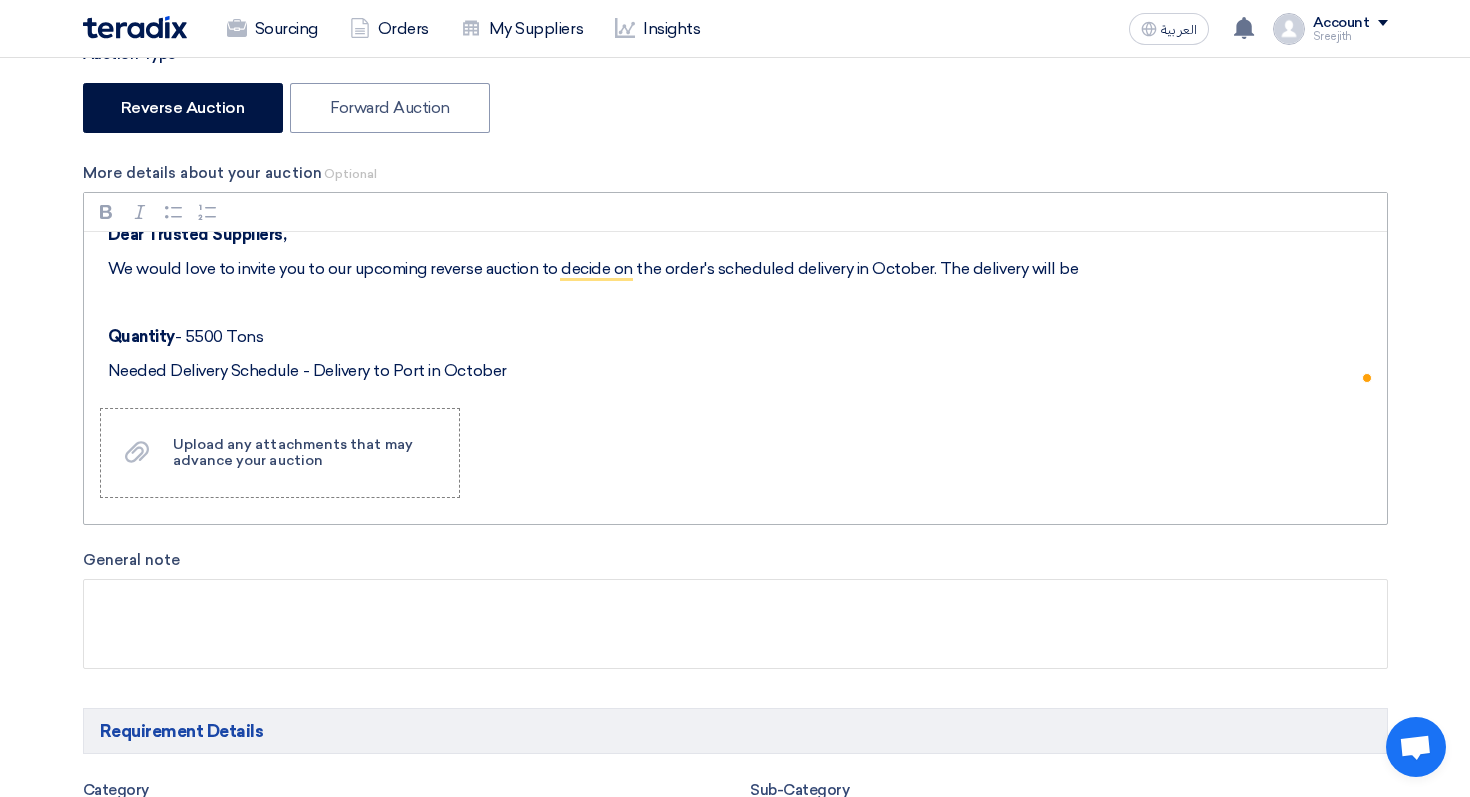 click on "We would love to invite you to our upcoming reverse auction to decide on the order's scheduled delivery in October. The delivery will be" at bounding box center [742, 269] 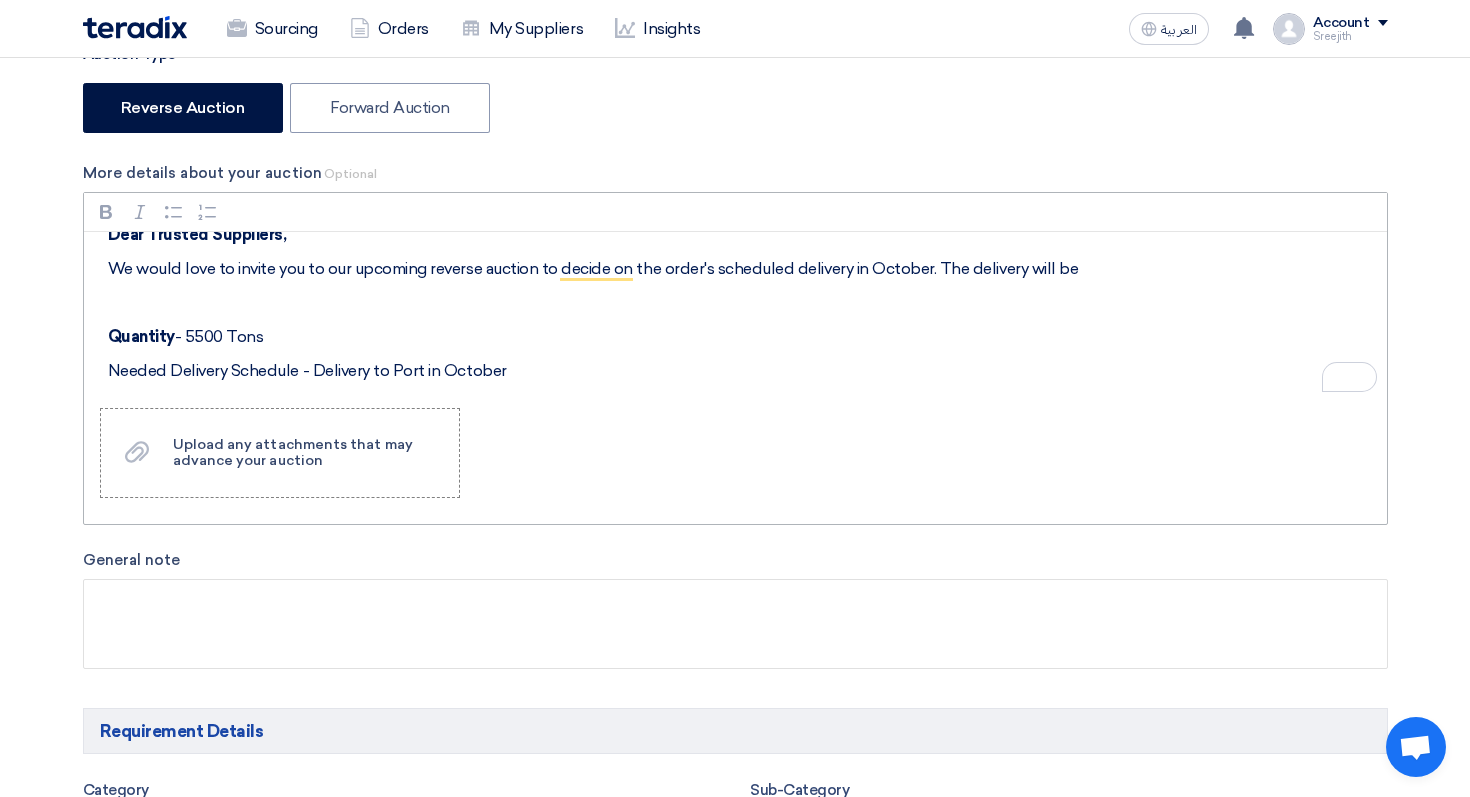 scroll, scrollTop: 0, scrollLeft: 0, axis: both 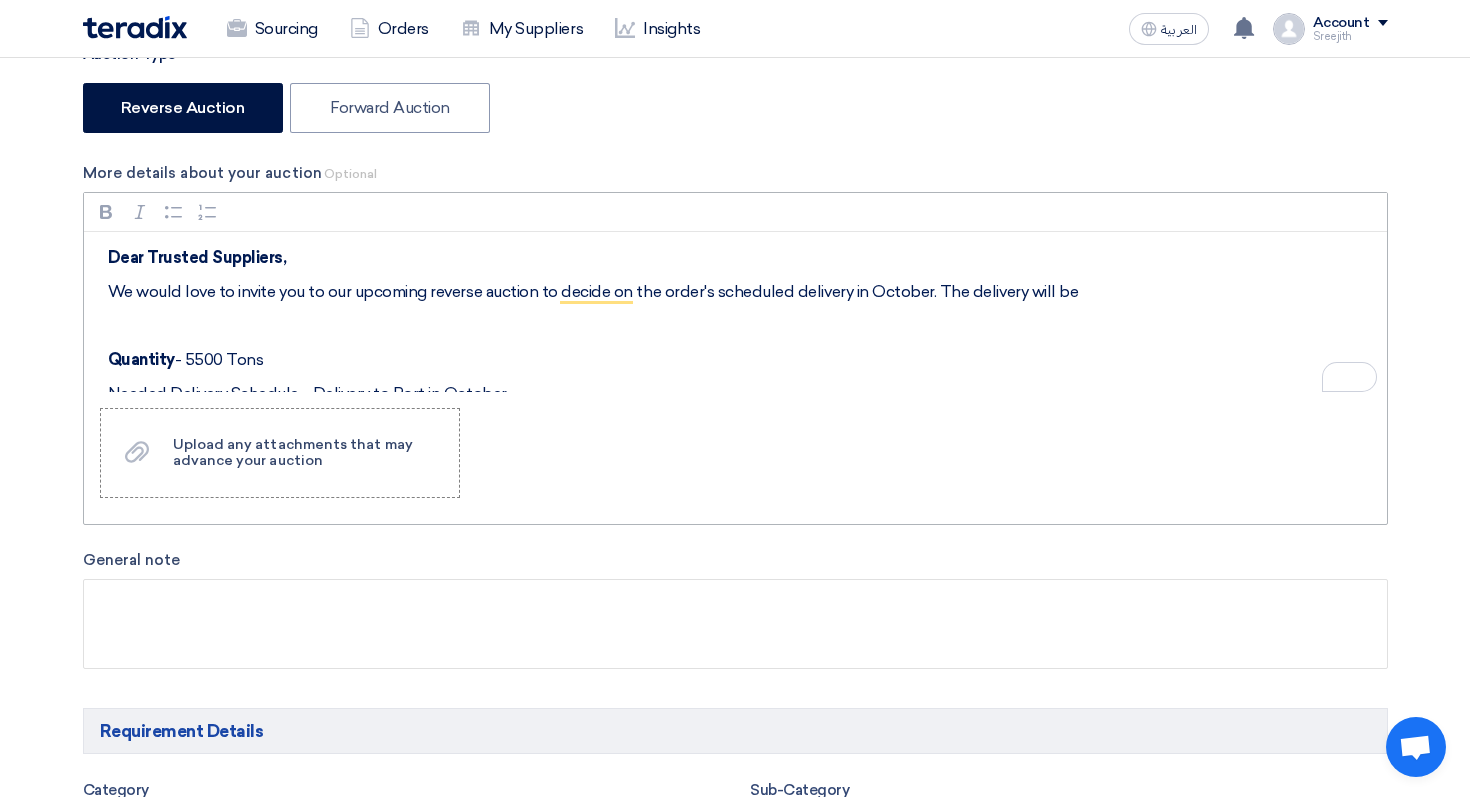 click on "We would love to invite you to our upcoming reverse auction to decide on the order's scheduled delivery in October. The delivery will be" at bounding box center [742, 292] 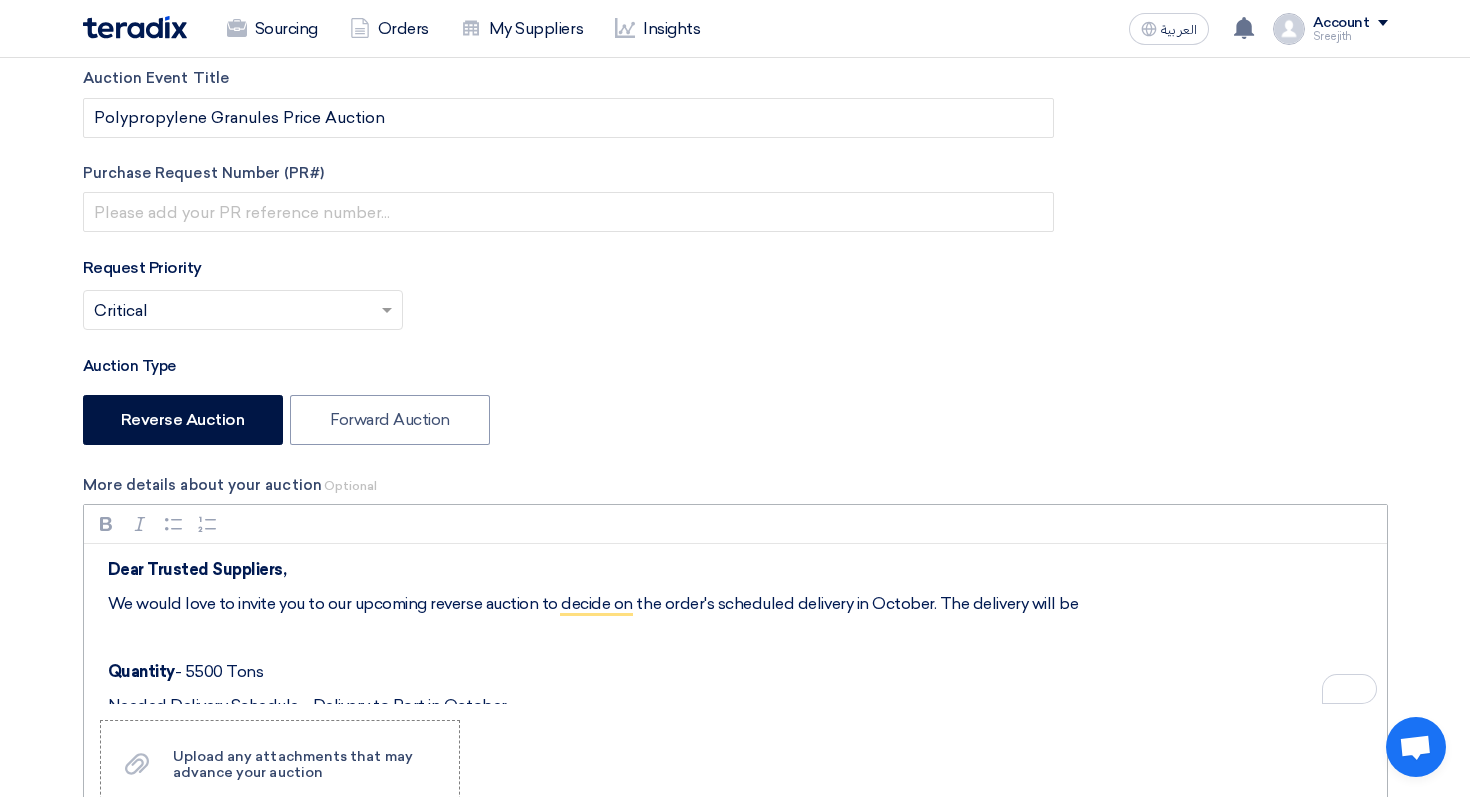 scroll, scrollTop: 376, scrollLeft: 0, axis: vertical 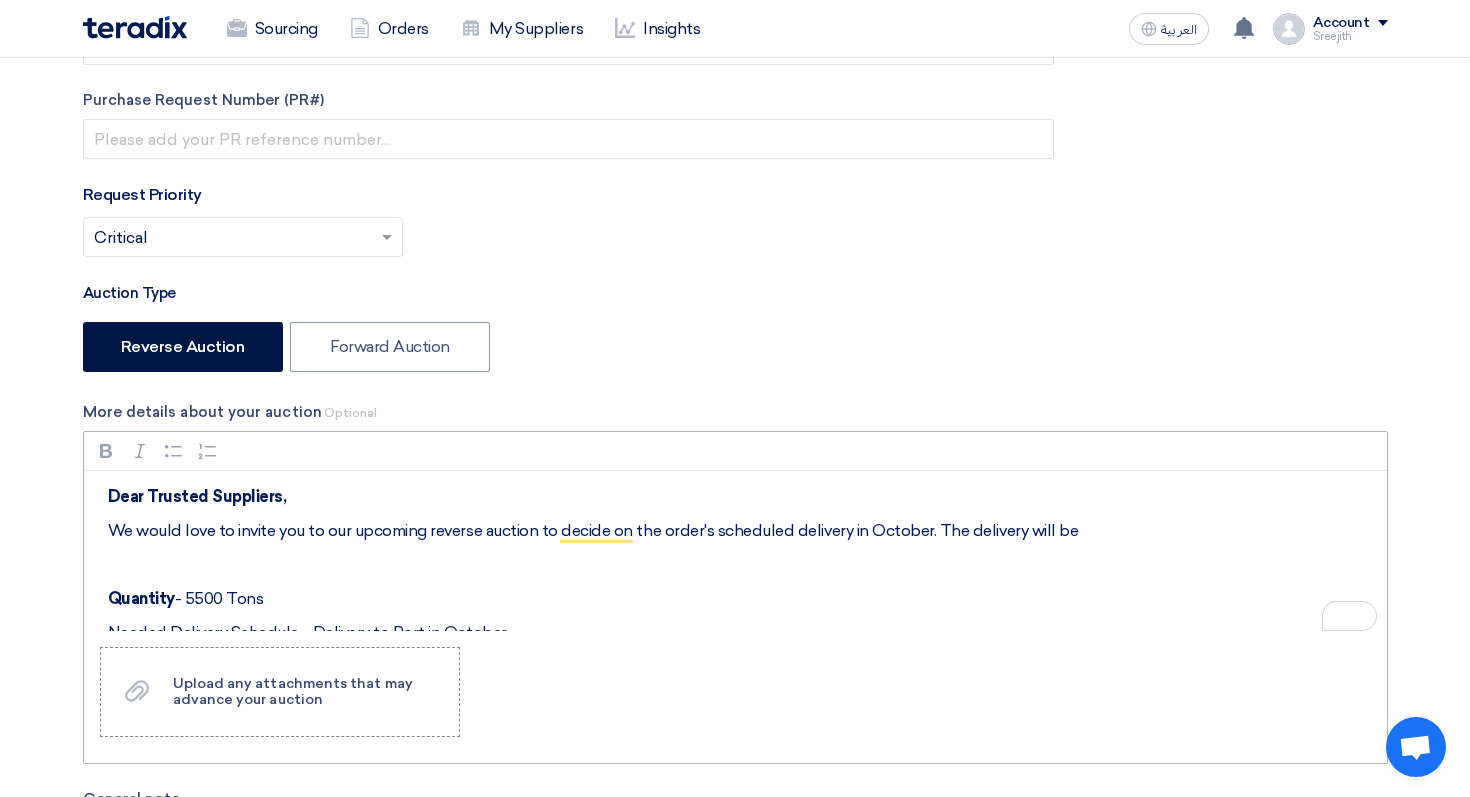 click on "We would love to invite you to our upcoming reverse auction to decide on the order's scheduled delivery in October. The delivery will be" at bounding box center [742, 531] 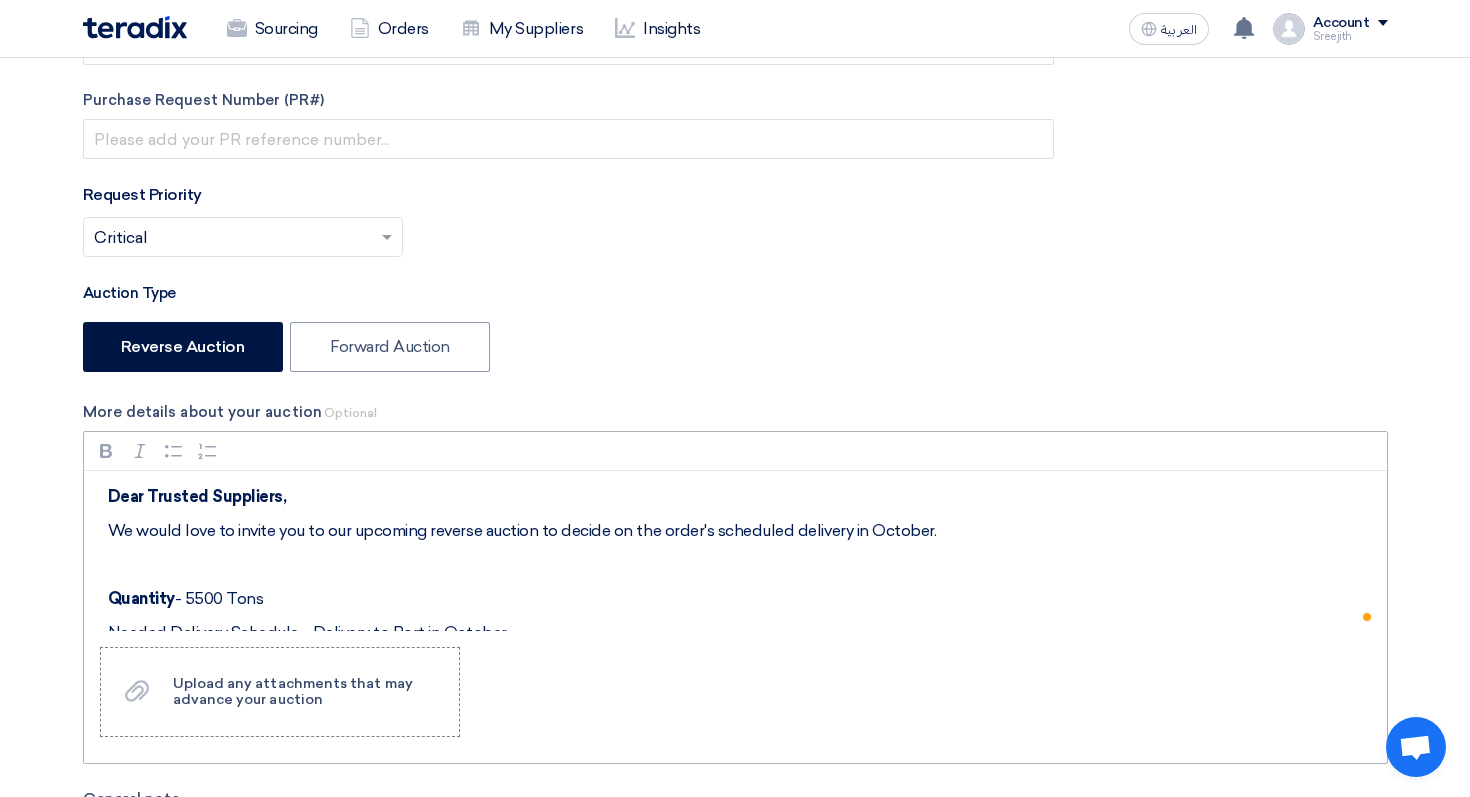 scroll, scrollTop: 29, scrollLeft: 0, axis: vertical 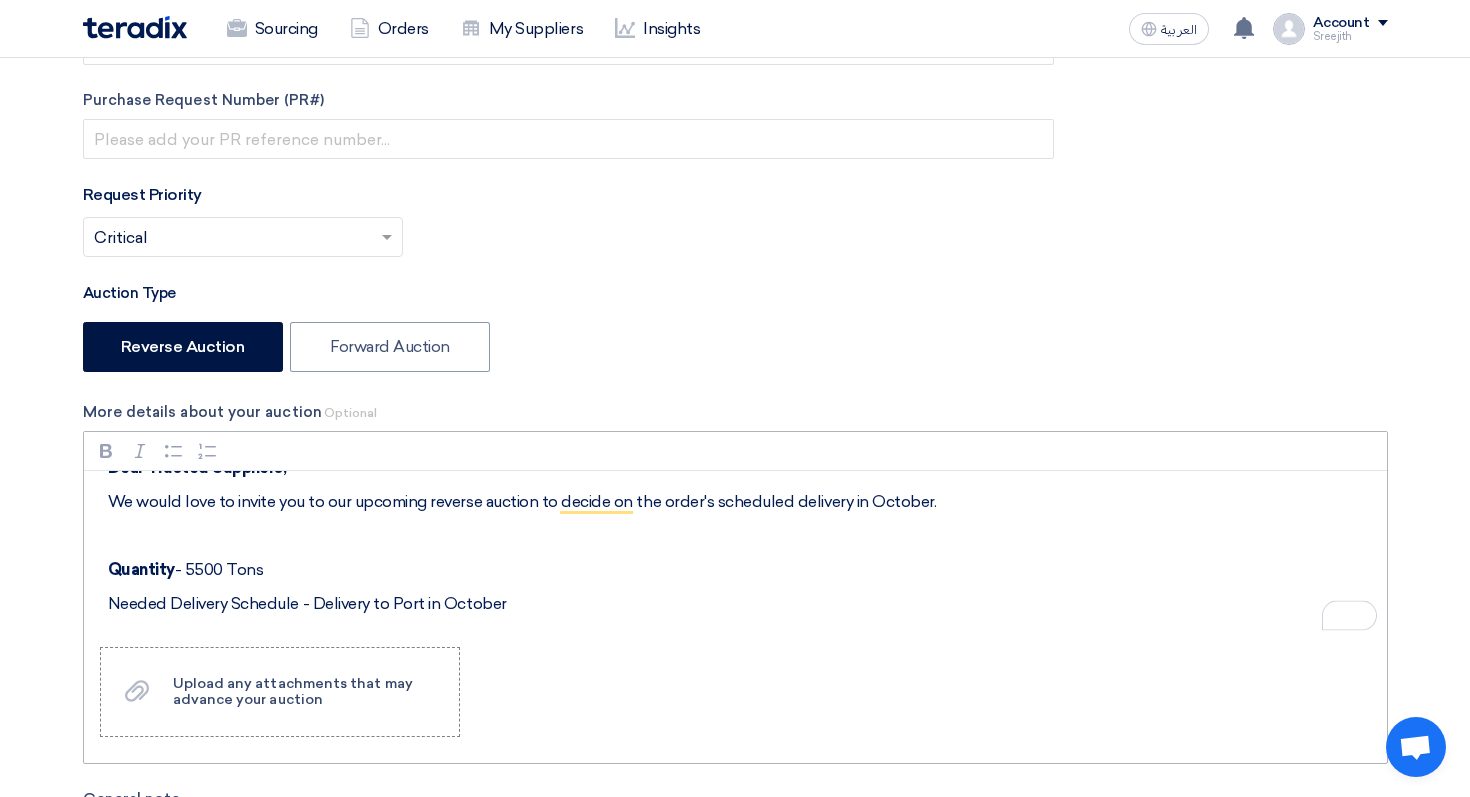 click on "We would love to invite you to our upcoming reverse auction to decide on the order's scheduled delivery in October." at bounding box center (742, 502) 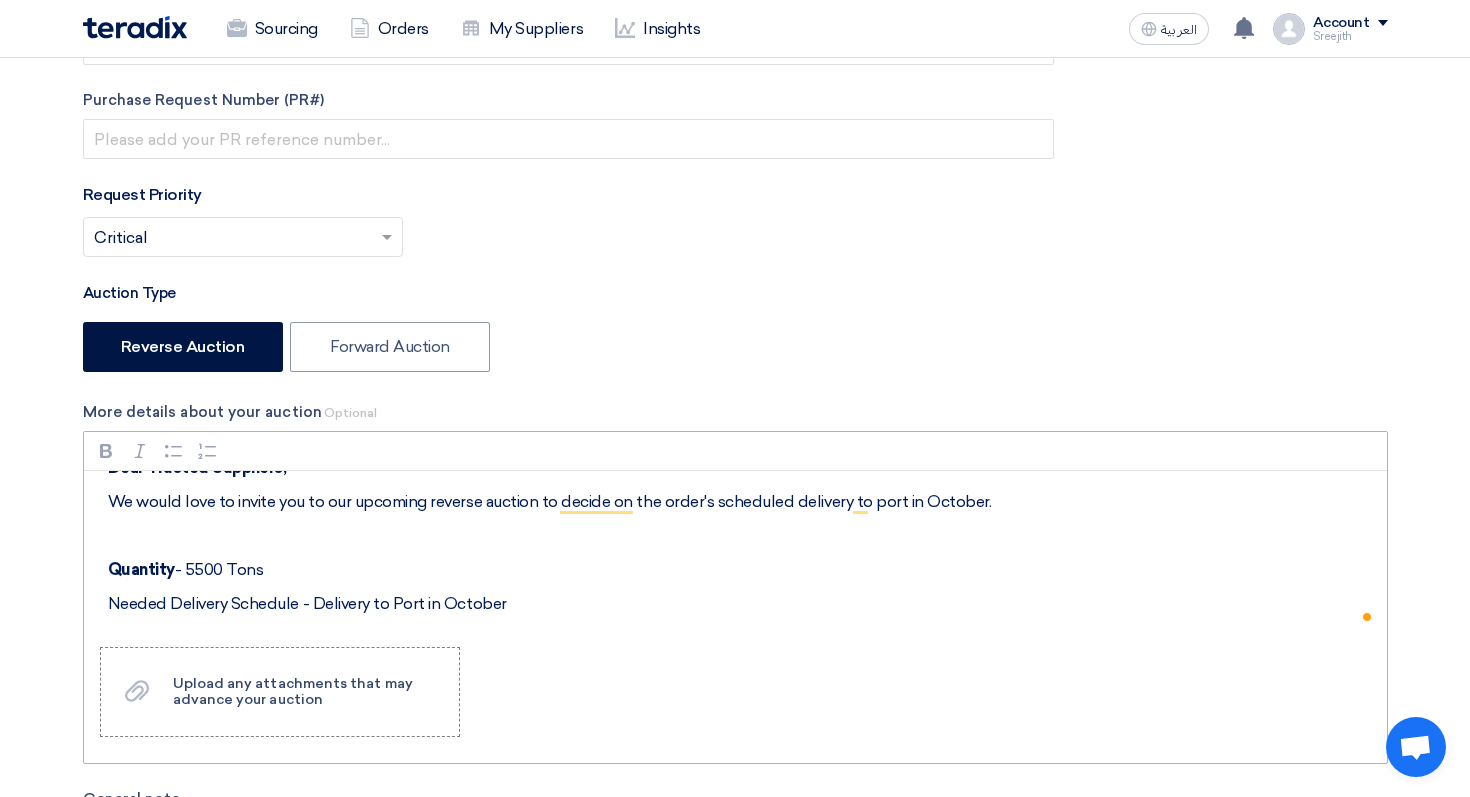 click on "Needed Delivery Schedule - Delivery to Port in October" at bounding box center (742, 604) 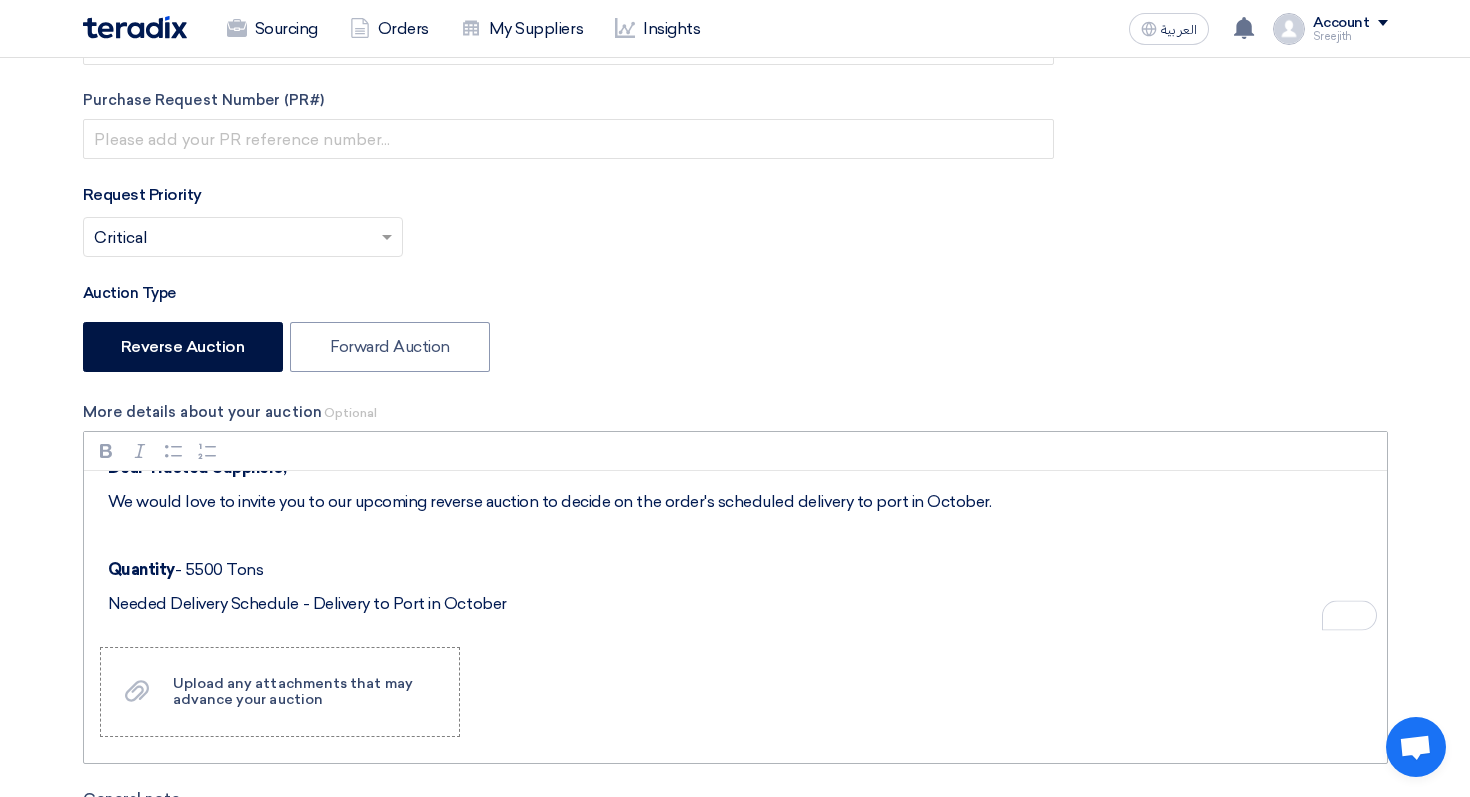 click on "We would love to invite you to our upcoming reverse auction to decide on the order's scheduled delivery to port in October." at bounding box center [742, 502] 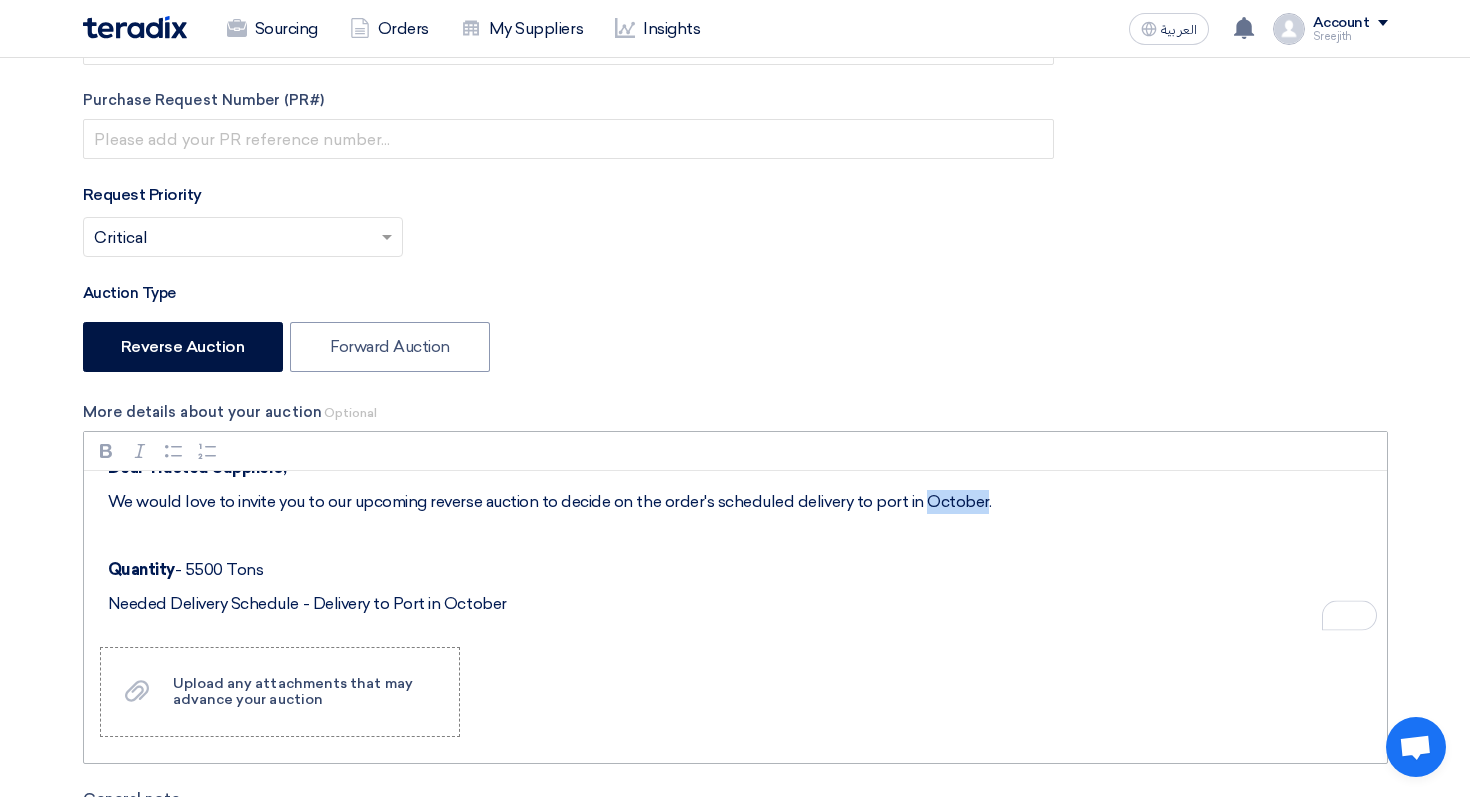 click on "We would love to invite you to our upcoming reverse auction to decide on the order's scheduled delivery to port in October." at bounding box center [742, 502] 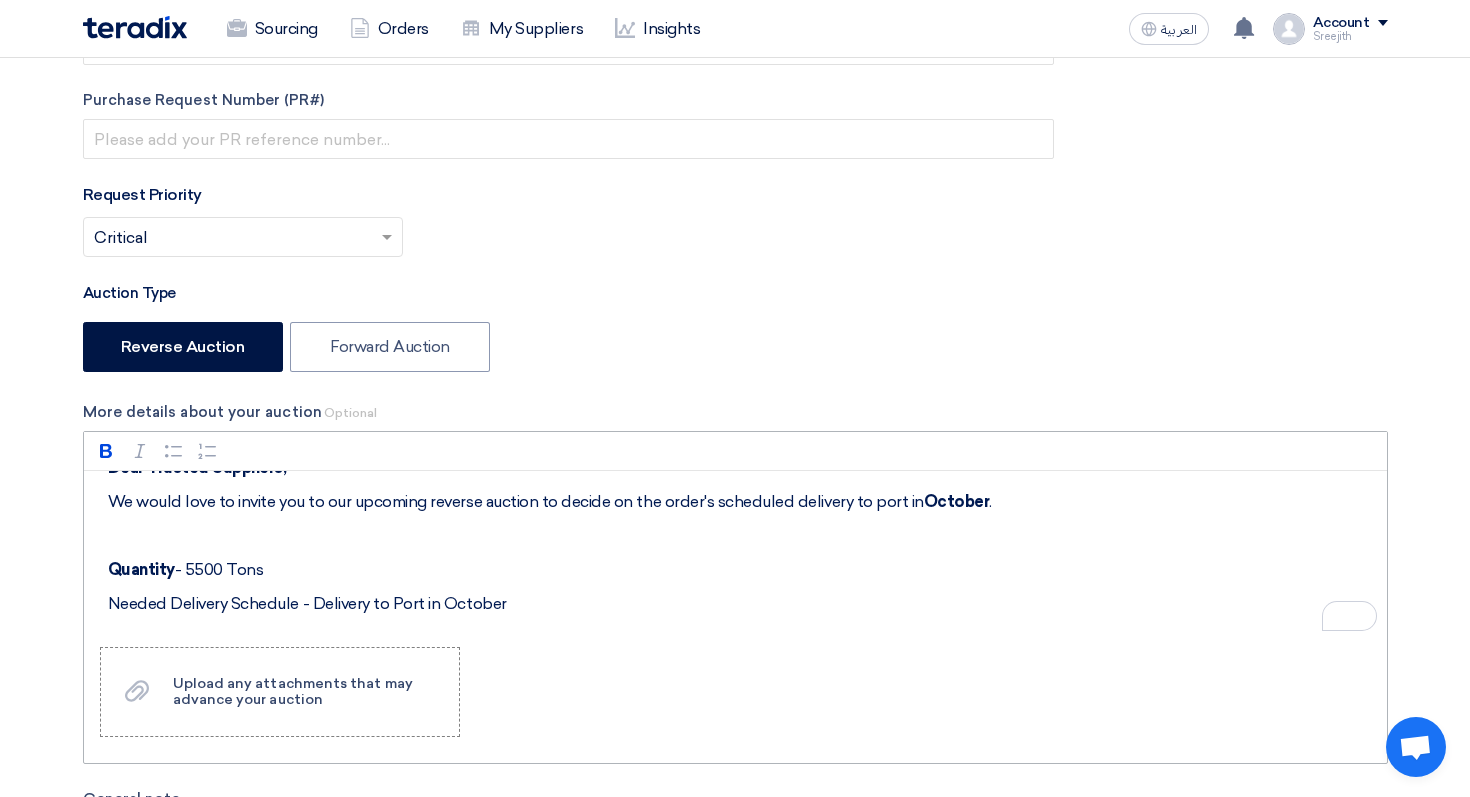click on "Dear Trusted Suppliers, We would love to invite you to our upcoming reverse auction to decide on the order's scheduled delivery to port in  October .  Quantity  - 5500 Tons Needed Delivery Schedule - Delivery to [GEOGRAPHIC_DATA] in October" at bounding box center [735, 551] 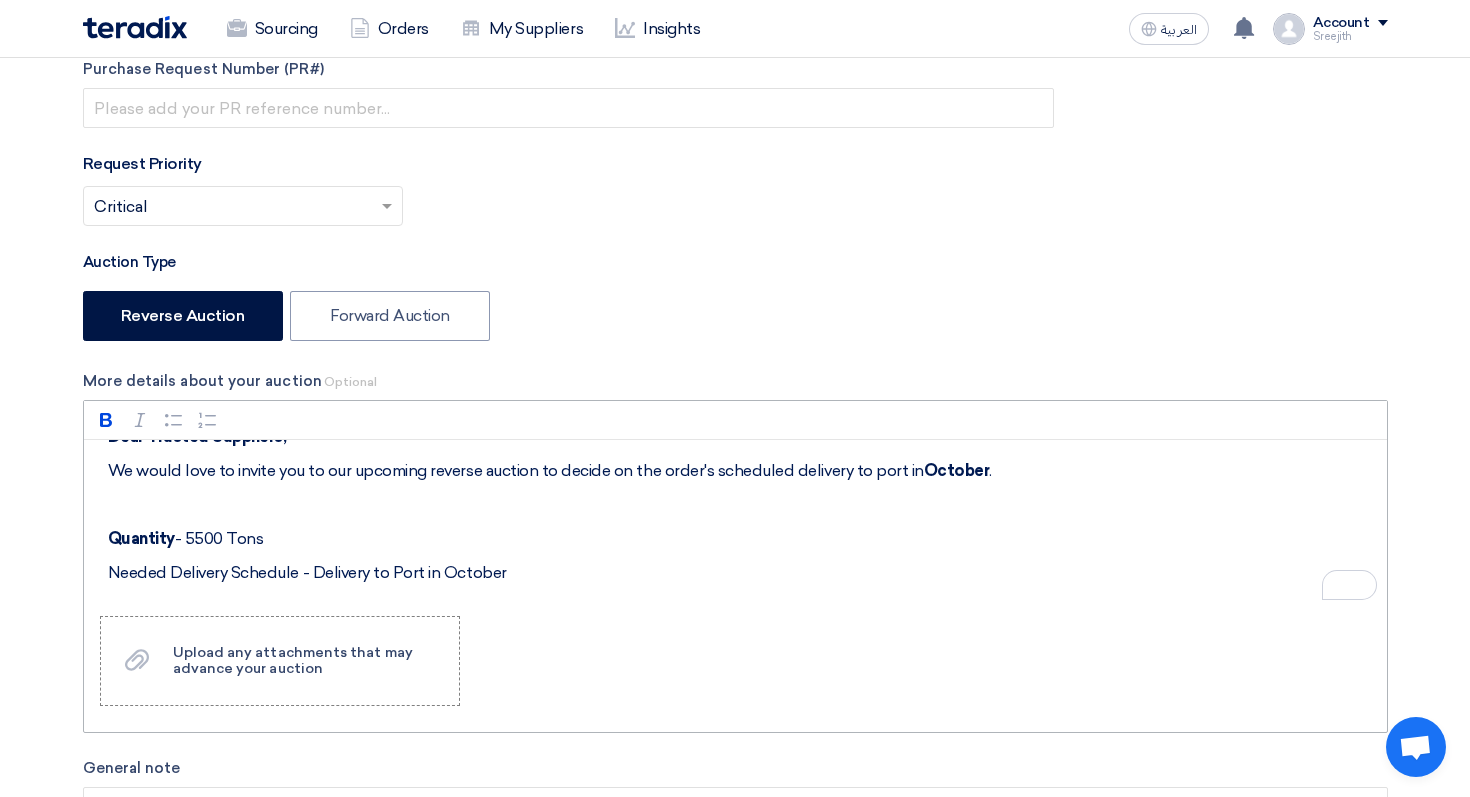 click on "Needed Delivery Schedule - Delivery to Port in October" at bounding box center (742, 573) 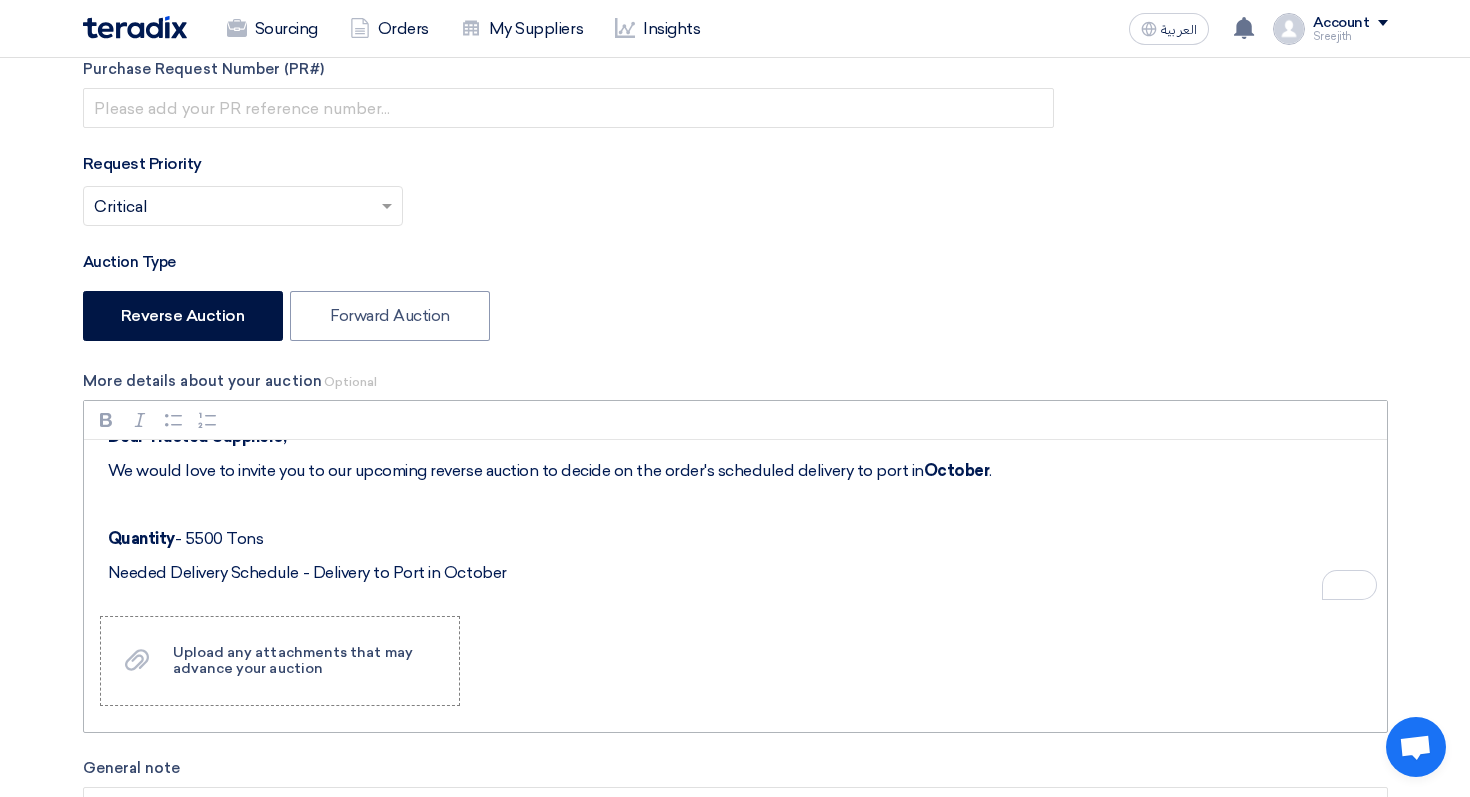 click on "Needed Delivery Schedule - Delivery to Port in October" at bounding box center [742, 573] 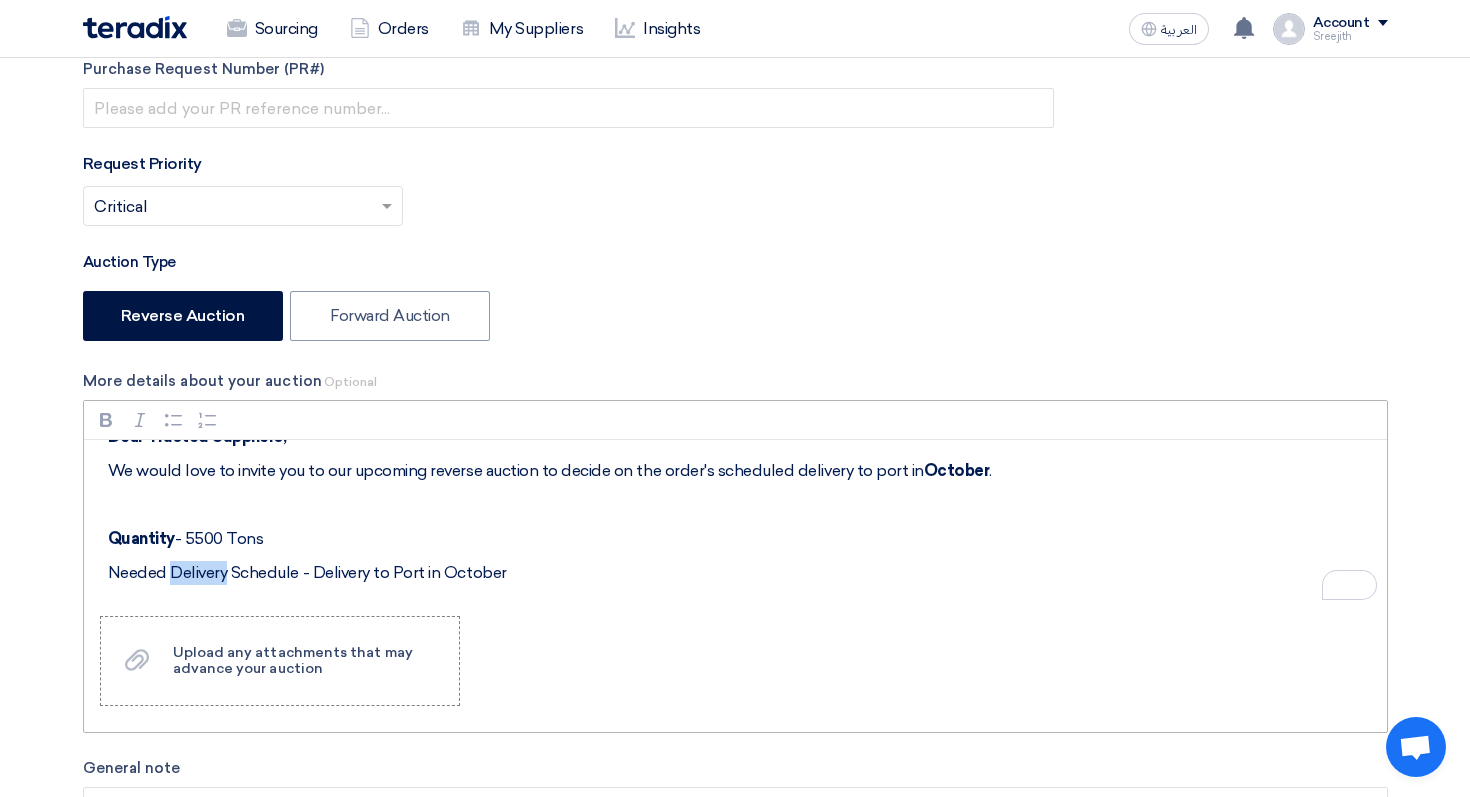 click on "Needed Delivery Schedule - Delivery to Port in October" at bounding box center (742, 573) 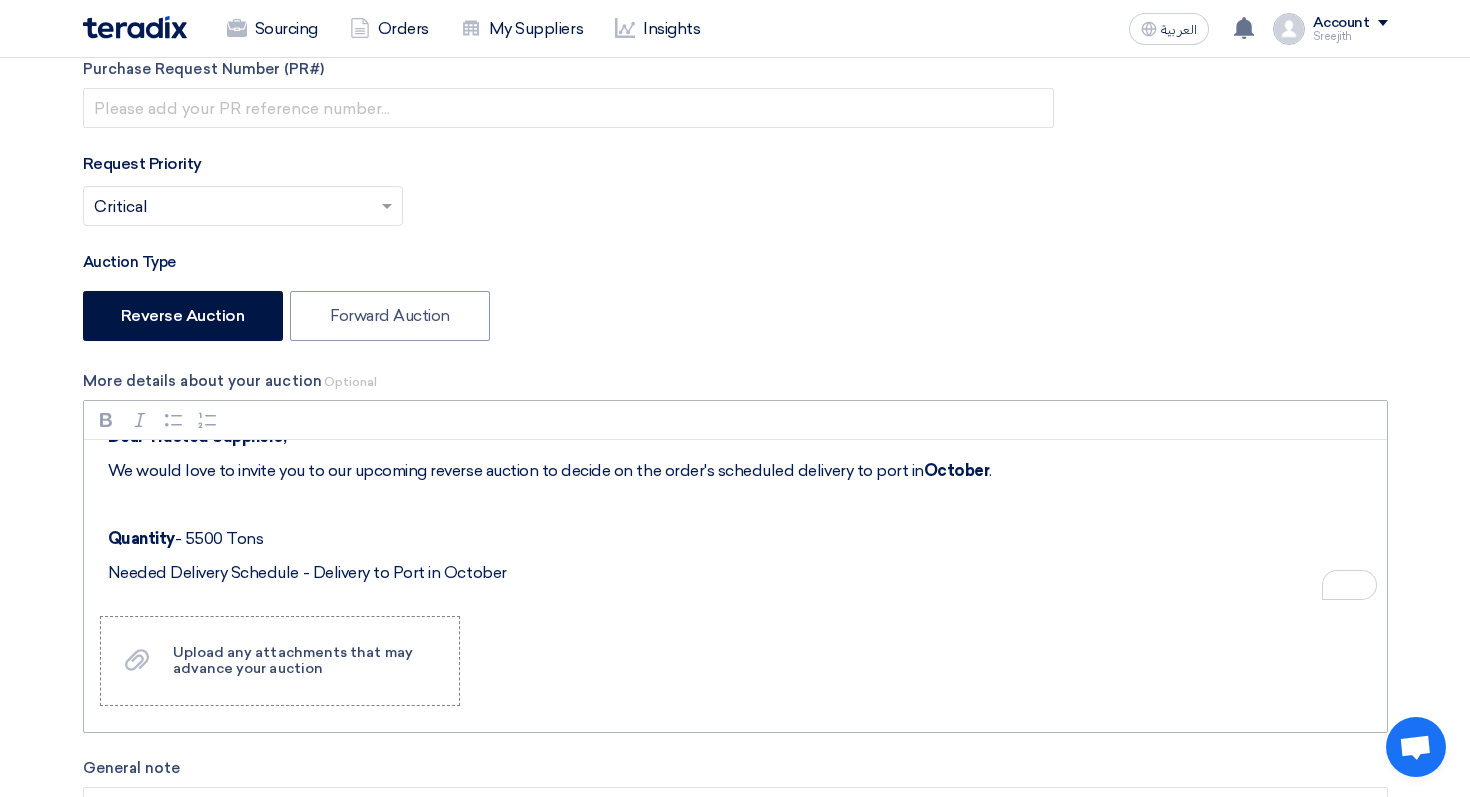 click on "Needed Delivery Schedule - Delivery to Port in October" at bounding box center (742, 573) 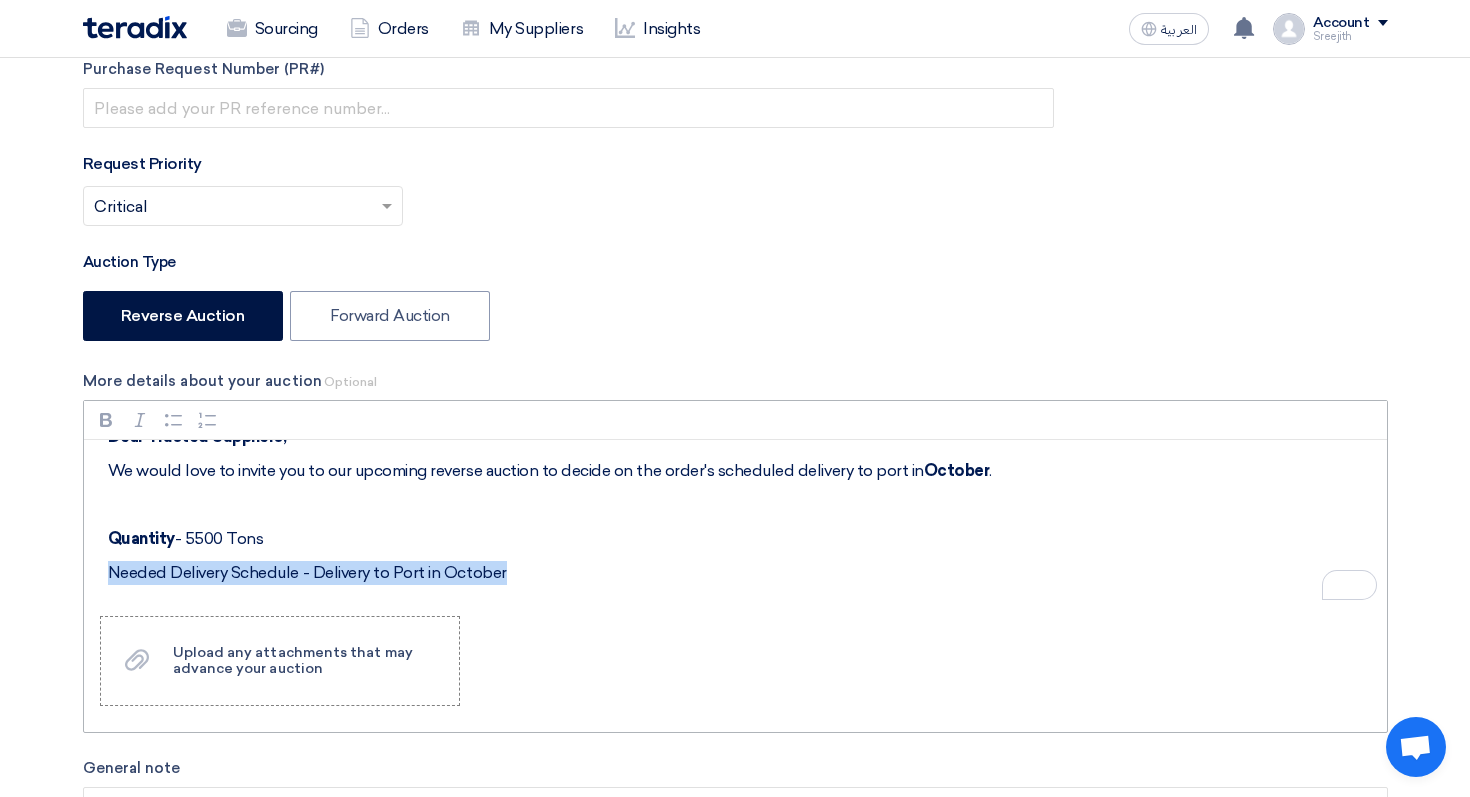 drag, startPoint x: 529, startPoint y: 576, endPoint x: 113, endPoint y: 580, distance: 416.01923 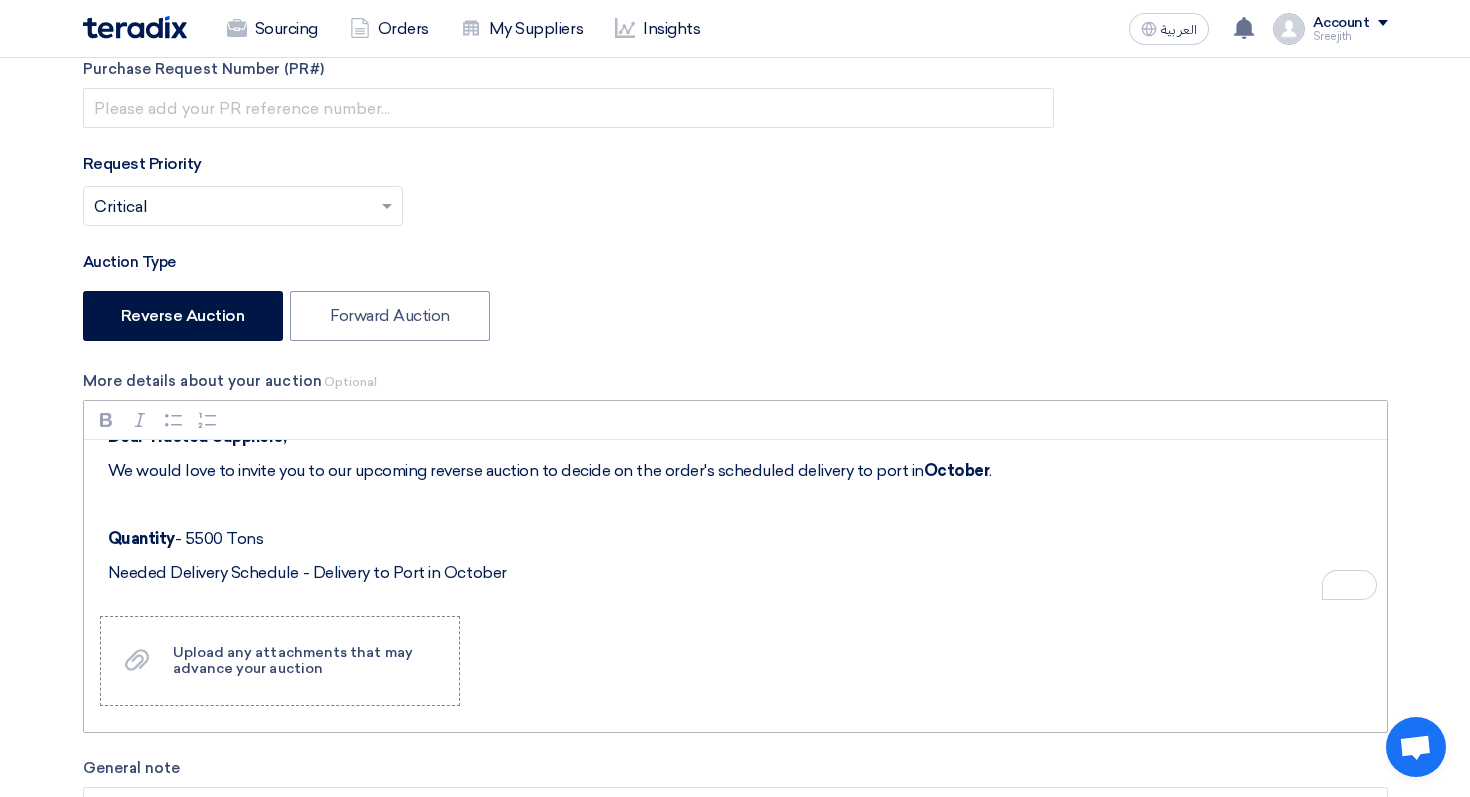scroll, scrollTop: 0, scrollLeft: 0, axis: both 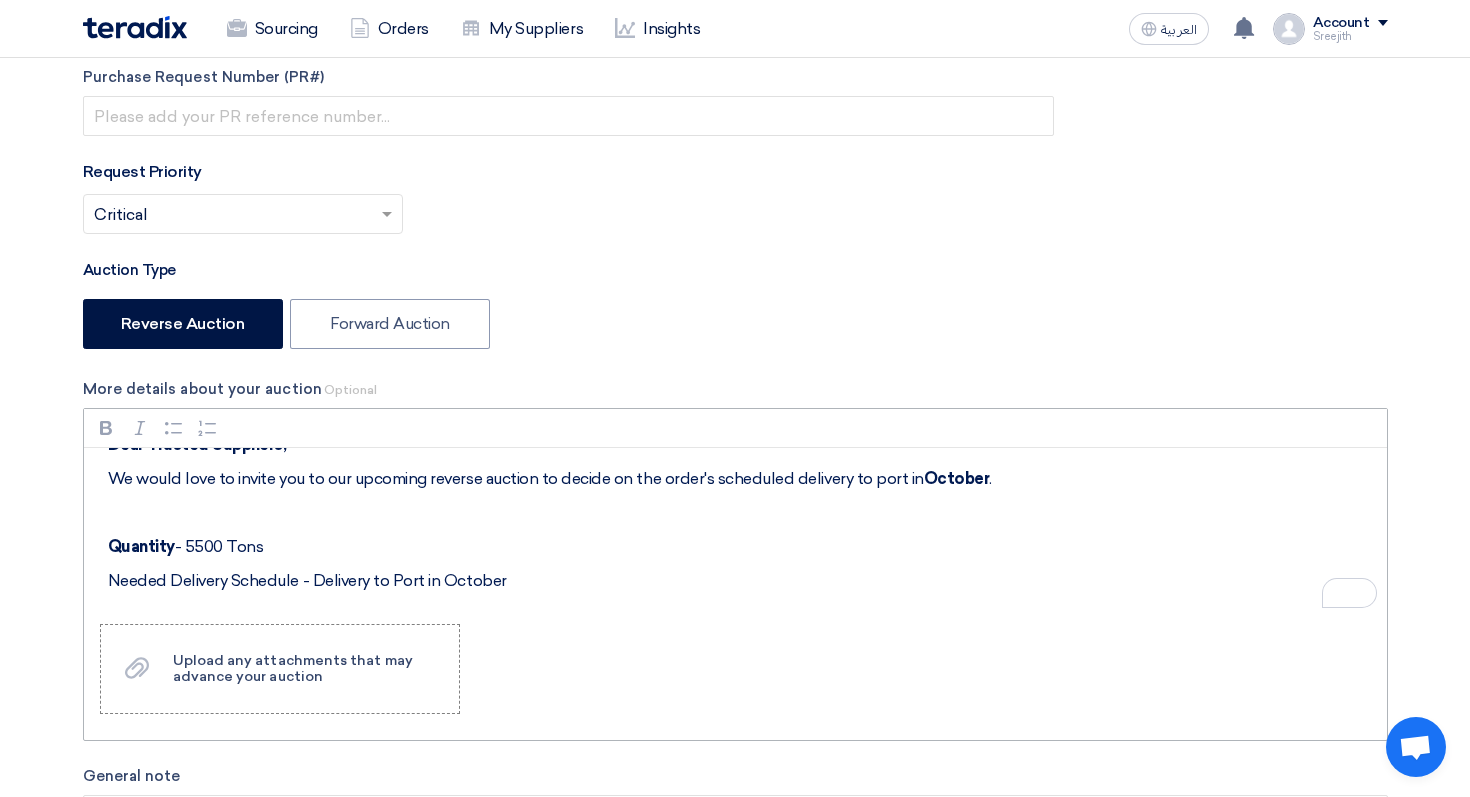 click on "Needed Delivery Schedule - Delivery to Port in October" at bounding box center [742, 581] 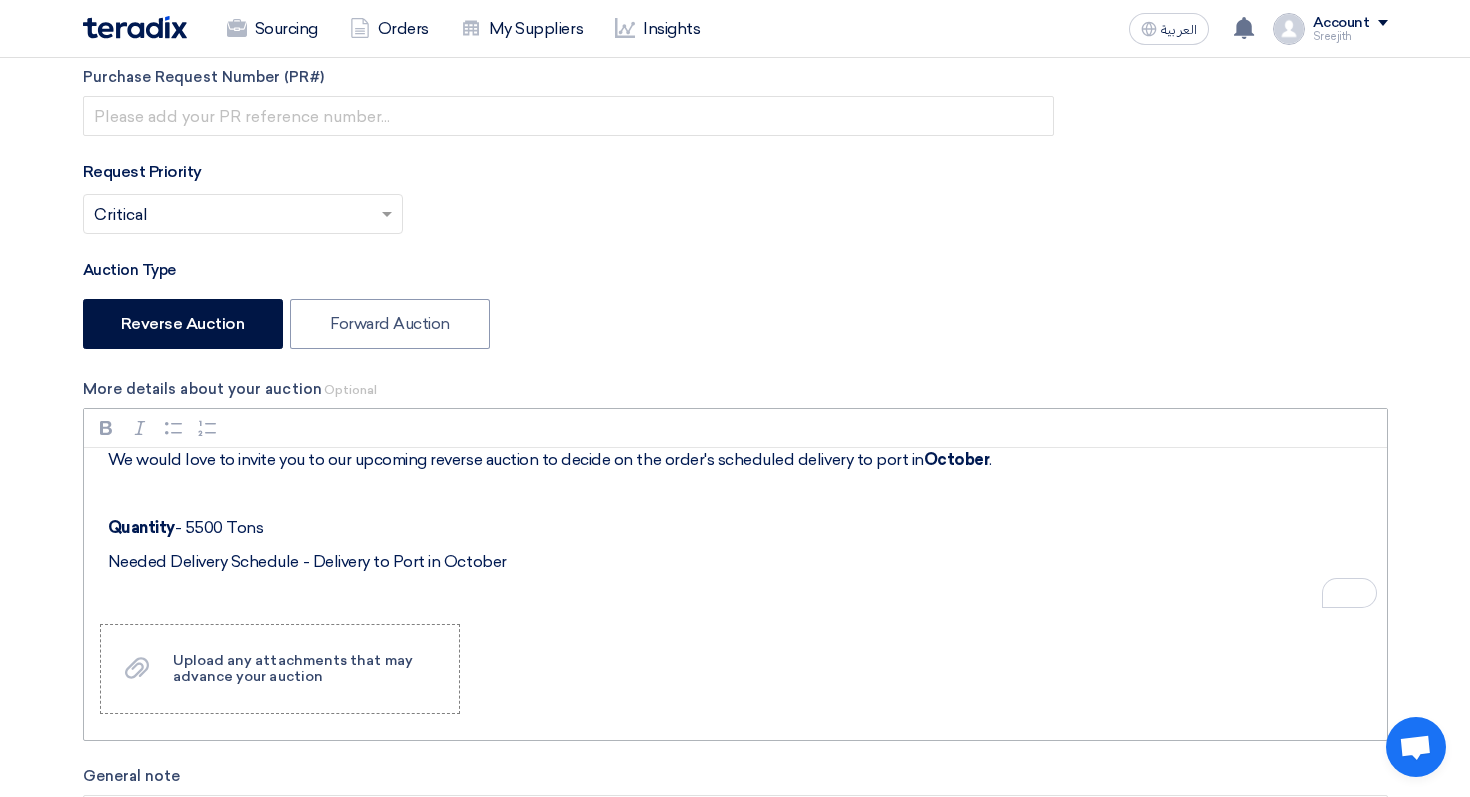 scroll, scrollTop: 82, scrollLeft: 0, axis: vertical 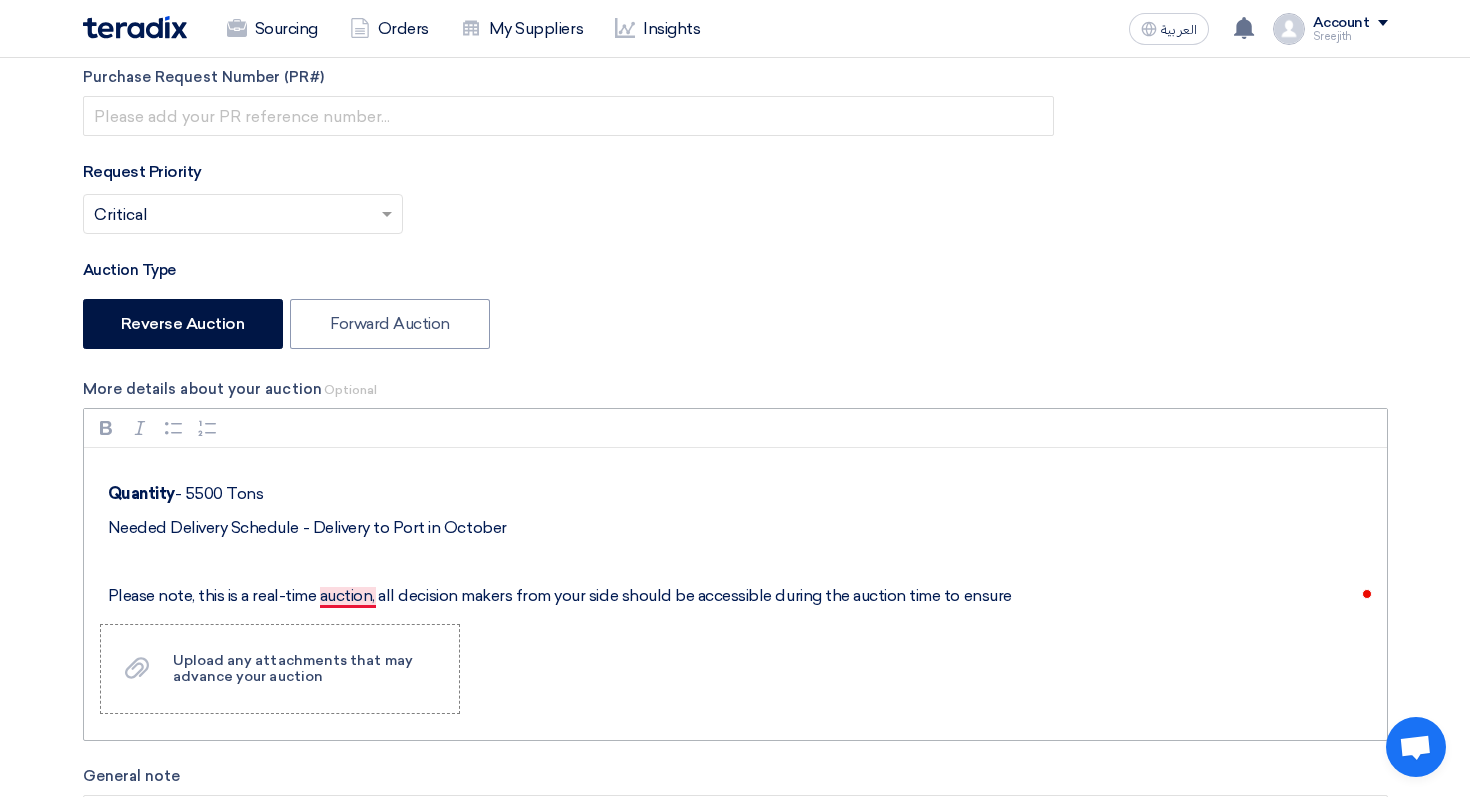 click on "Please note, this is a real-time auction, all decision makers from your side should be accessible during the auction time to ensure" at bounding box center (742, 596) 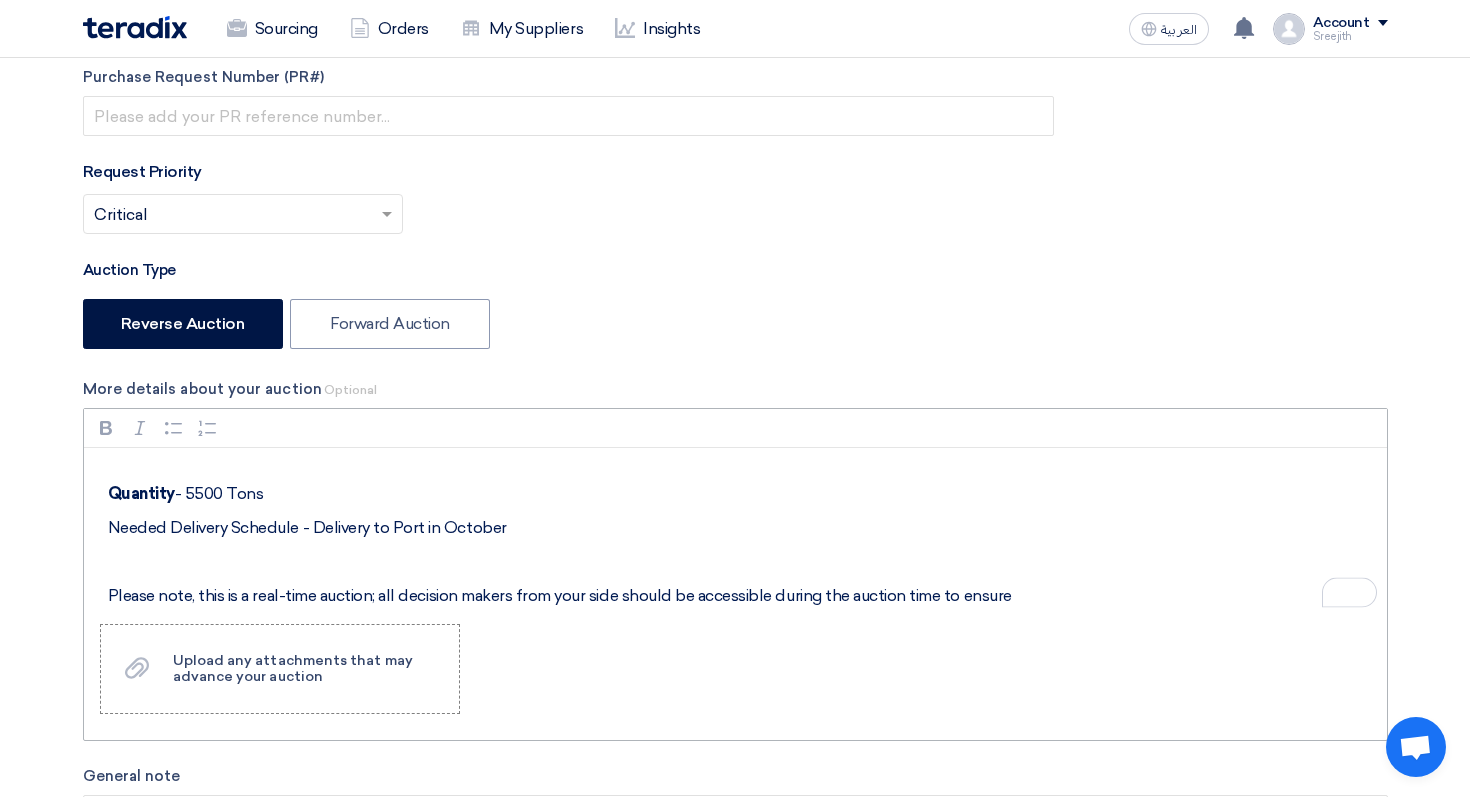 click on "Please note, this is a real-time auction; all decision makers from your side should be accessible during the auction time to ensure" at bounding box center [742, 596] 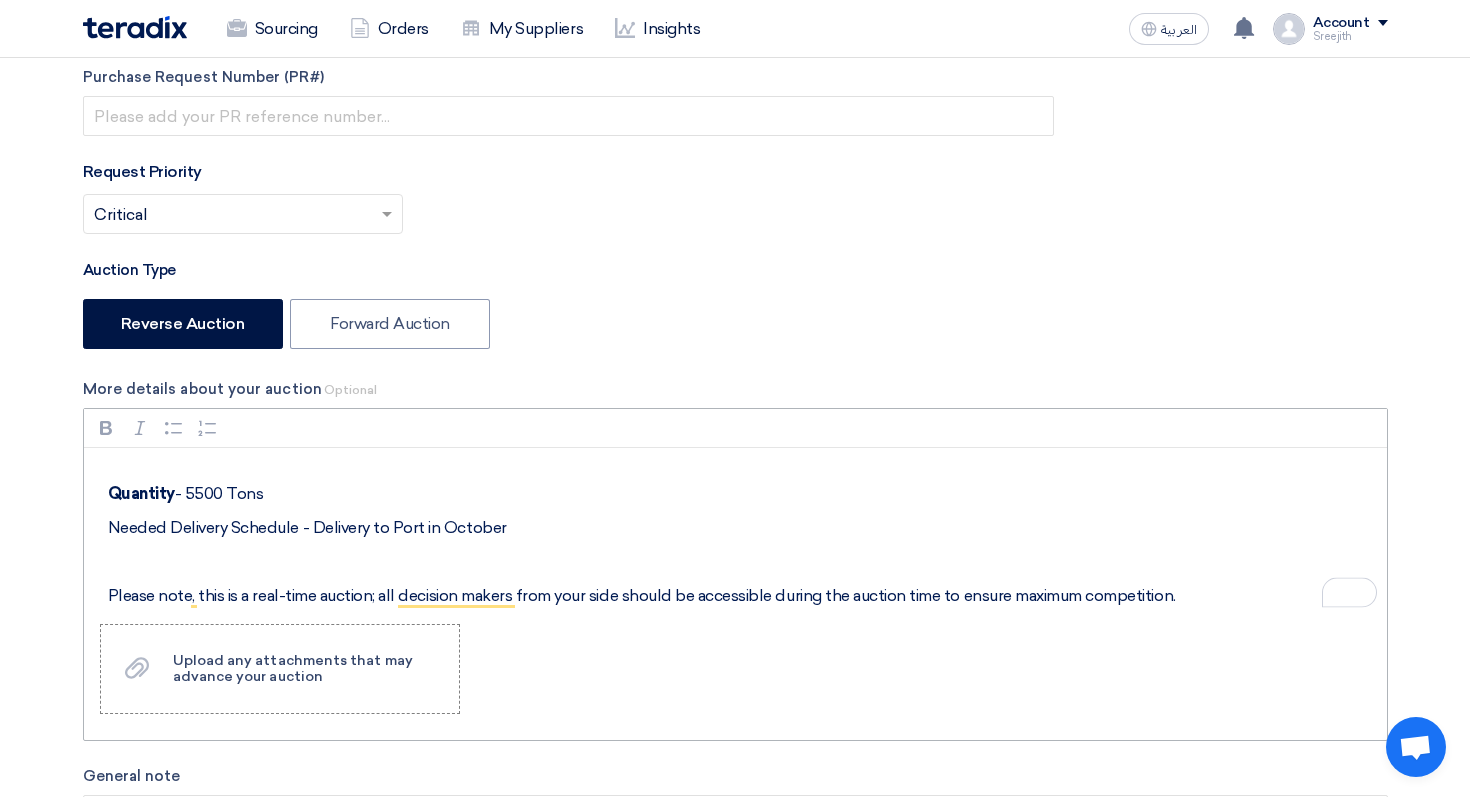 click on "Please note, this is a real-time auction; all decision makers from your side should be accessible during the auction time to ensure maximum competition." at bounding box center (742, 596) 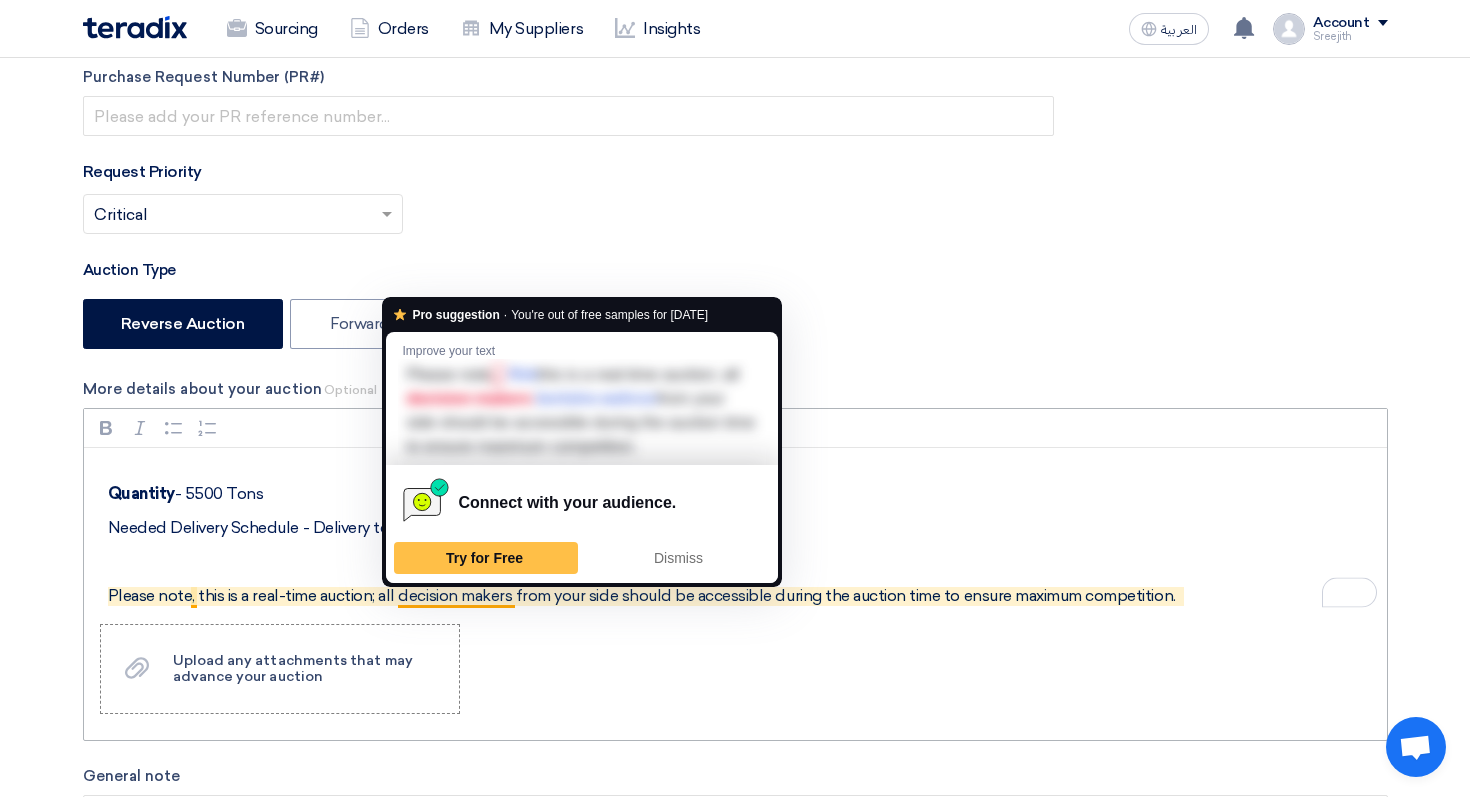 click on "Please note, this is a real-time auction; all decision makers from your side should be accessible during the auction time to ensure maximum competition." at bounding box center [742, 596] 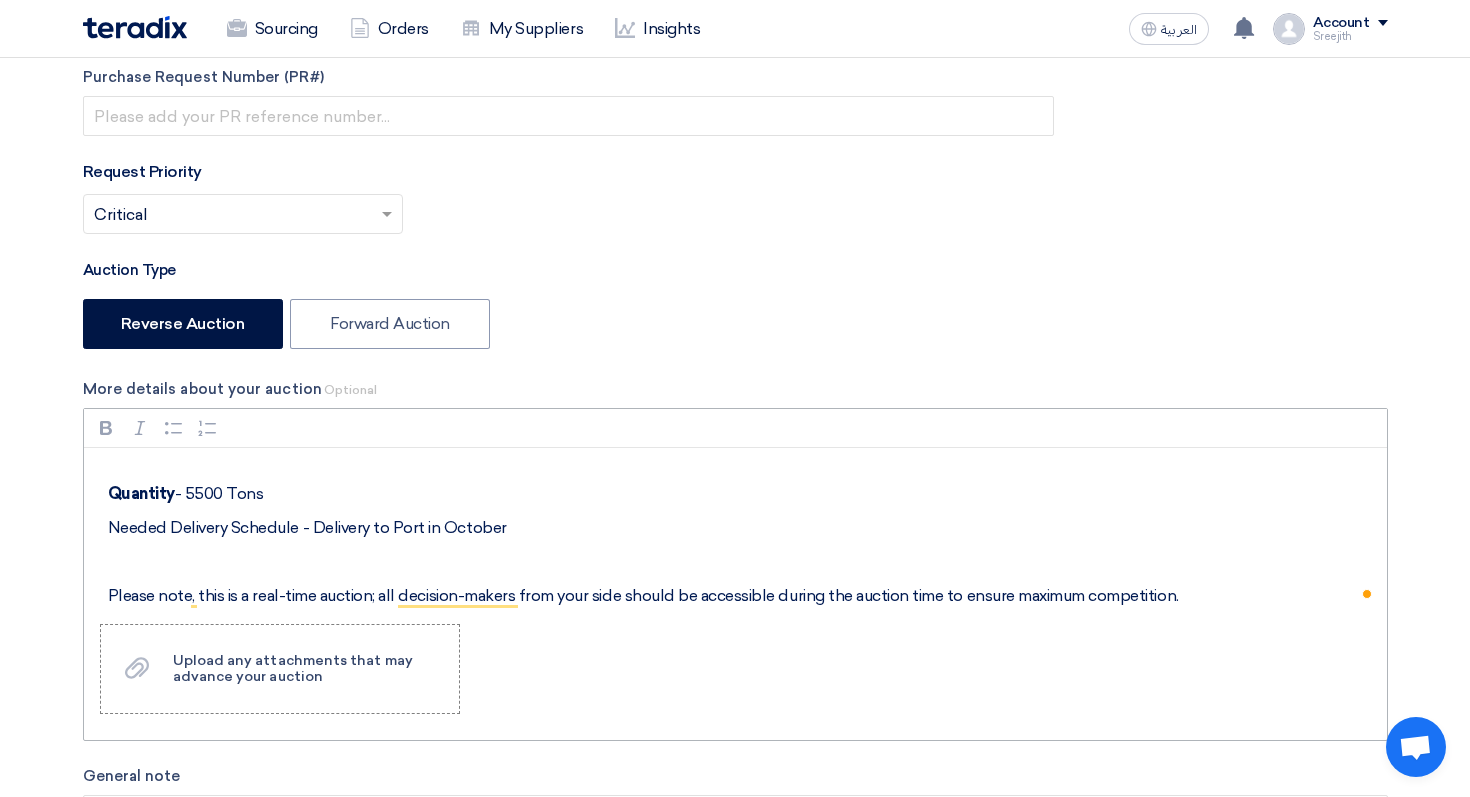 click on "Rich Text Editor Bold (⌘B) Bold Italic (⌘I) Italic Bulleted List Bulleted List Numbered List Numbered List Dear Trusted Suppliers, We would love to invite you to our upcoming reverse auction to decide on the order's scheduled delivery to port in  October .  Quantity  - 5500 Tons Needed Delivery Schedule - Delivery to Port in October Please note, this is a real-time auction; all decision-makers from your side should be accessible during the auction time to ensure maximum competition.
Upload any attachments that may advance your auction
Upload any attachments that may advance your auction" 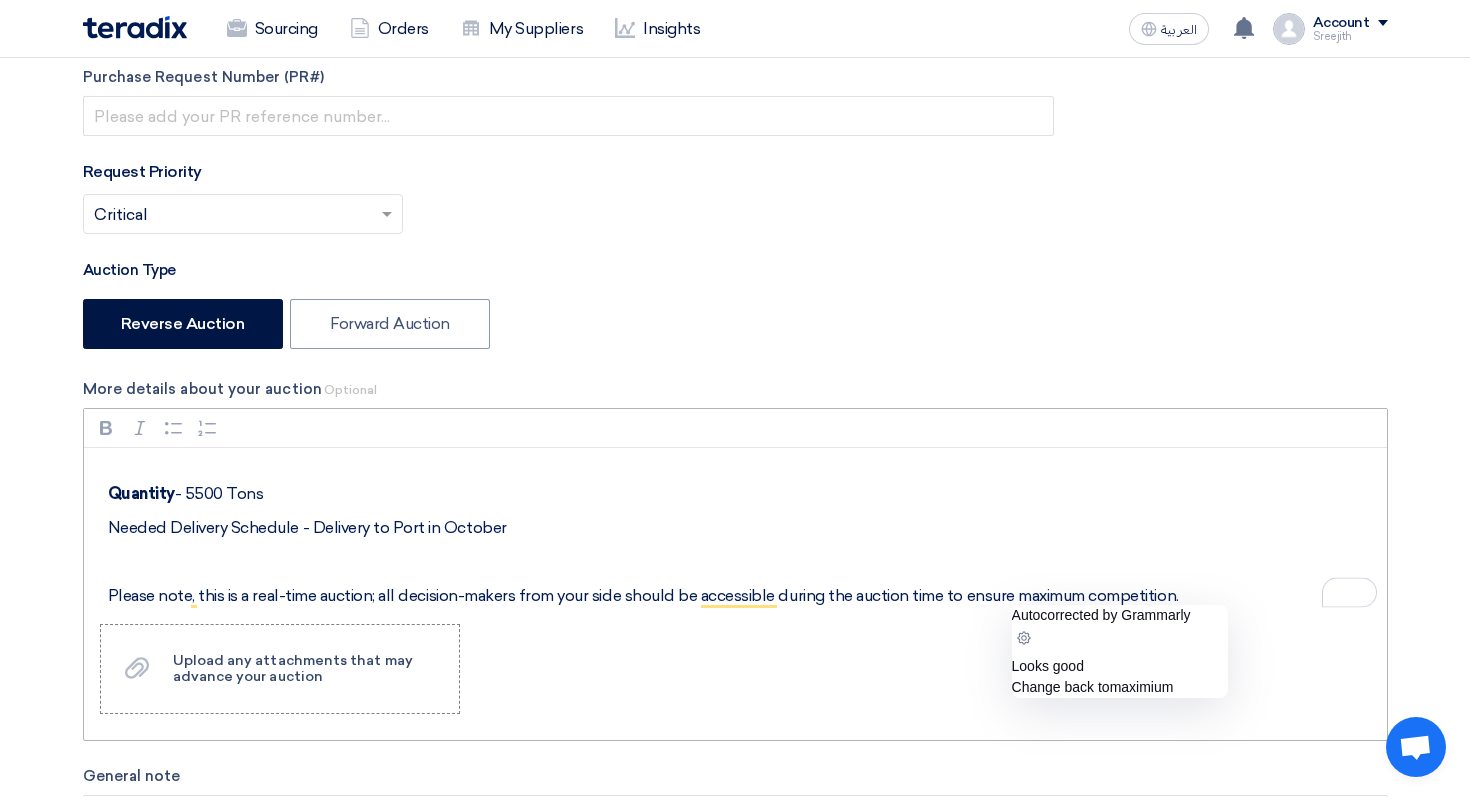 click on "Please note, this is a real-time auction; all decision-makers from your side should be accessible during the auction time to ensure maximum competition." at bounding box center [742, 596] 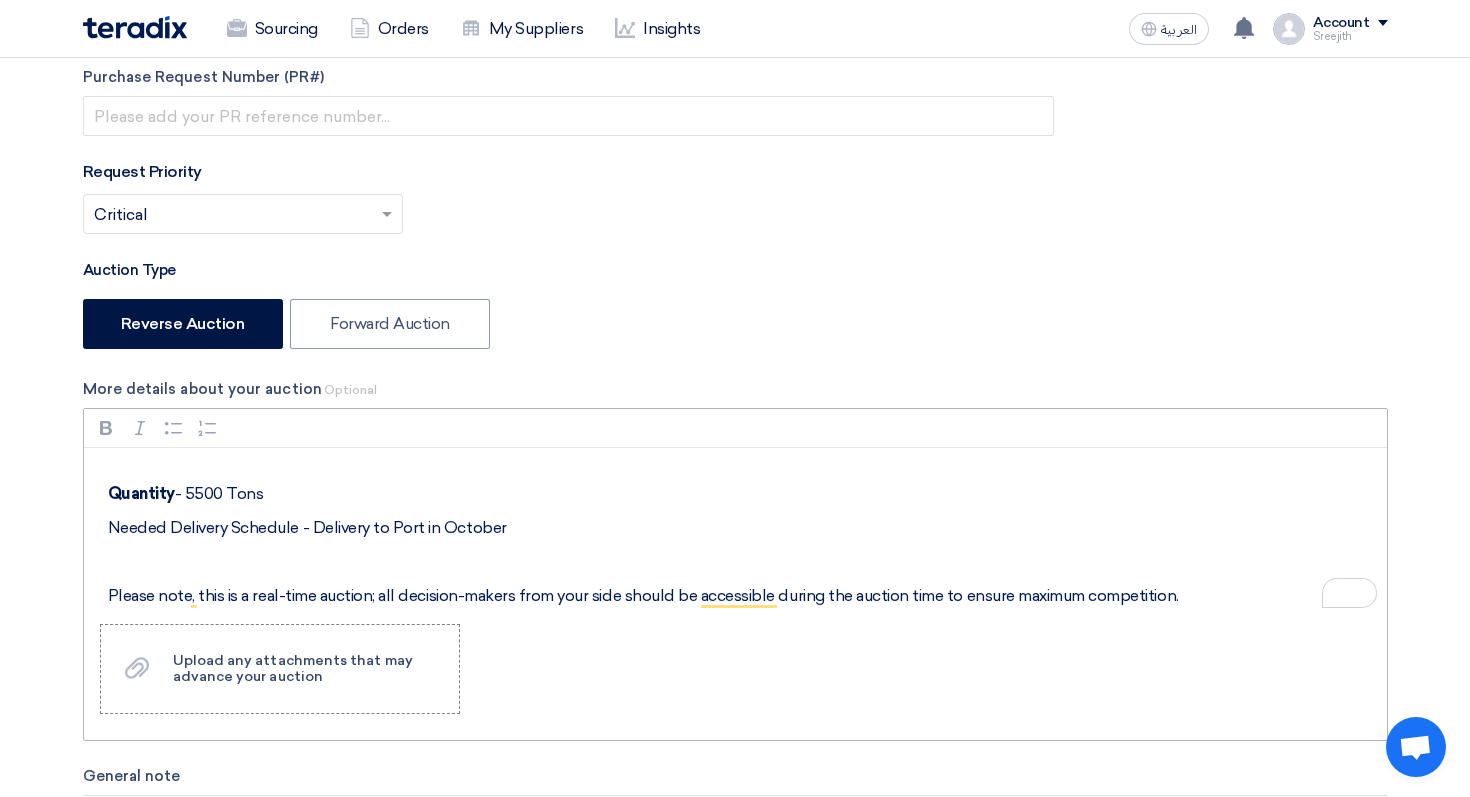 scroll, scrollTop: 116, scrollLeft: 0, axis: vertical 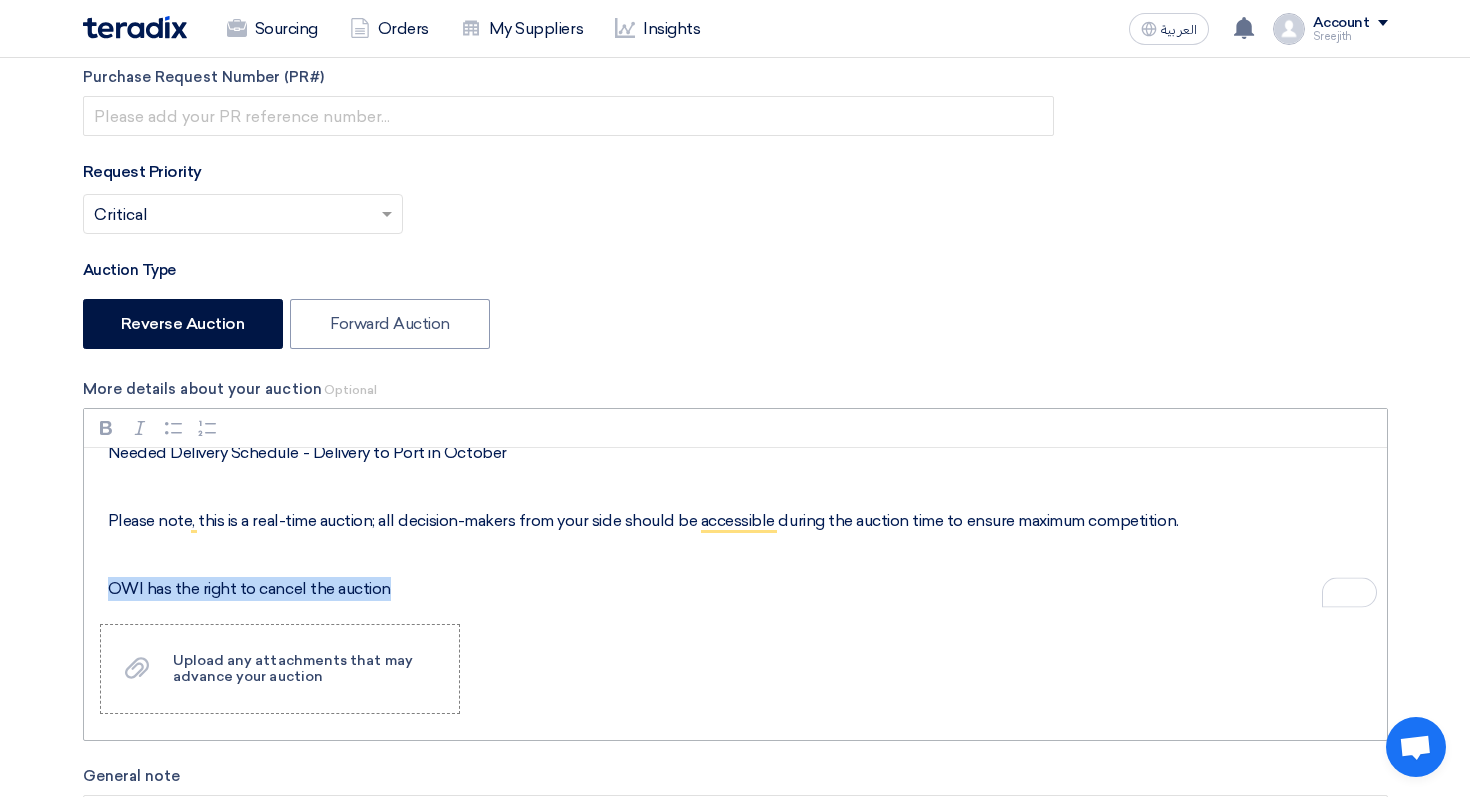 drag, startPoint x: 392, startPoint y: 598, endPoint x: 102, endPoint y: 593, distance: 290.0431 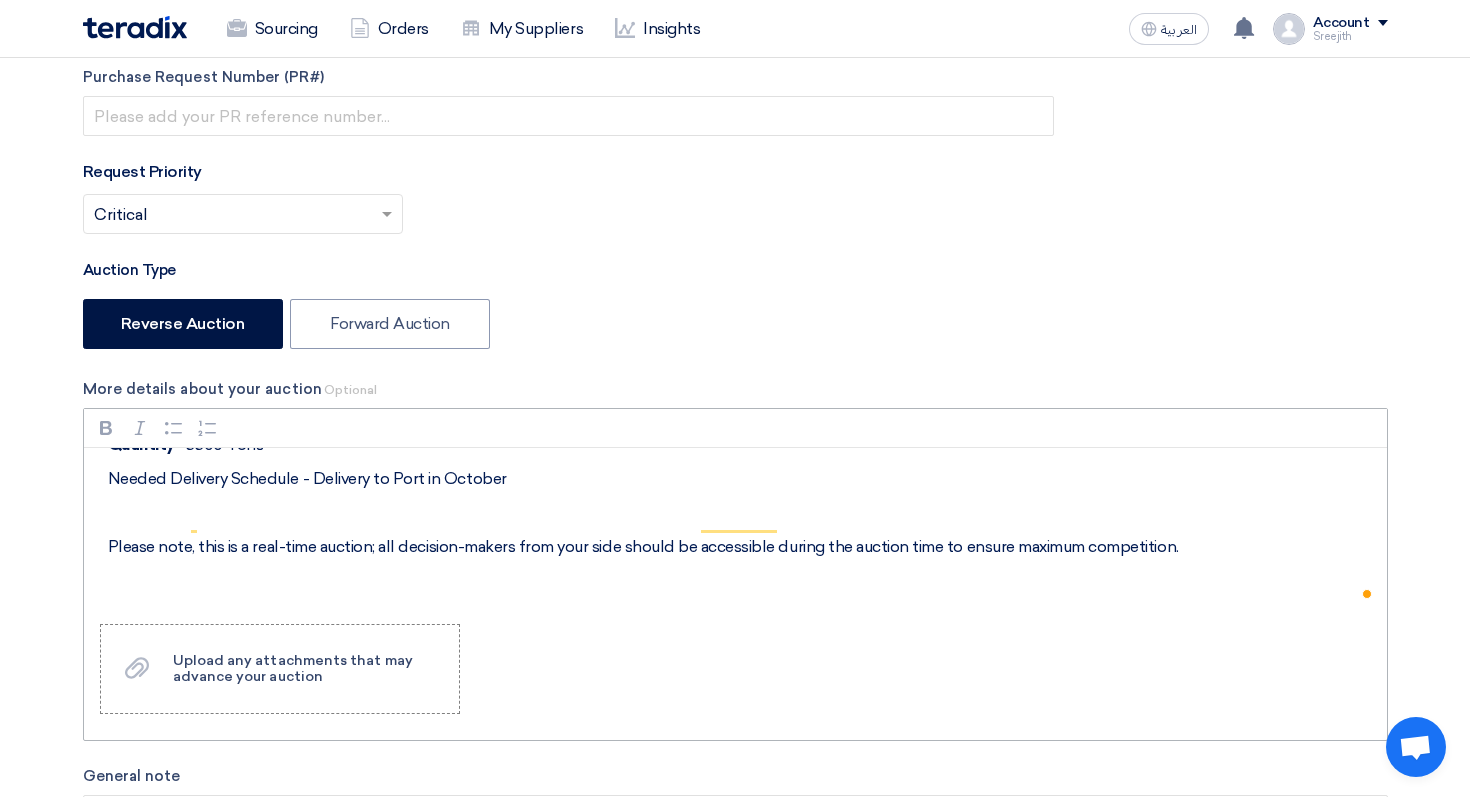 scroll, scrollTop: 131, scrollLeft: 0, axis: vertical 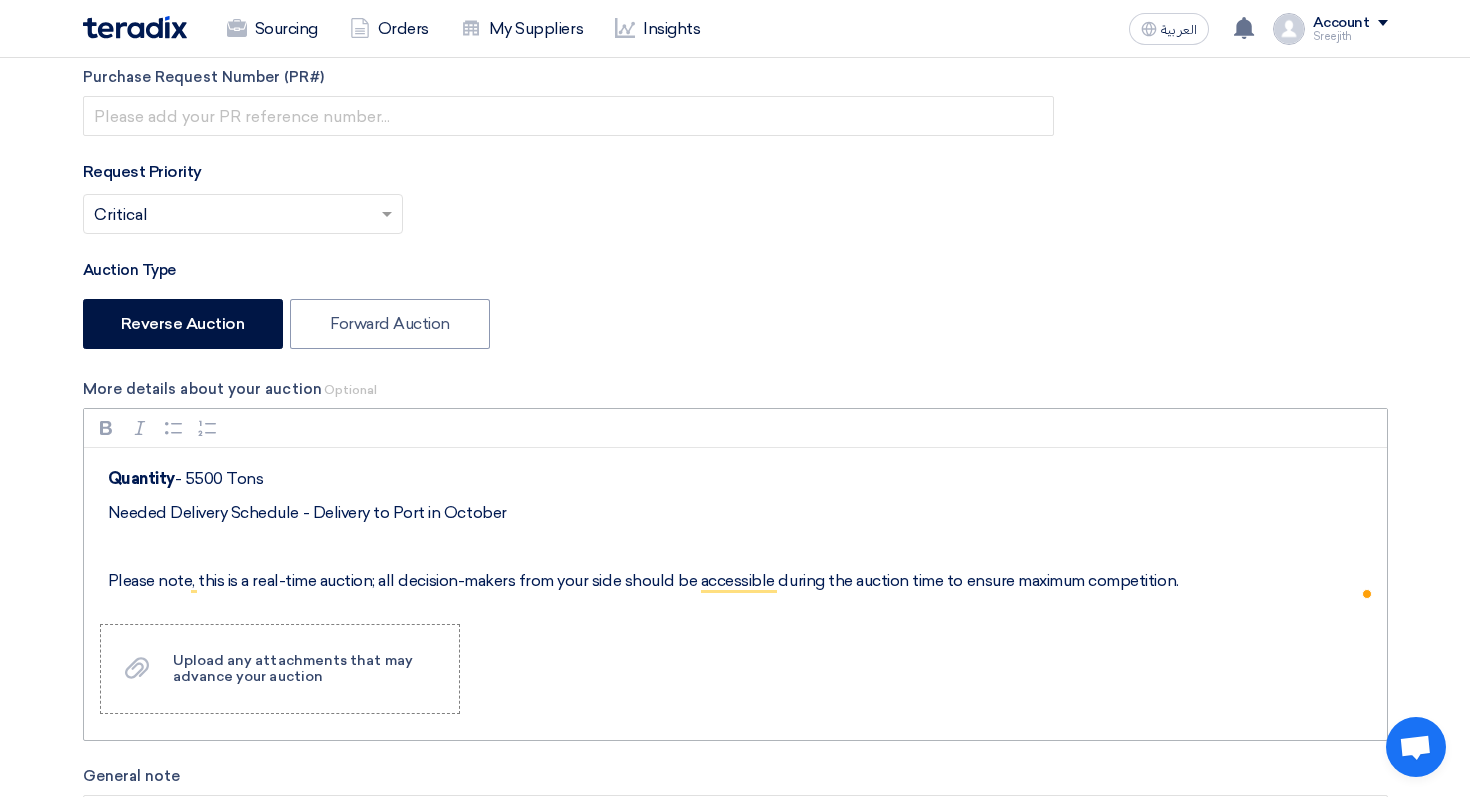 click at bounding box center [742, 547] 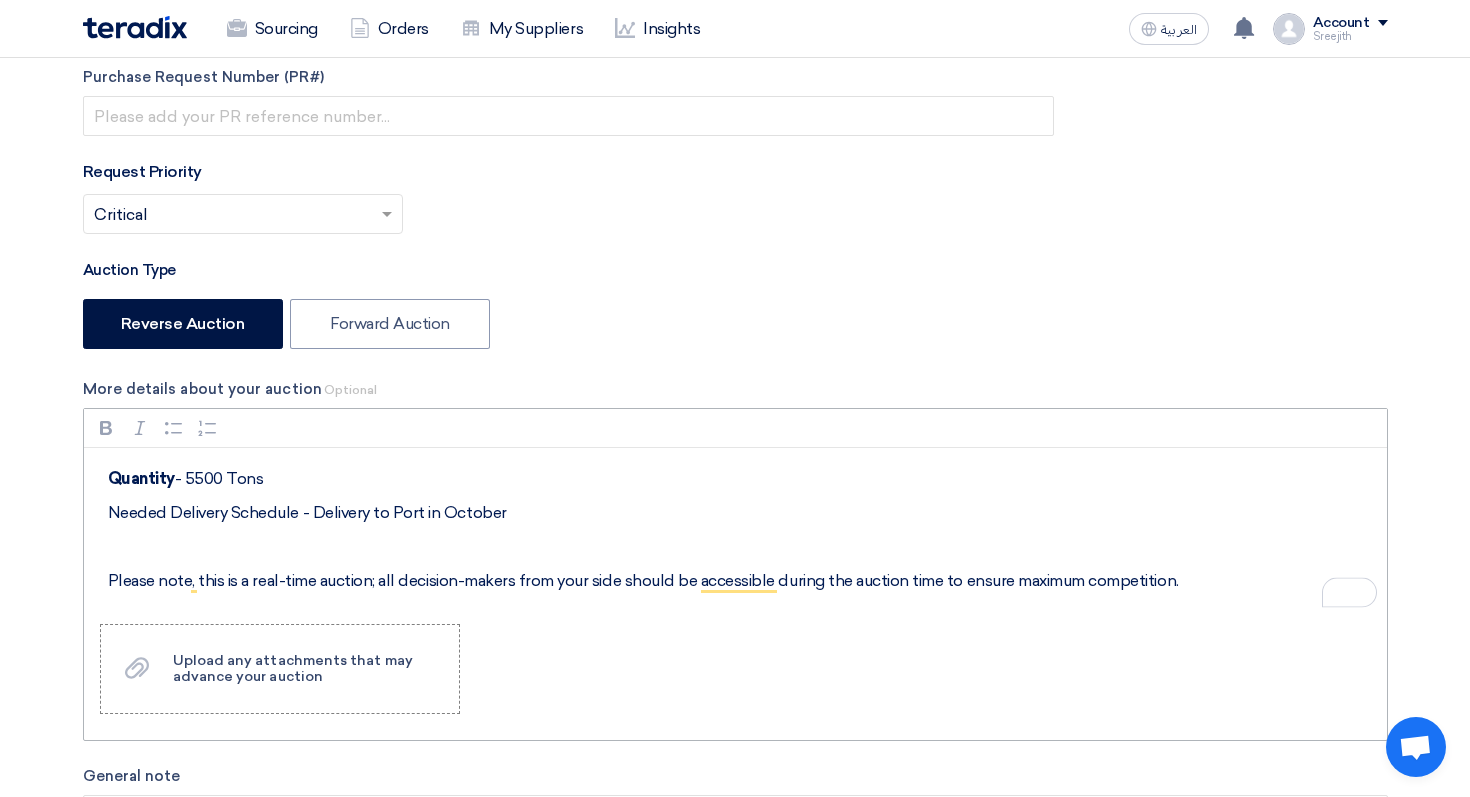 scroll, scrollTop: 63, scrollLeft: 0, axis: vertical 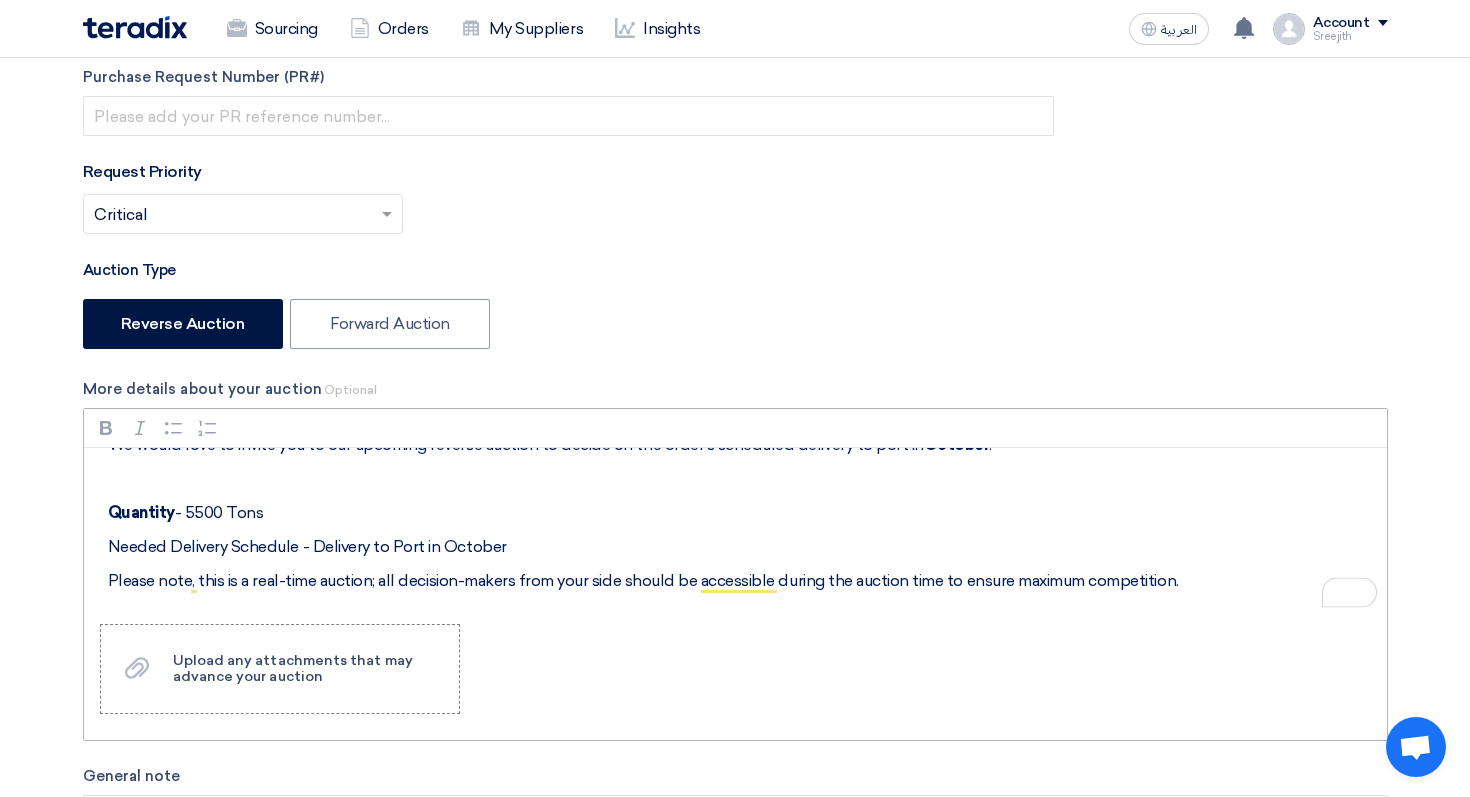 click at bounding box center (742, 479) 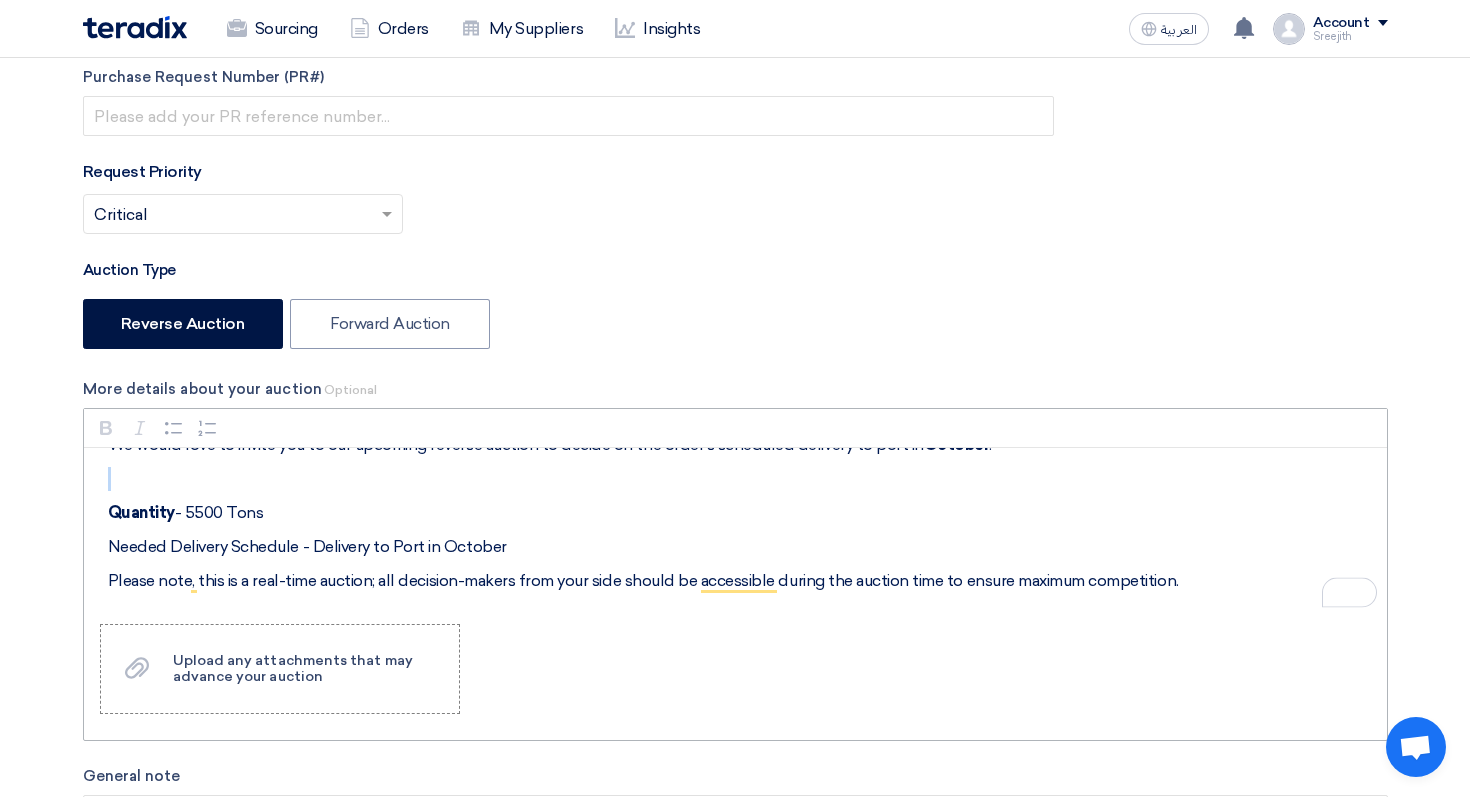 click at bounding box center (742, 479) 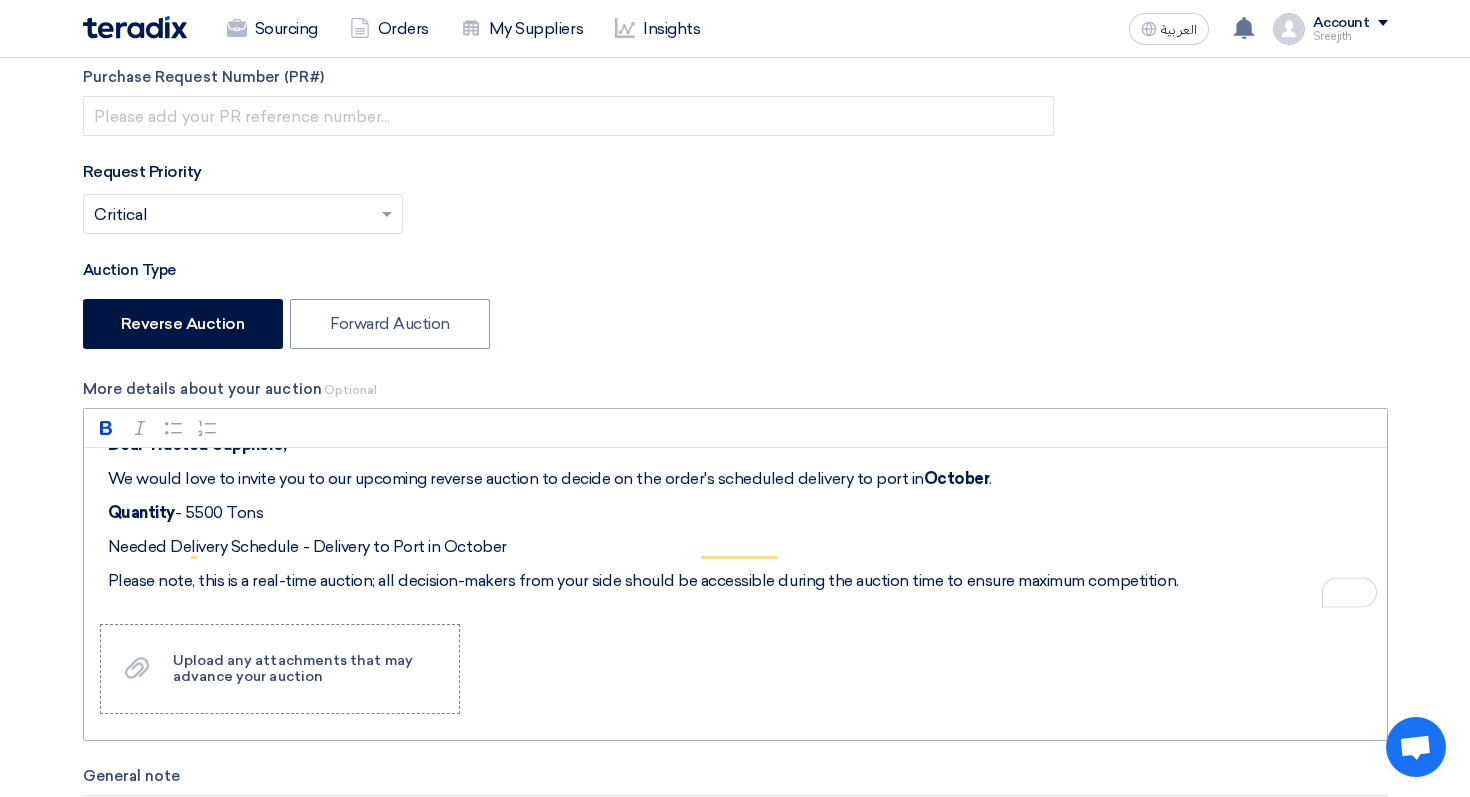 scroll, scrollTop: 29, scrollLeft: 0, axis: vertical 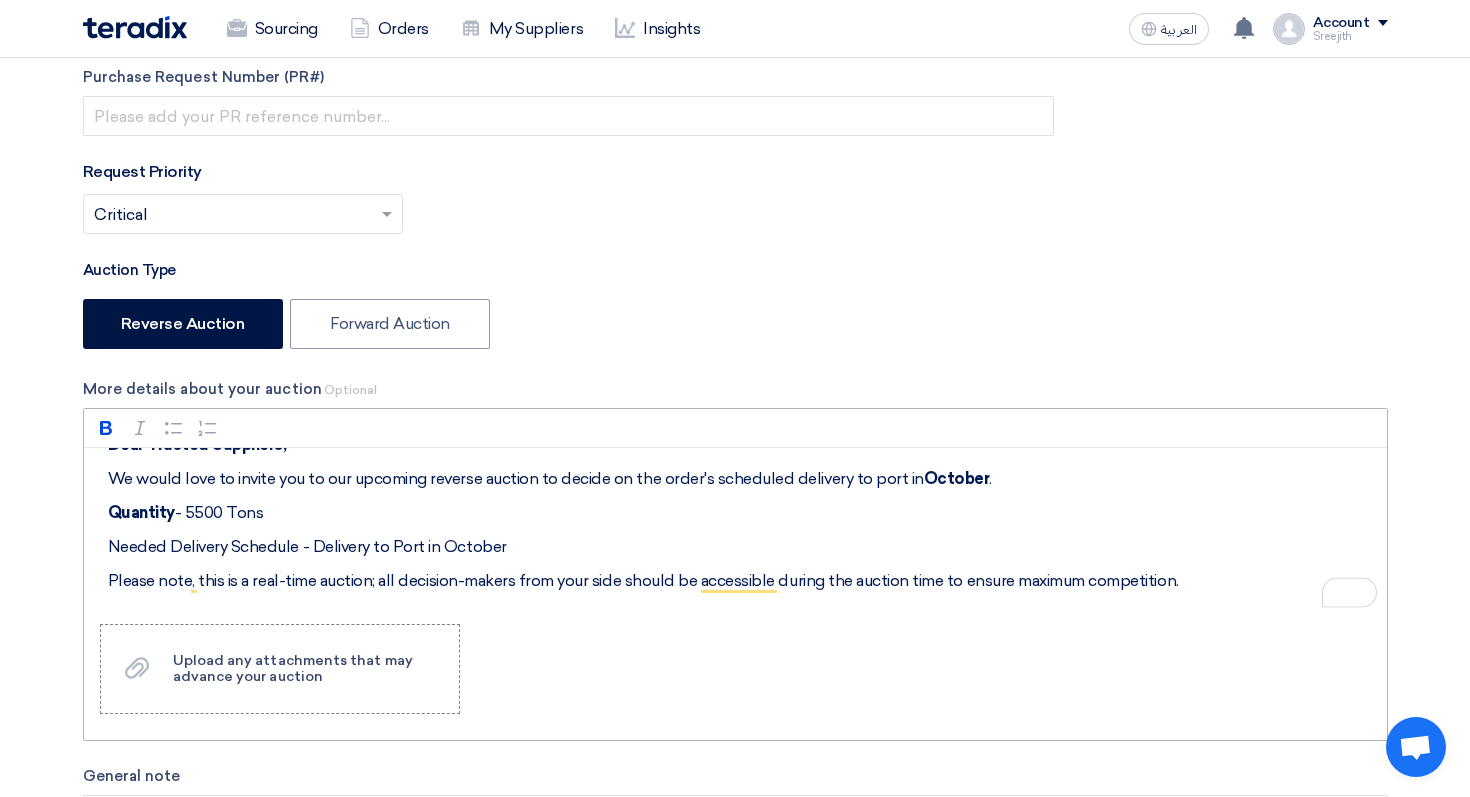 click on "Needed Delivery Schedule - Delivery to Port in October" at bounding box center [742, 547] 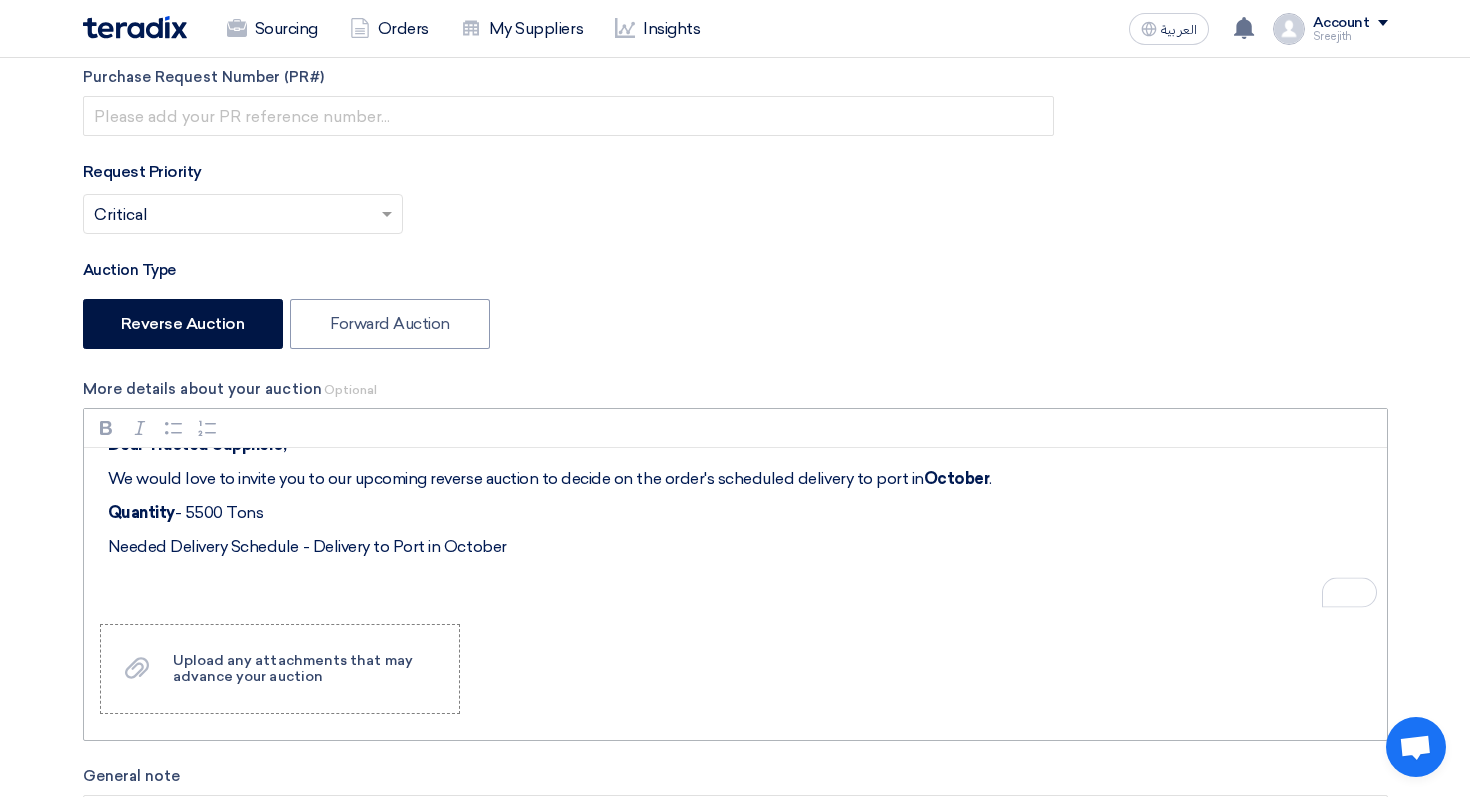 scroll, scrollTop: 63, scrollLeft: 0, axis: vertical 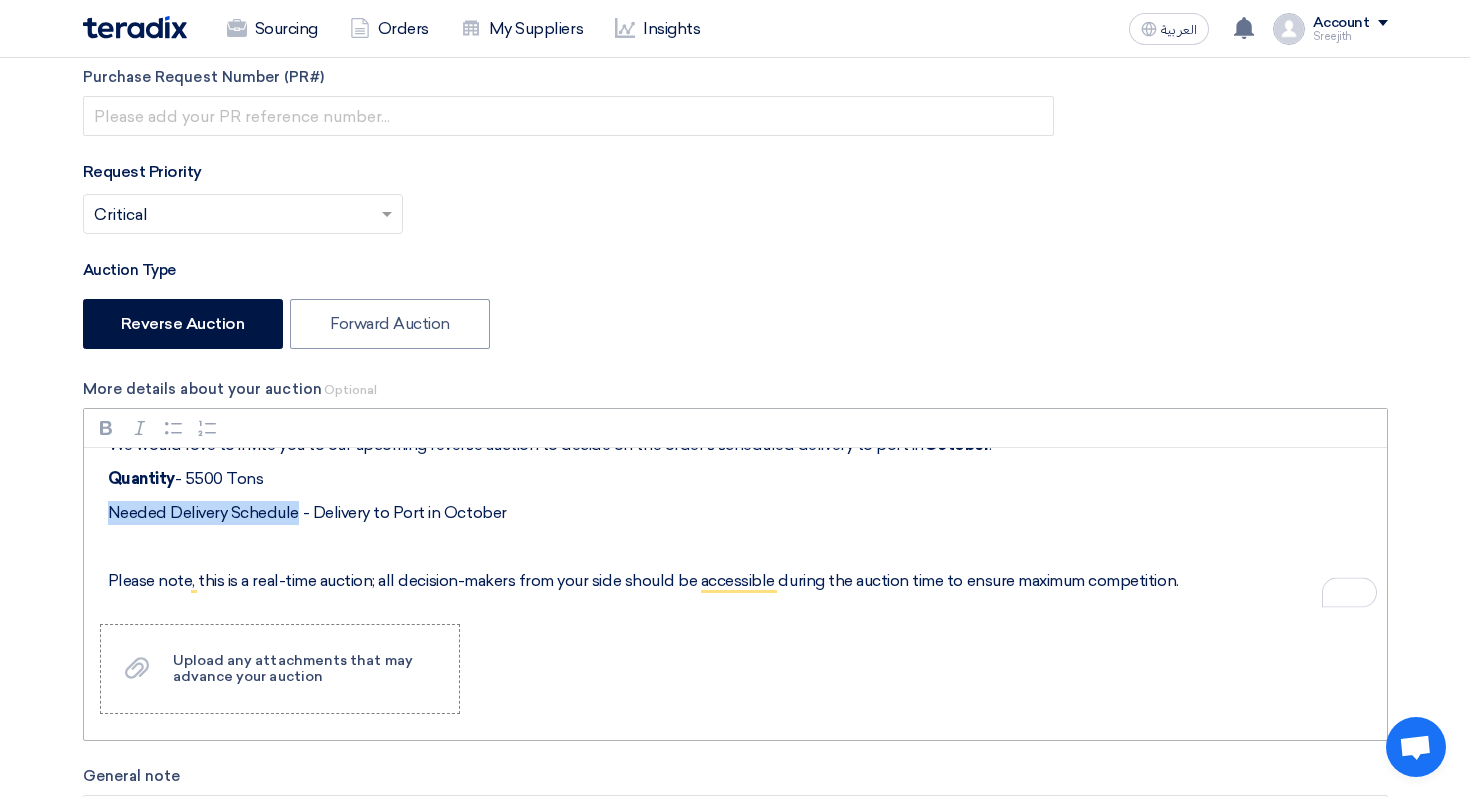 drag, startPoint x: 299, startPoint y: 517, endPoint x: 111, endPoint y: 519, distance: 188.01064 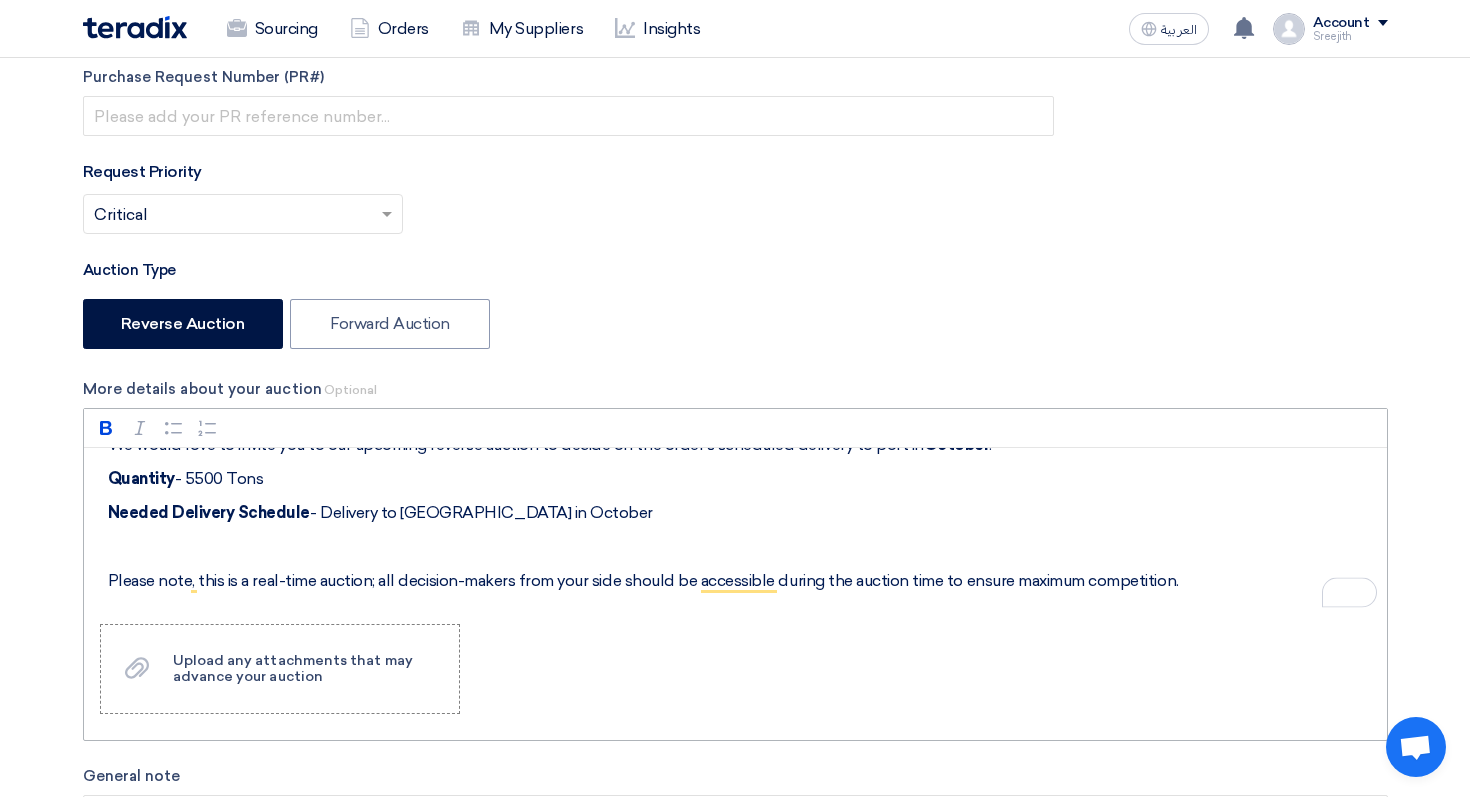 click at bounding box center (742, 547) 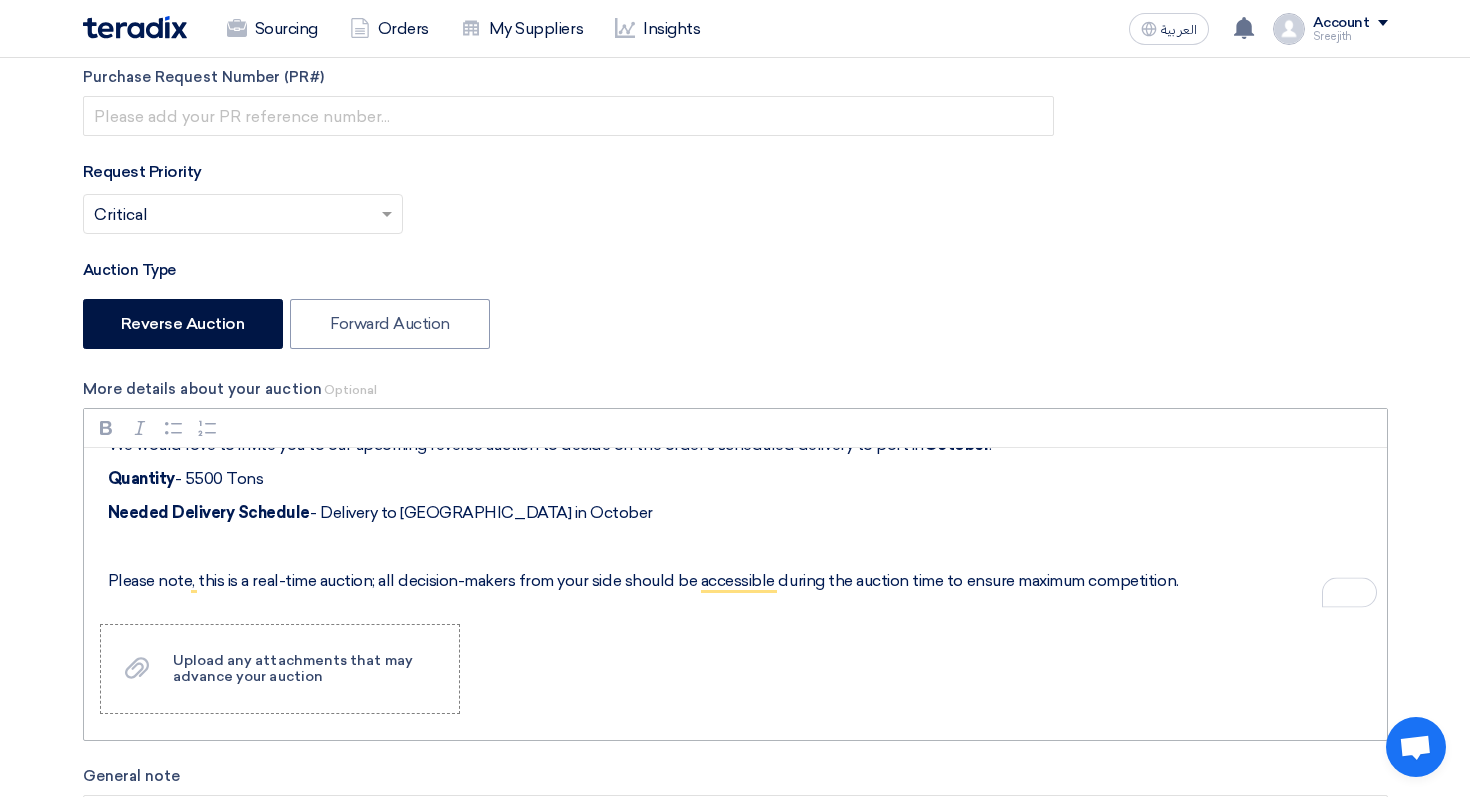 scroll, scrollTop: 41, scrollLeft: 0, axis: vertical 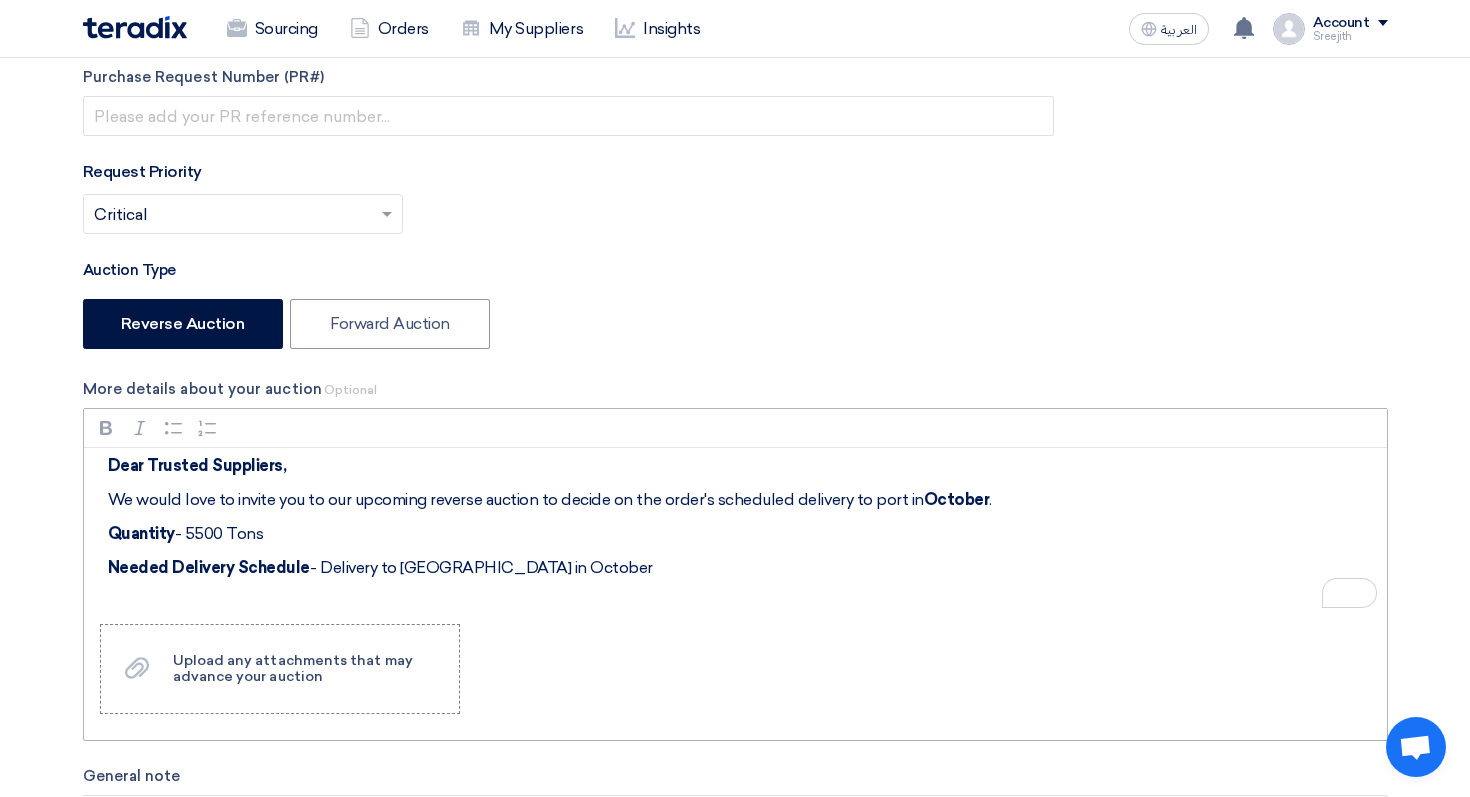 click on "Quantity" at bounding box center (141, 533) 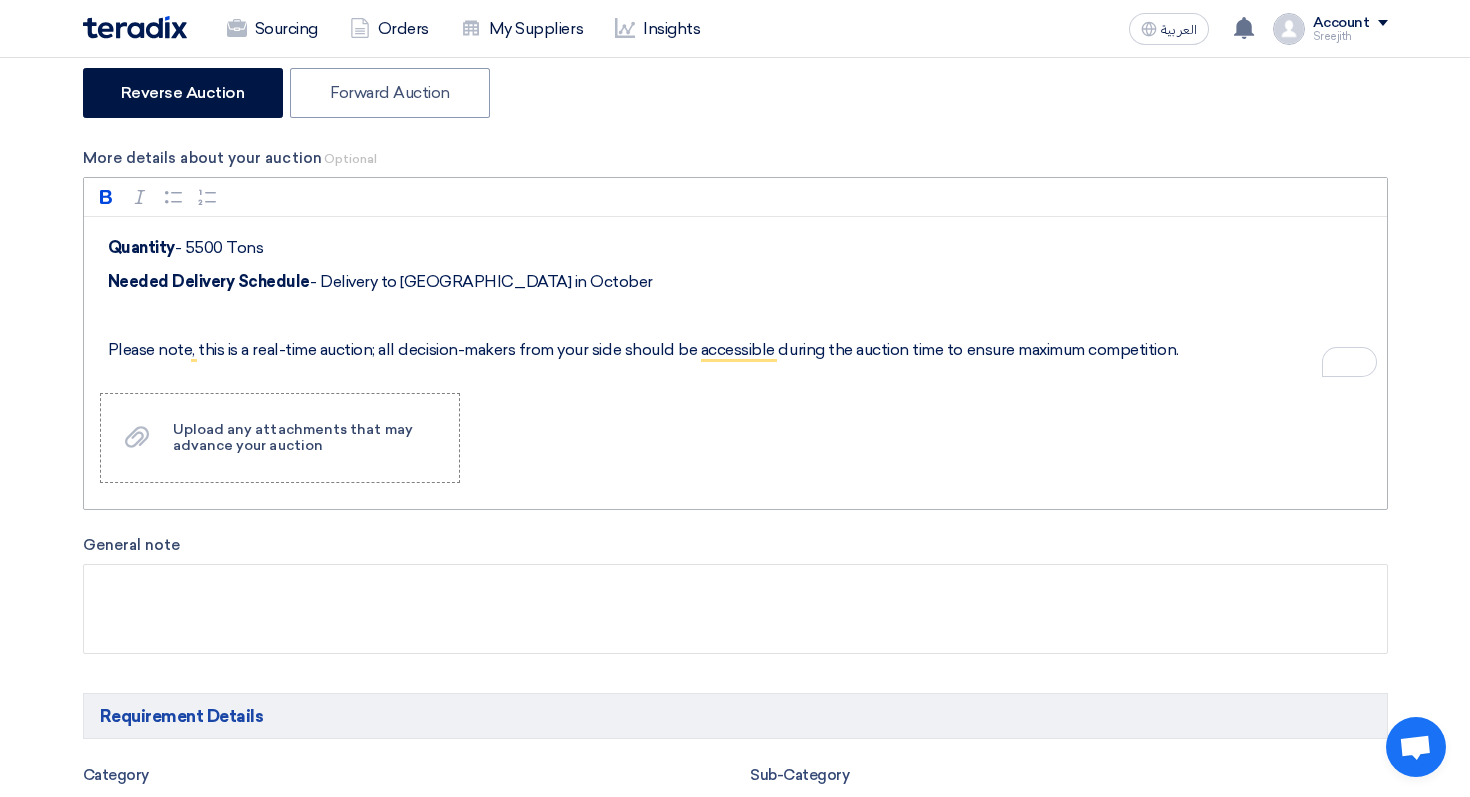 click on "Please note, this is a real-time auction; all decision-makers from your side should be accessible during the auction time to ensure maximum competition." at bounding box center (742, 350) 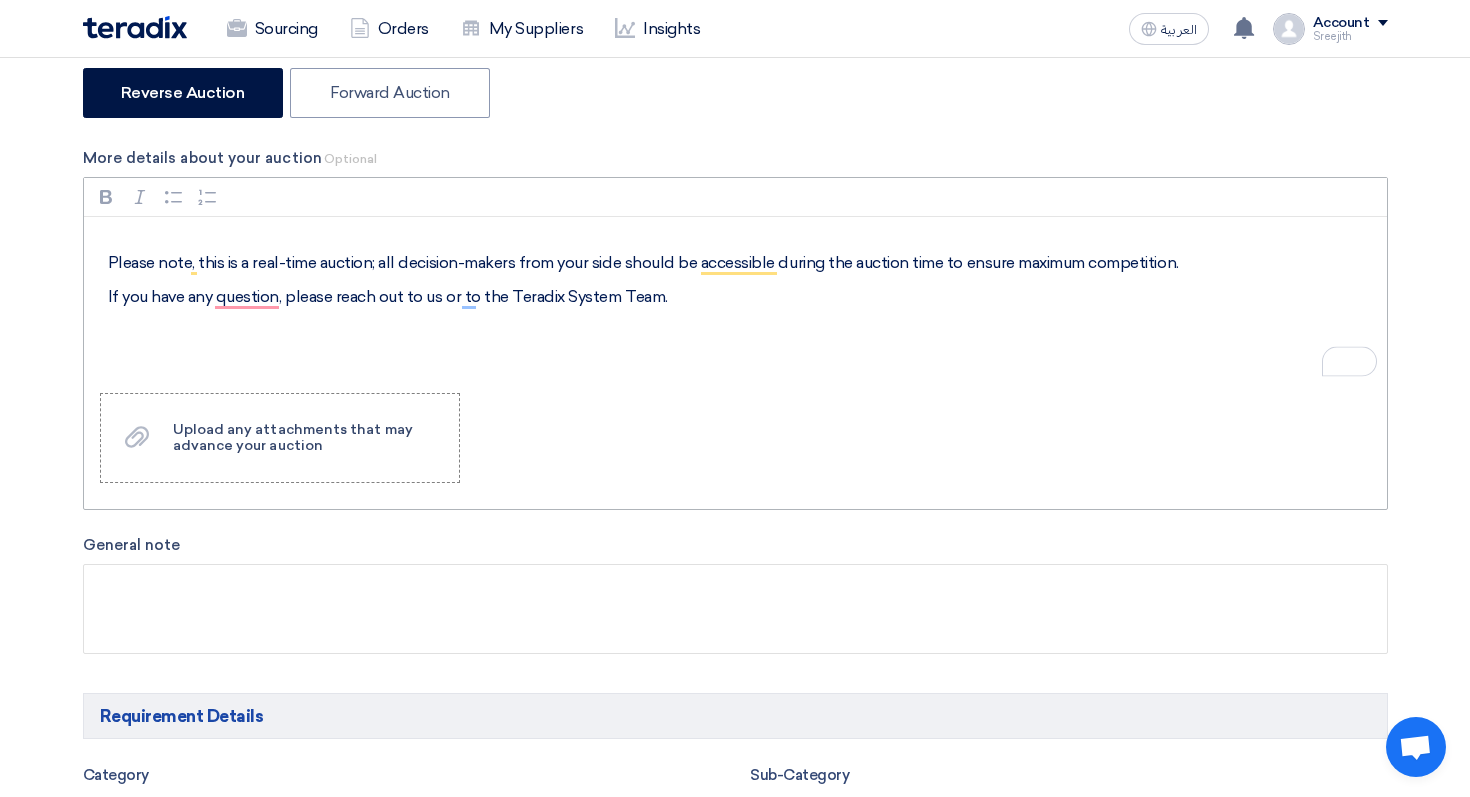 click on "If you have any question, please reach out to us or to the Teradix System Team." at bounding box center (742, 297) 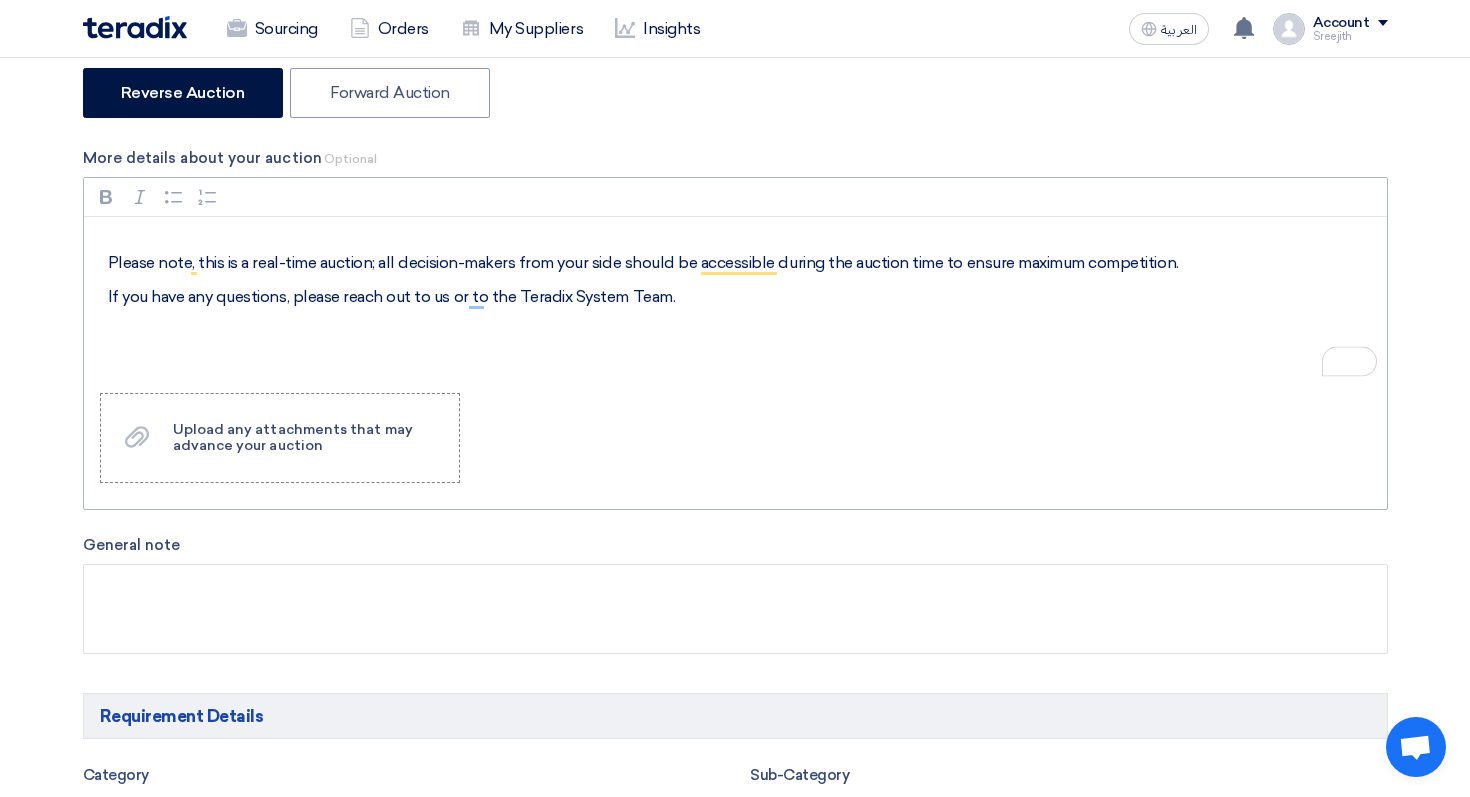 click at bounding box center [742, 331] 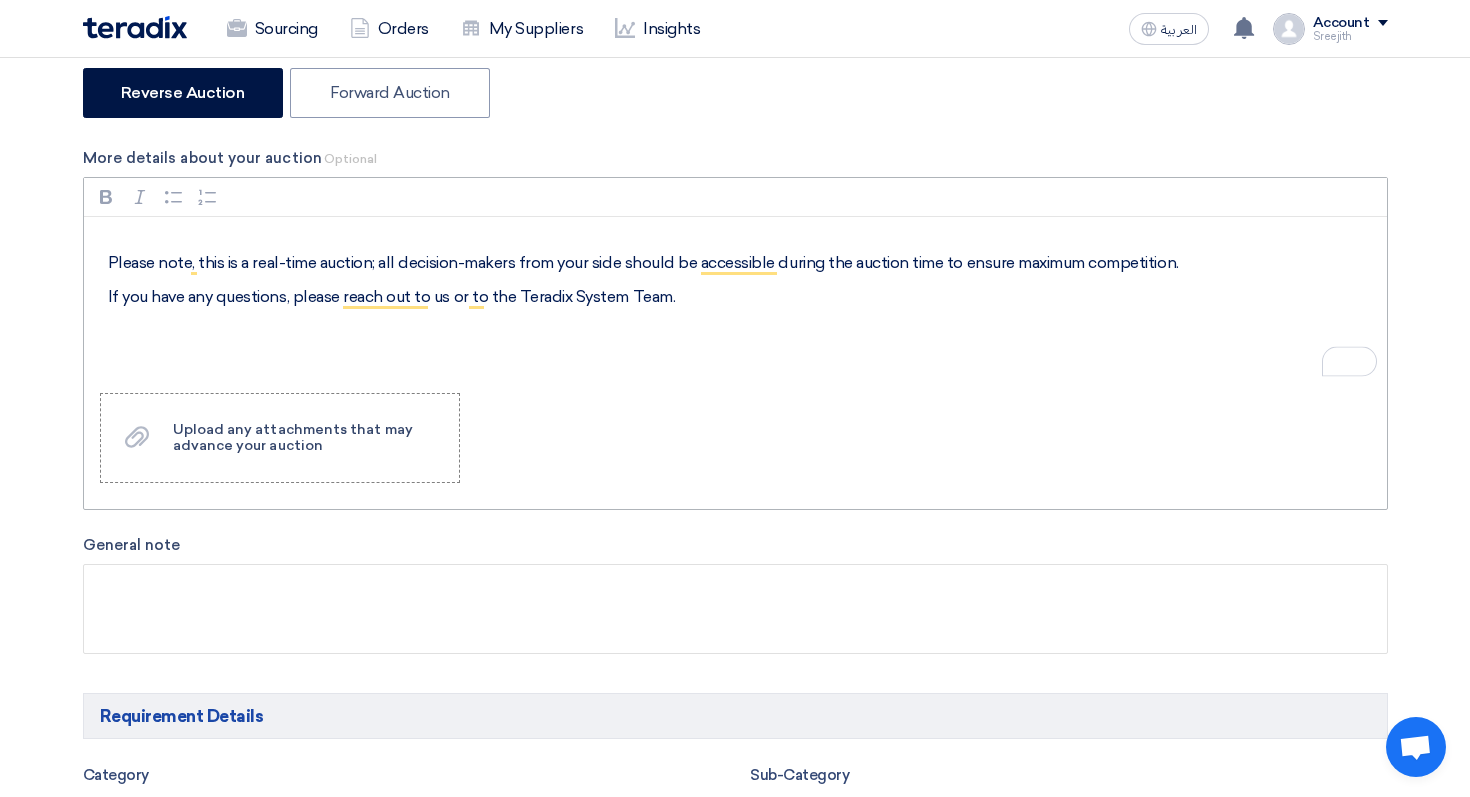 click on "If you have any questions, please reach out to us or to the Teradix System Team." at bounding box center (742, 297) 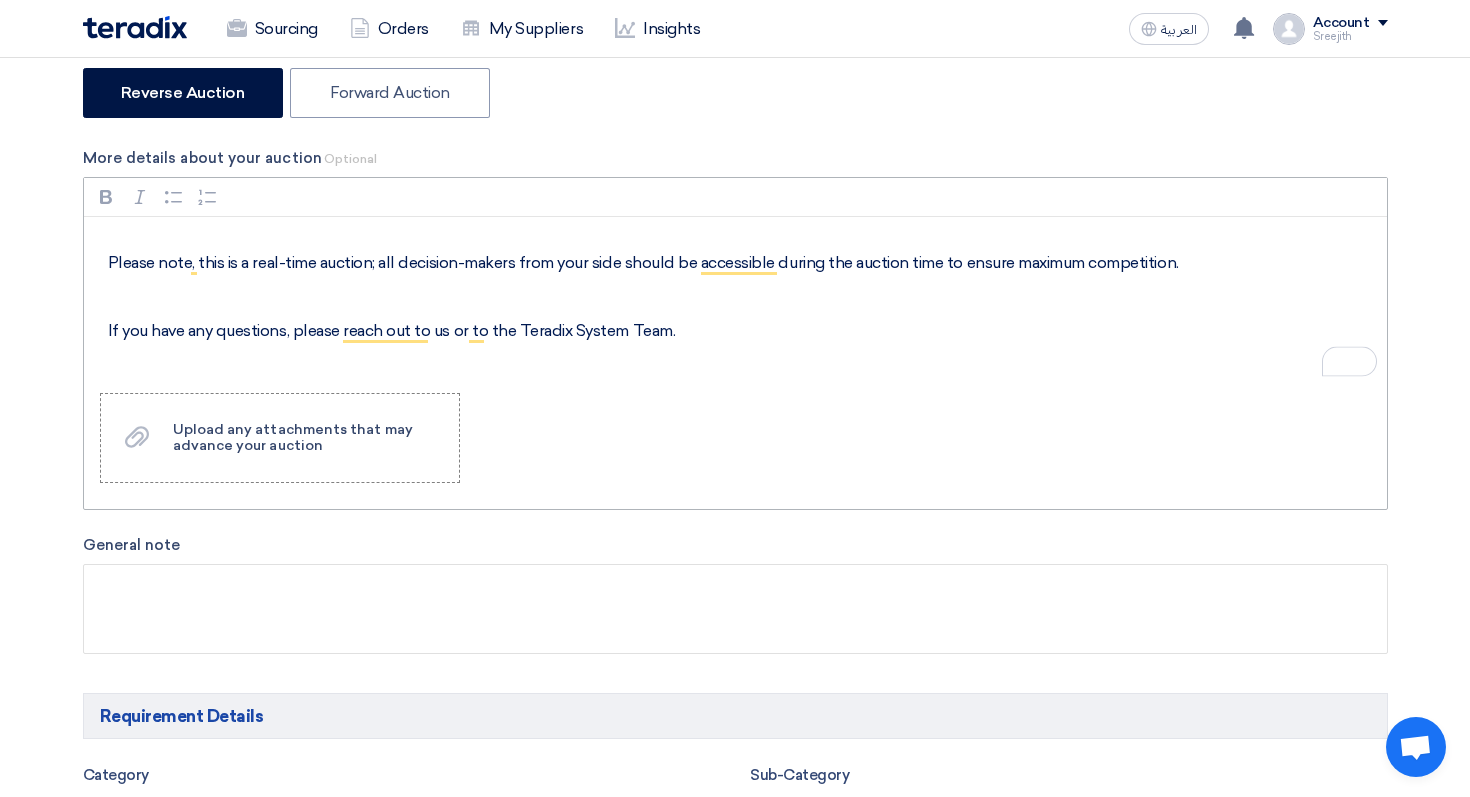 click on "If you have any questions, please reach out to us or to the Teradix System Team." at bounding box center [742, 331] 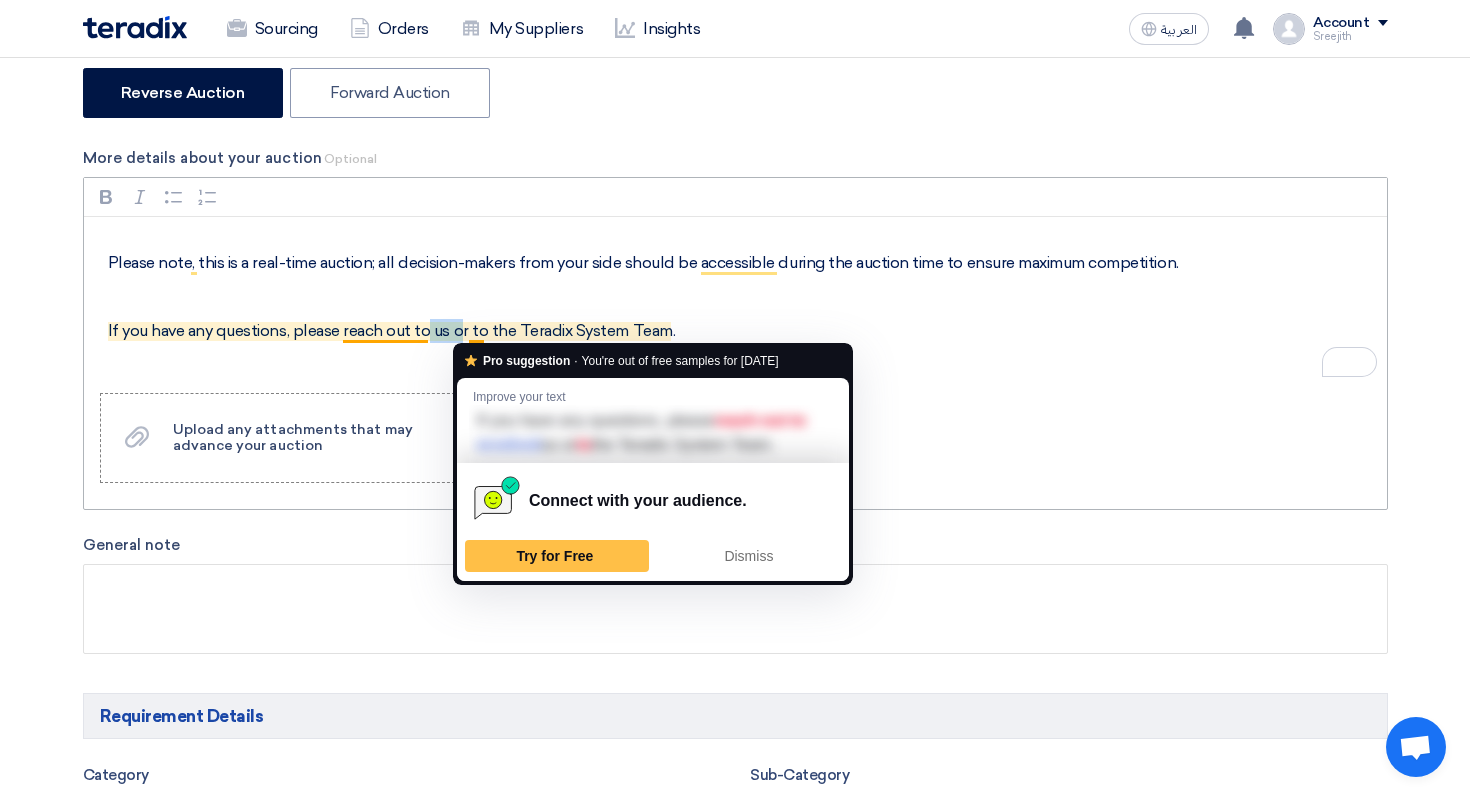 drag, startPoint x: 461, startPoint y: 332, endPoint x: 428, endPoint y: 342, distance: 34.48188 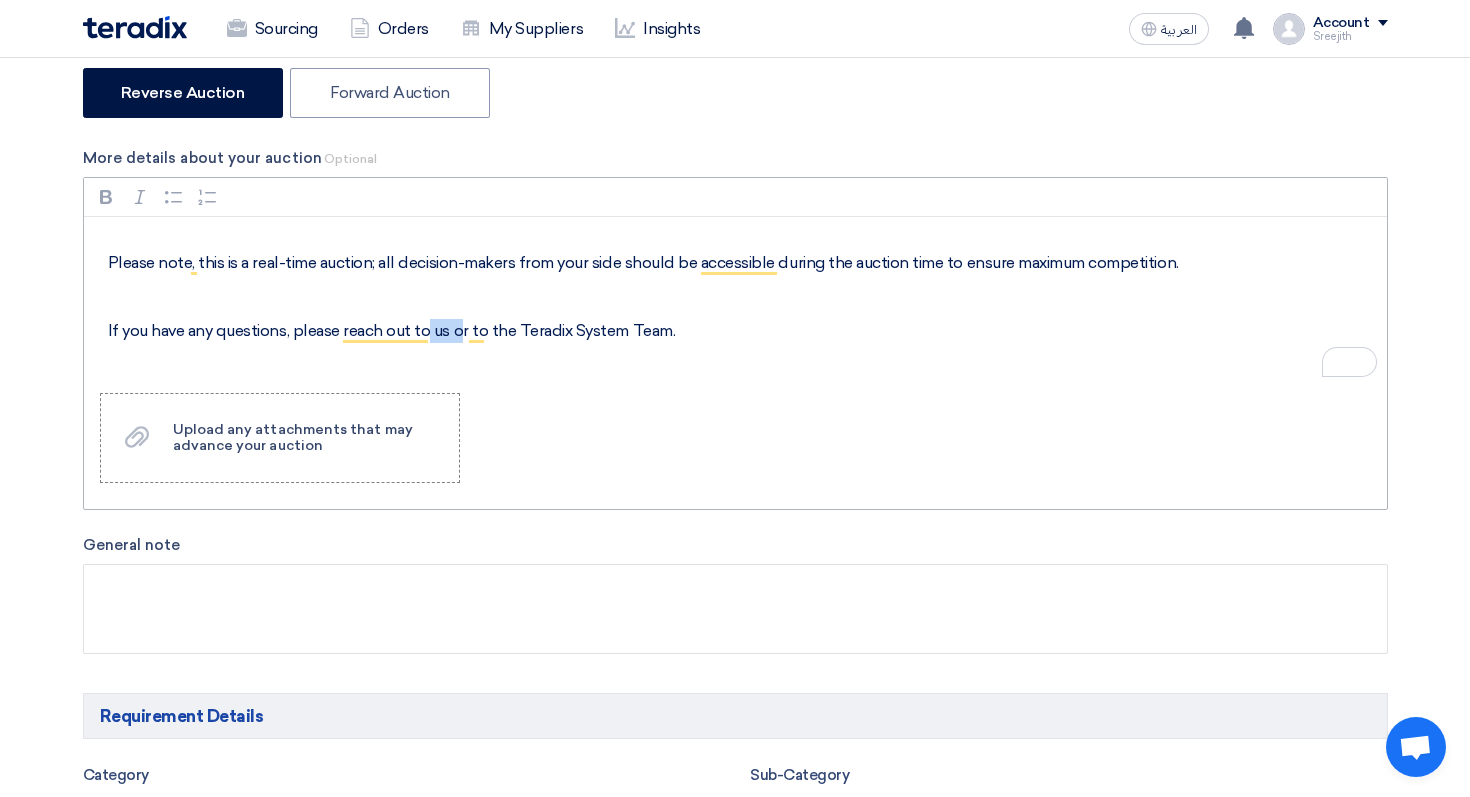 click on "If you have any questions, please reach out to us or to the Teradix System Team." at bounding box center (742, 331) 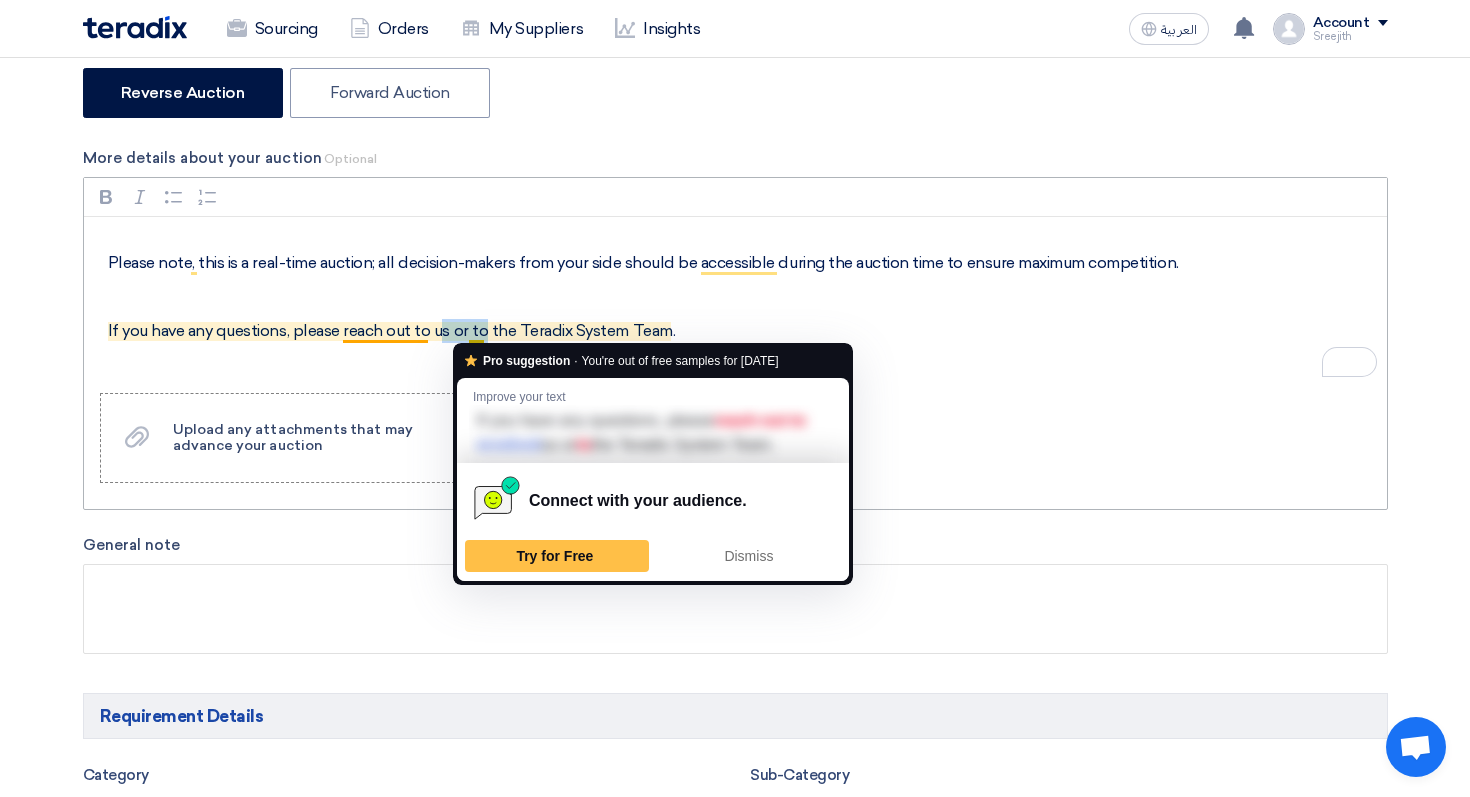 drag, startPoint x: 481, startPoint y: 333, endPoint x: 437, endPoint y: 333, distance: 44 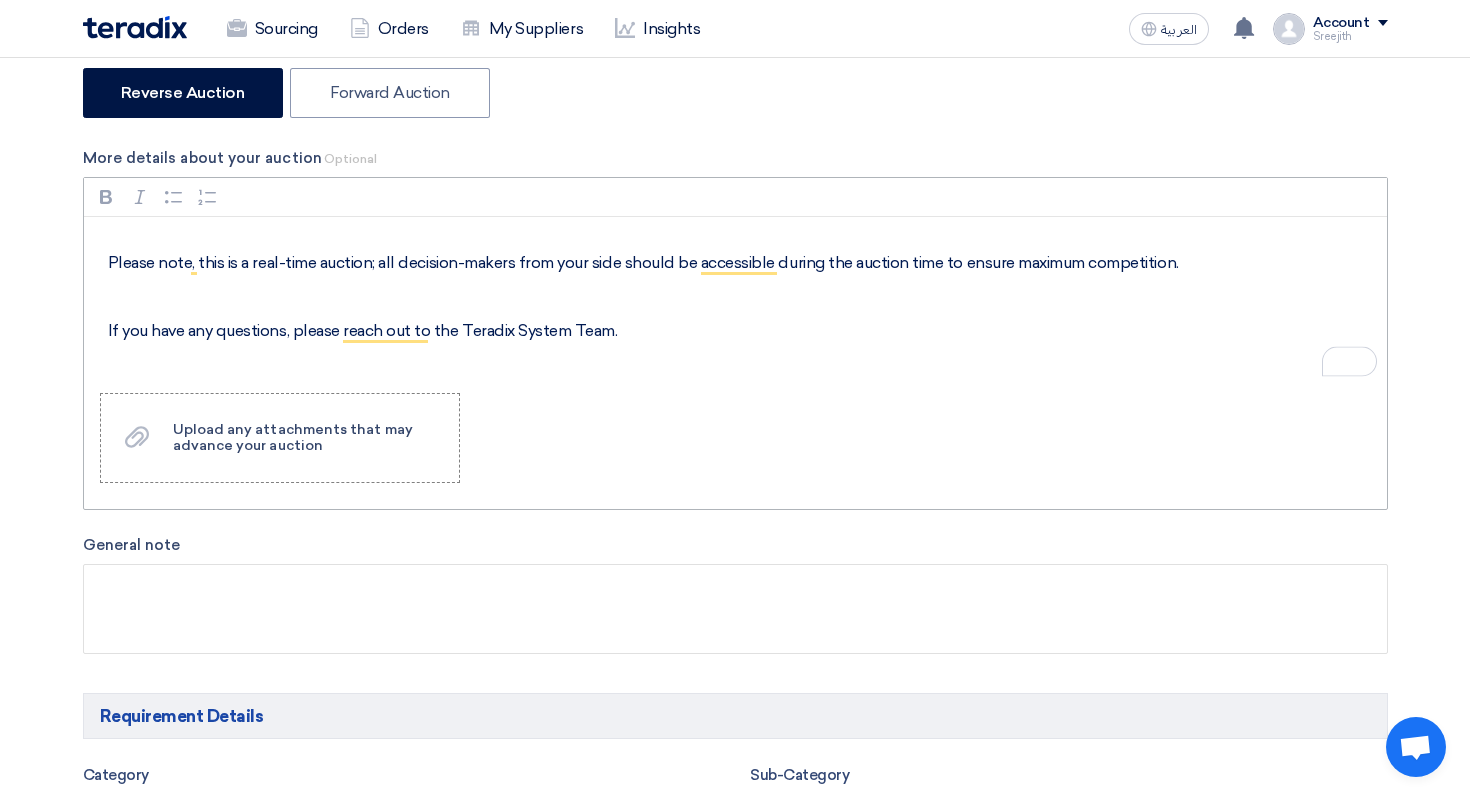 click on "If you have any questions, please reach out to the Teradix System Team." at bounding box center [742, 331] 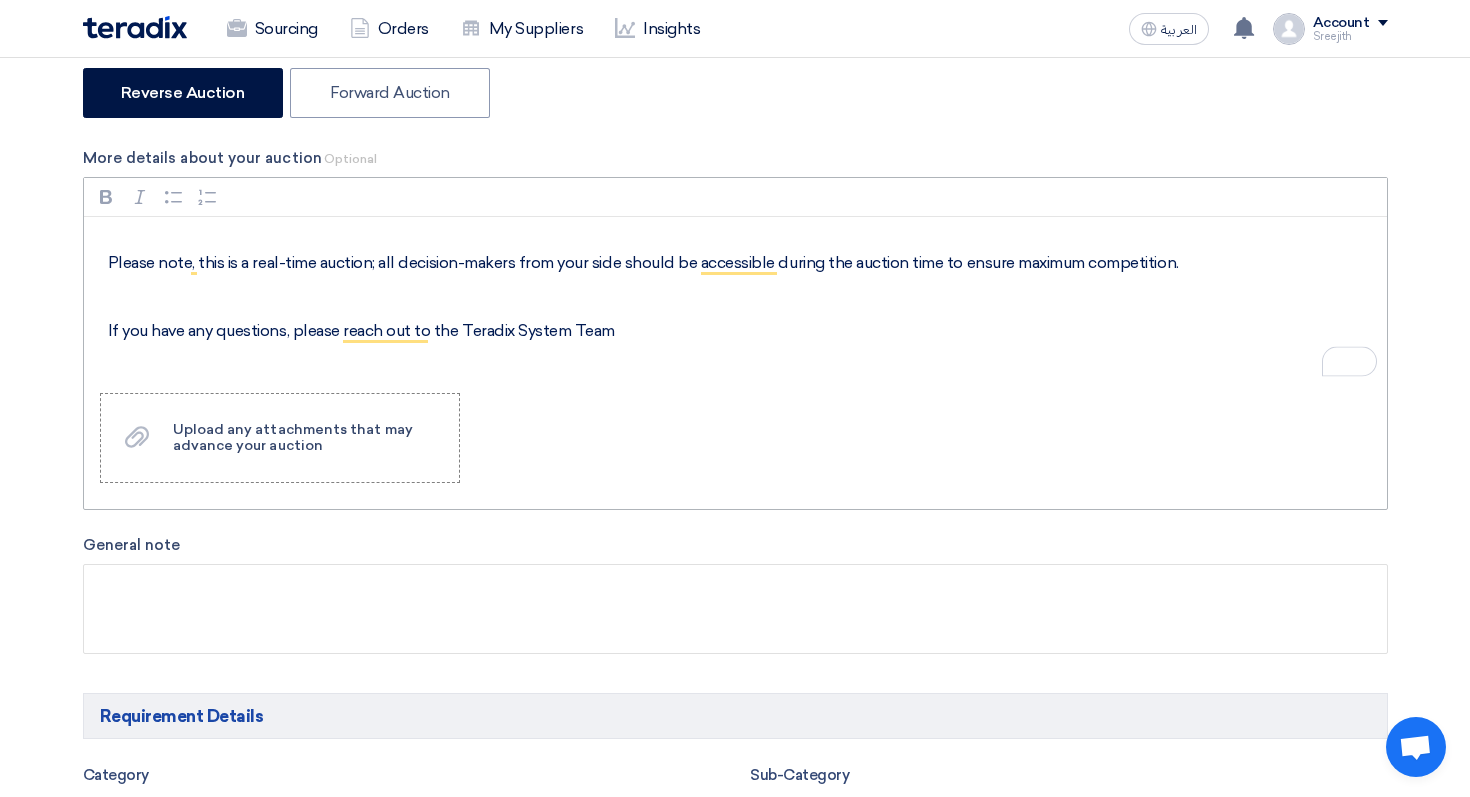 click on "If you have any questions, please reach out to the Teradix System Team" at bounding box center [742, 331] 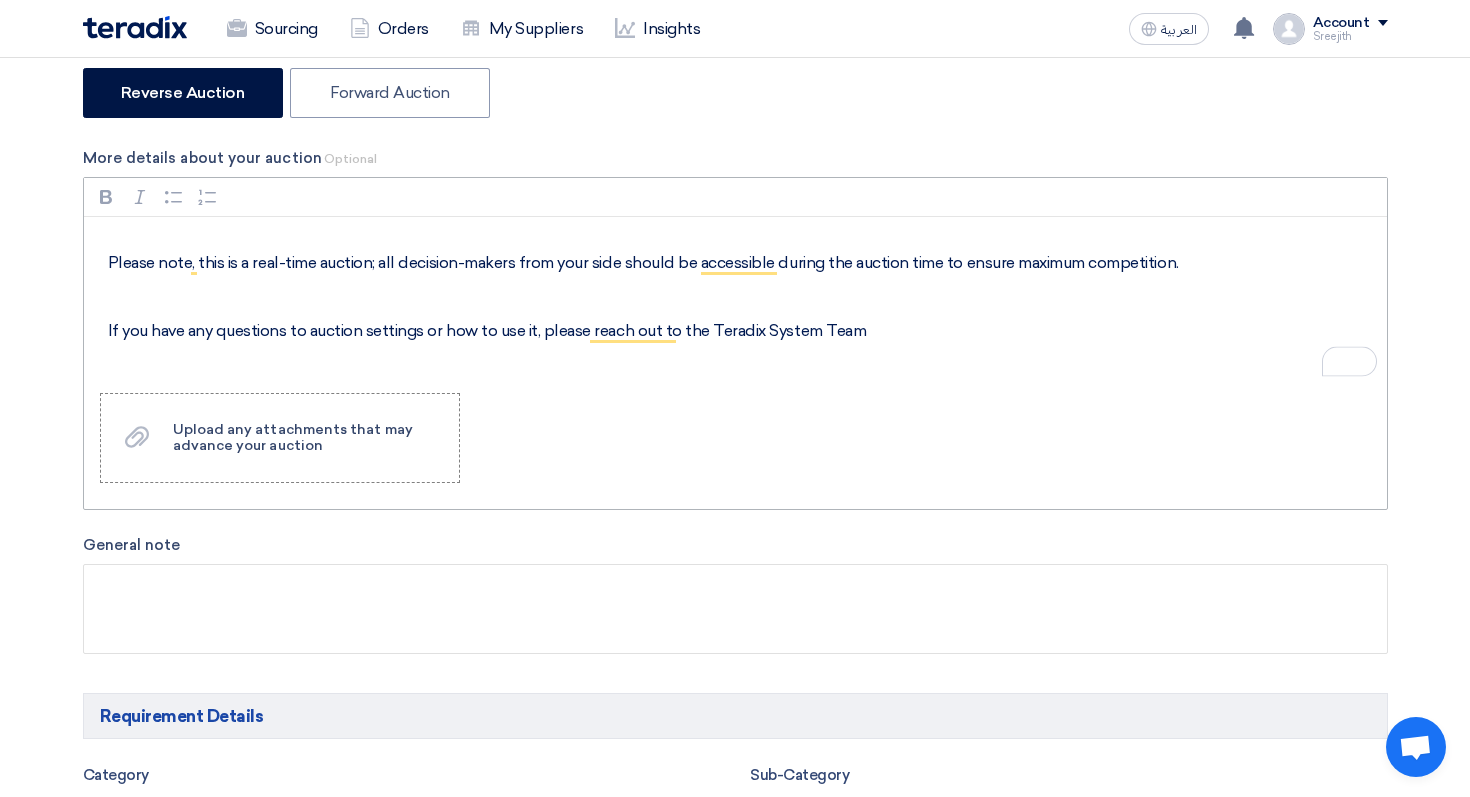 click on "If you have any questions to auction settings or how to use it, please reach out to the Teradix System Team" at bounding box center (742, 331) 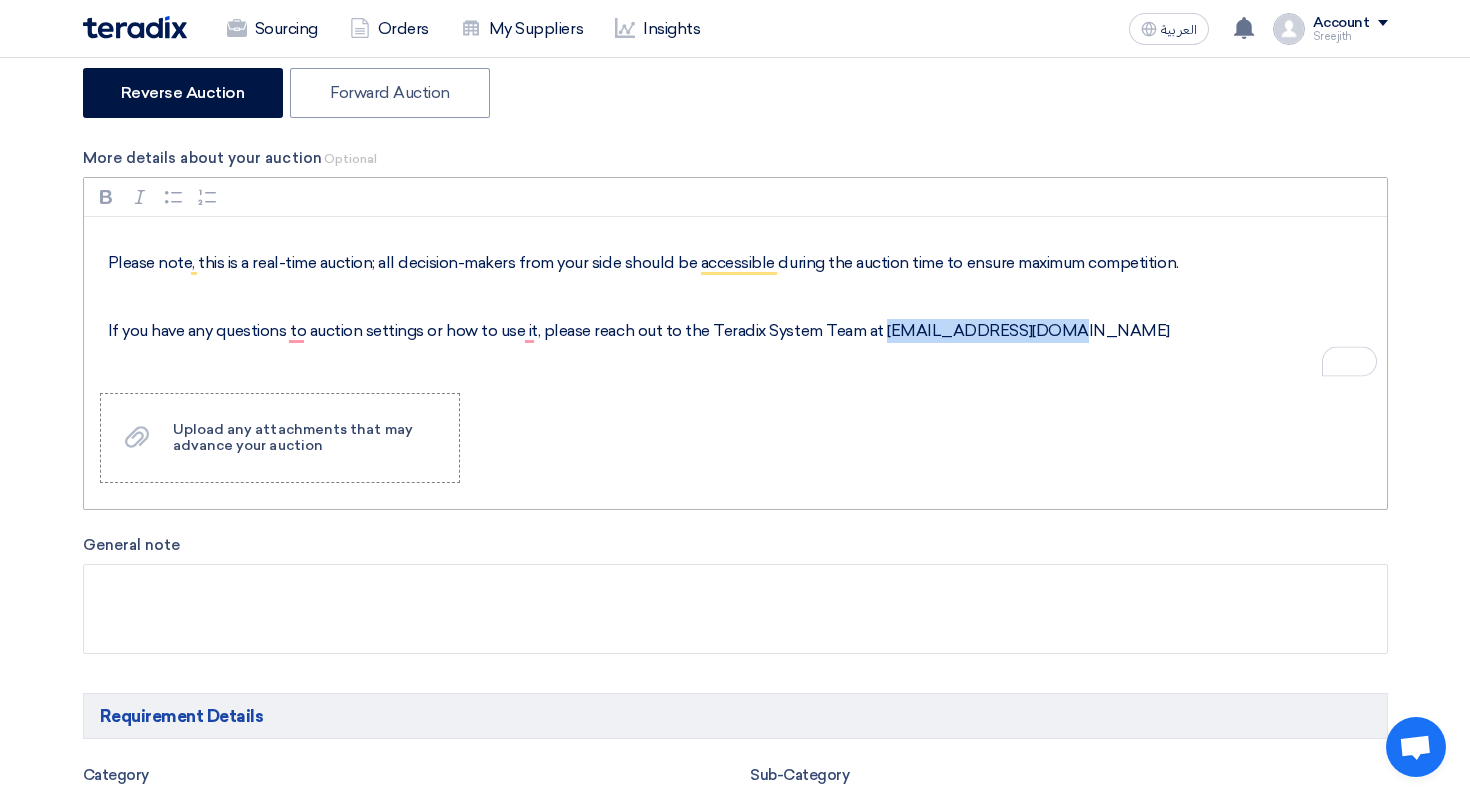 drag, startPoint x: 882, startPoint y: 331, endPoint x: 1070, endPoint y: 331, distance: 188 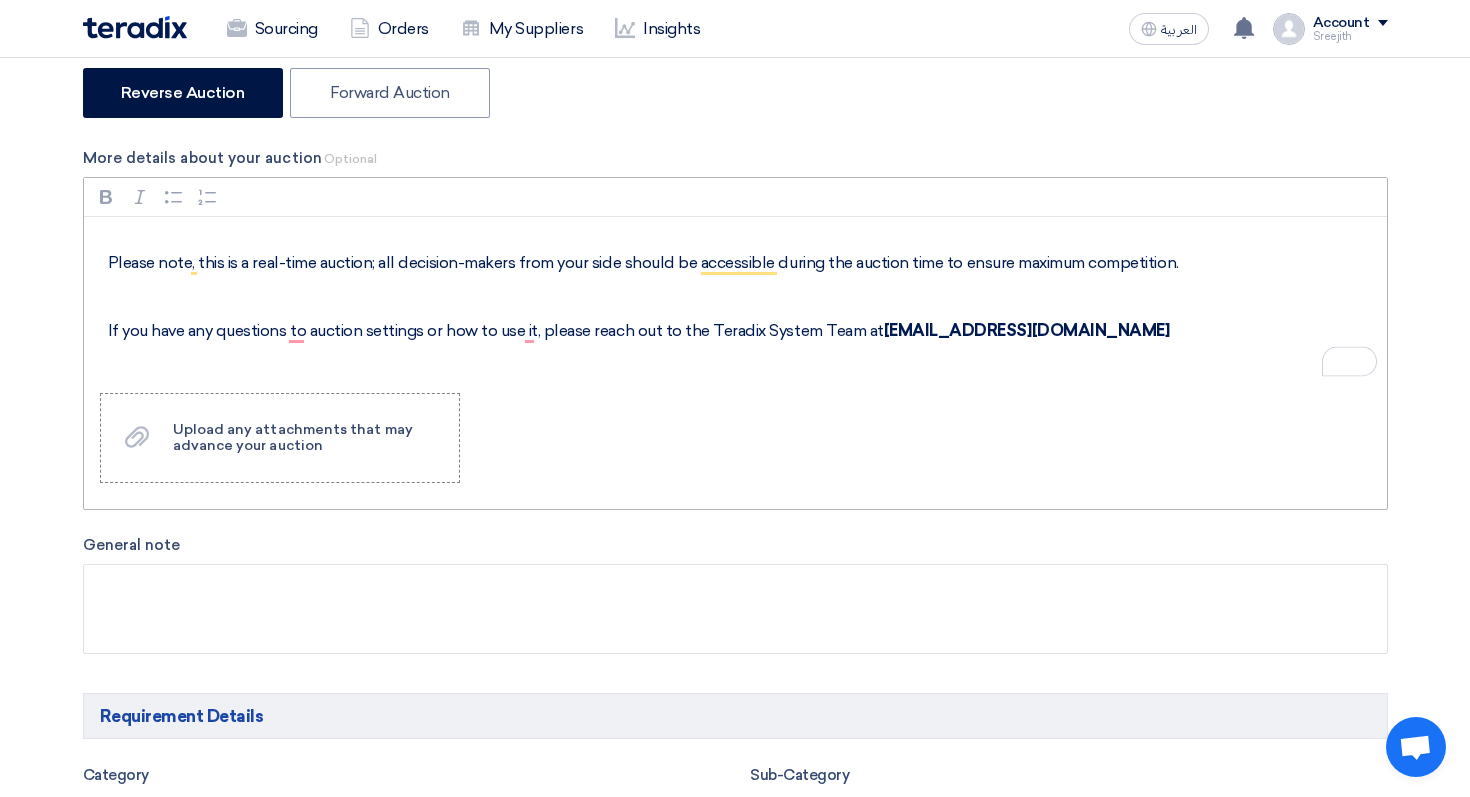 click at bounding box center (742, 365) 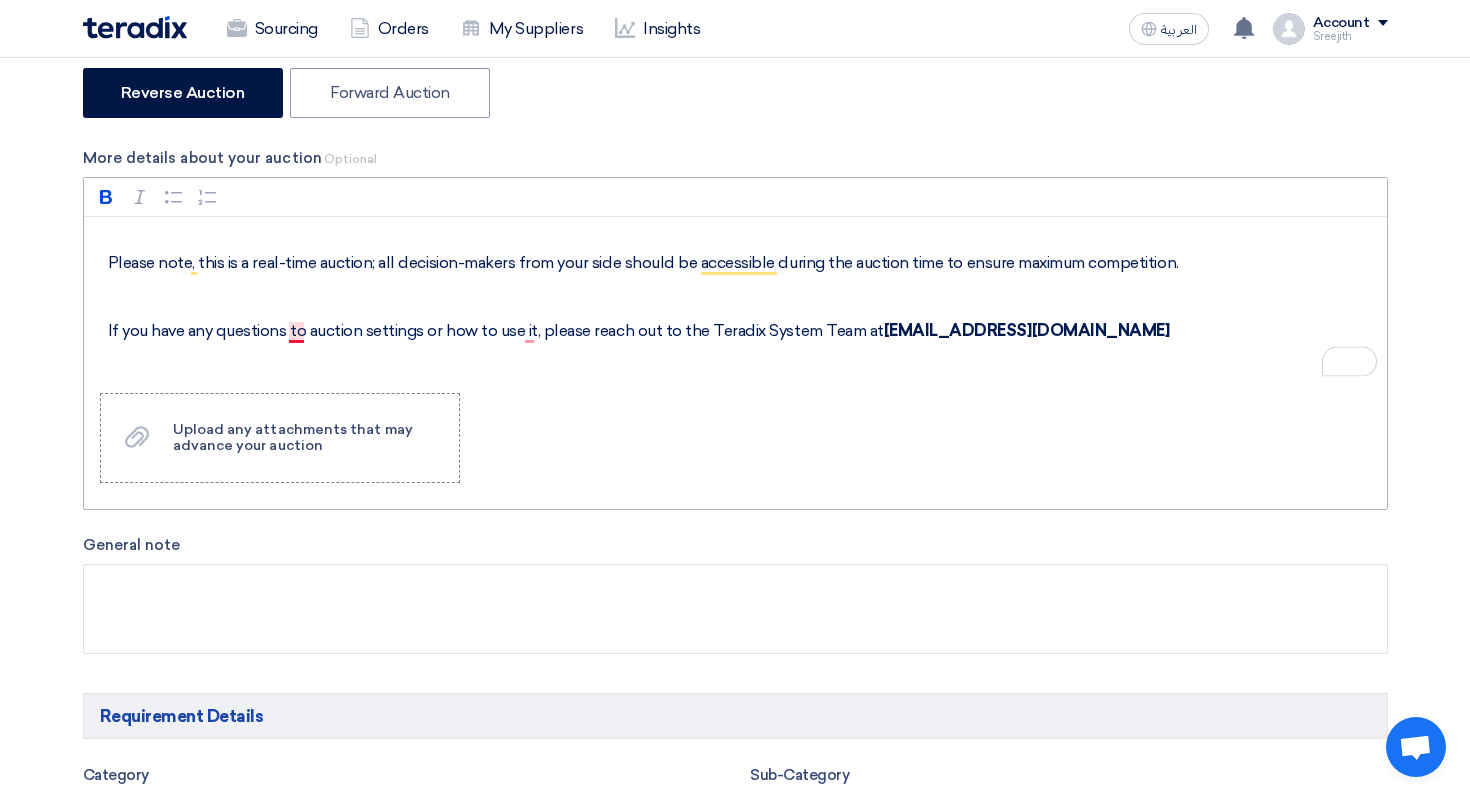 click on "If you have any questions to auction settings or how to use it, please reach out to the Teradix System Team at  [EMAIL_ADDRESS][DOMAIN_NAME]" at bounding box center [742, 331] 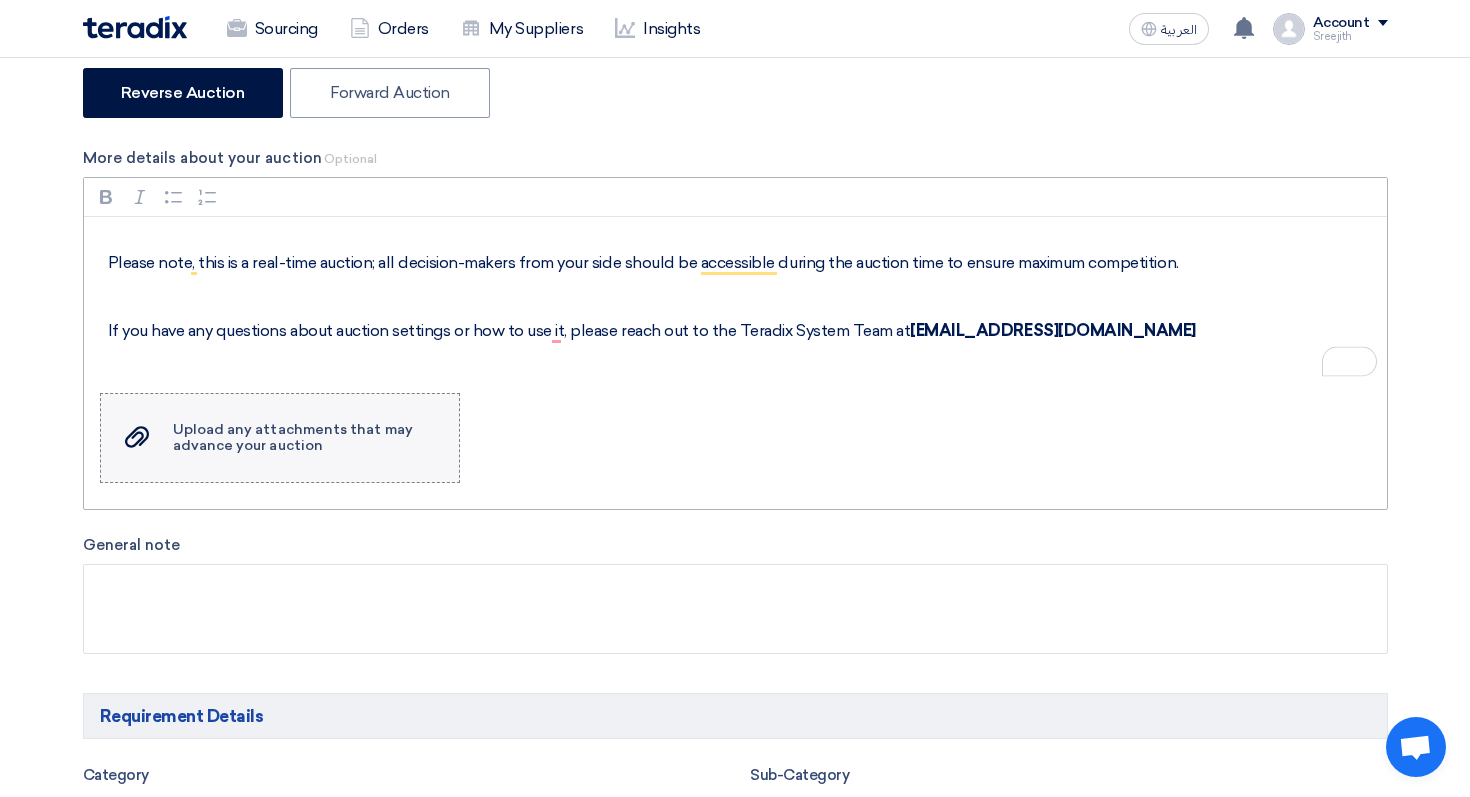 click on "Upload any attachments that may advance your auction
Upload any attachments that may advance your auction" 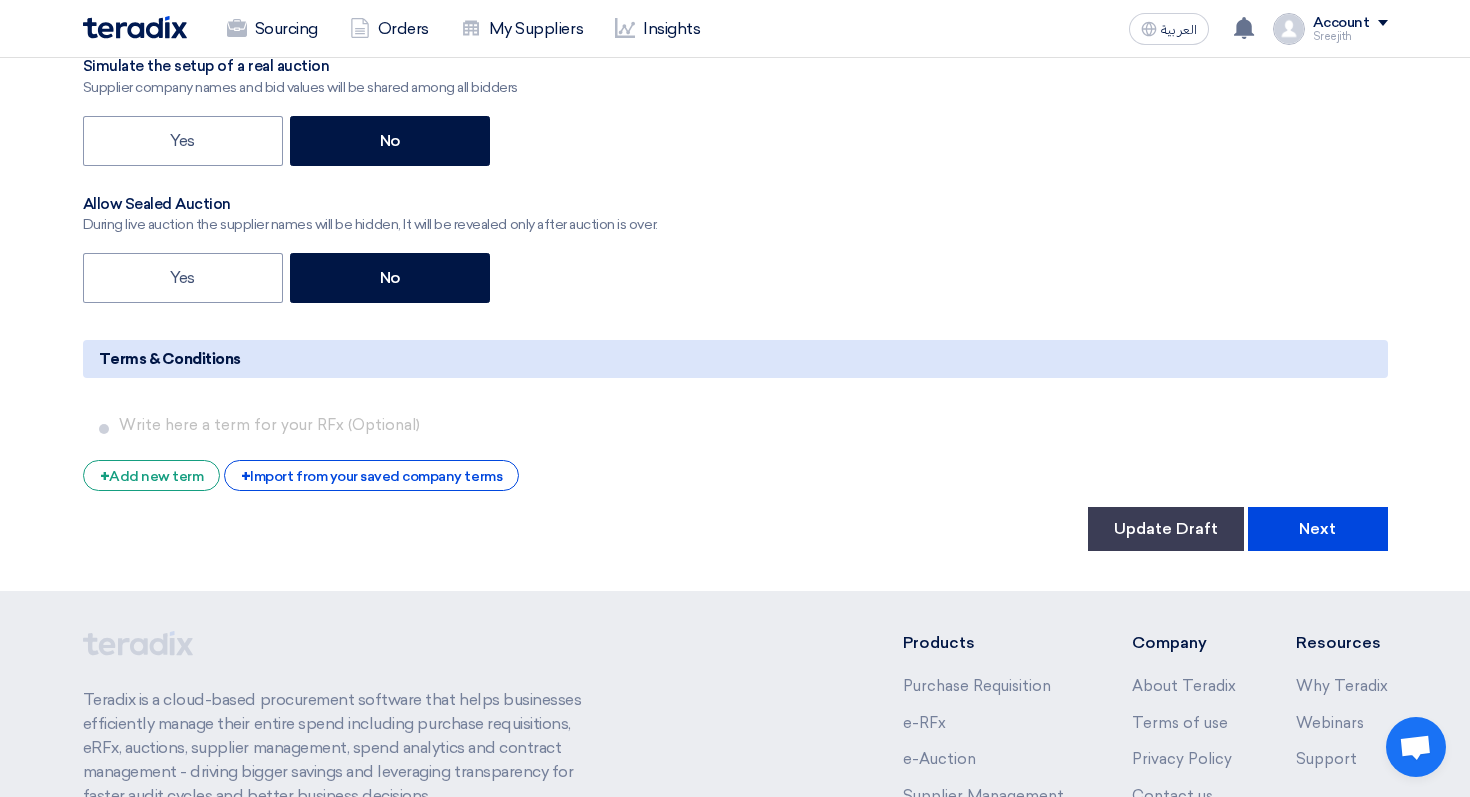 scroll, scrollTop: 3098, scrollLeft: 0, axis: vertical 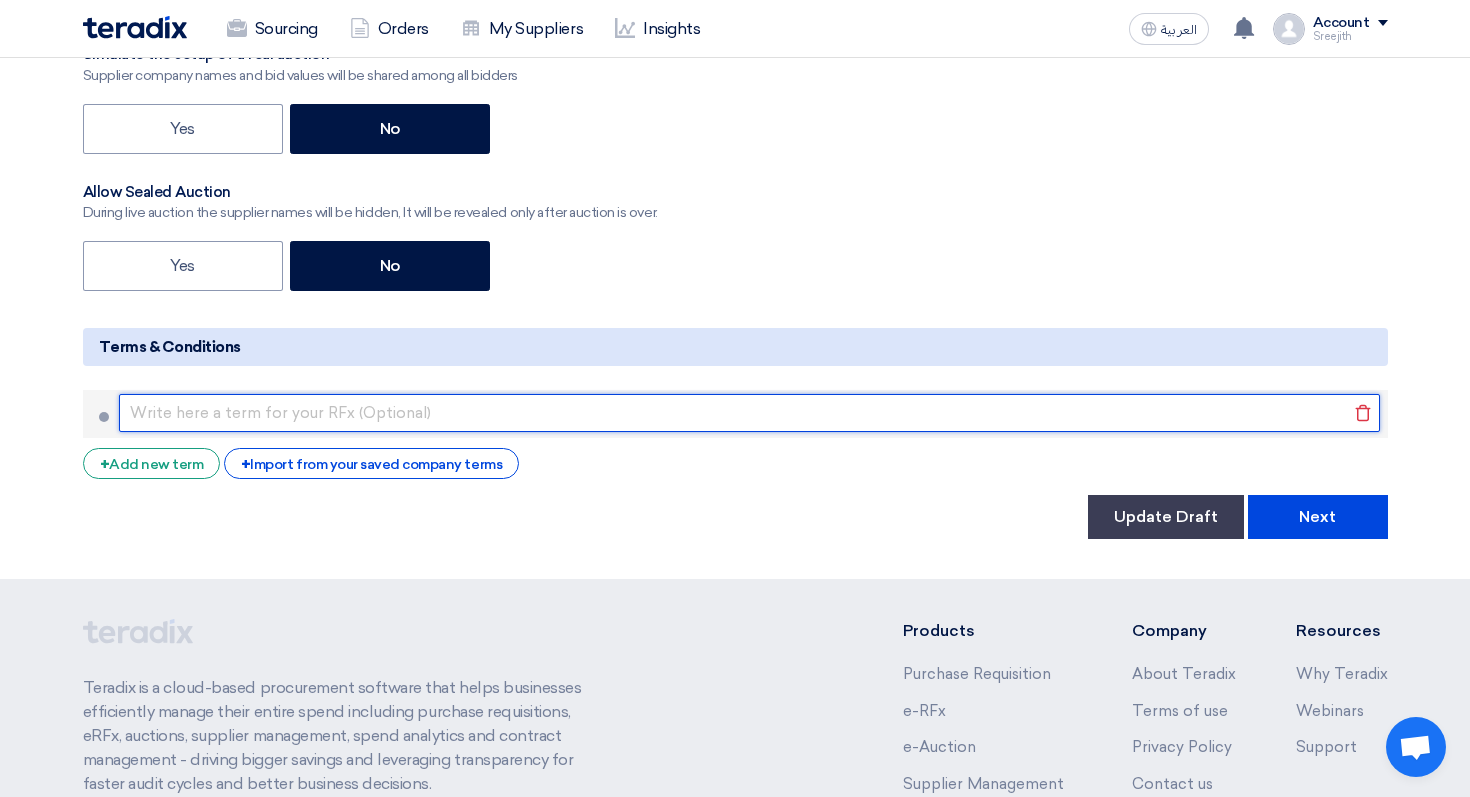 click 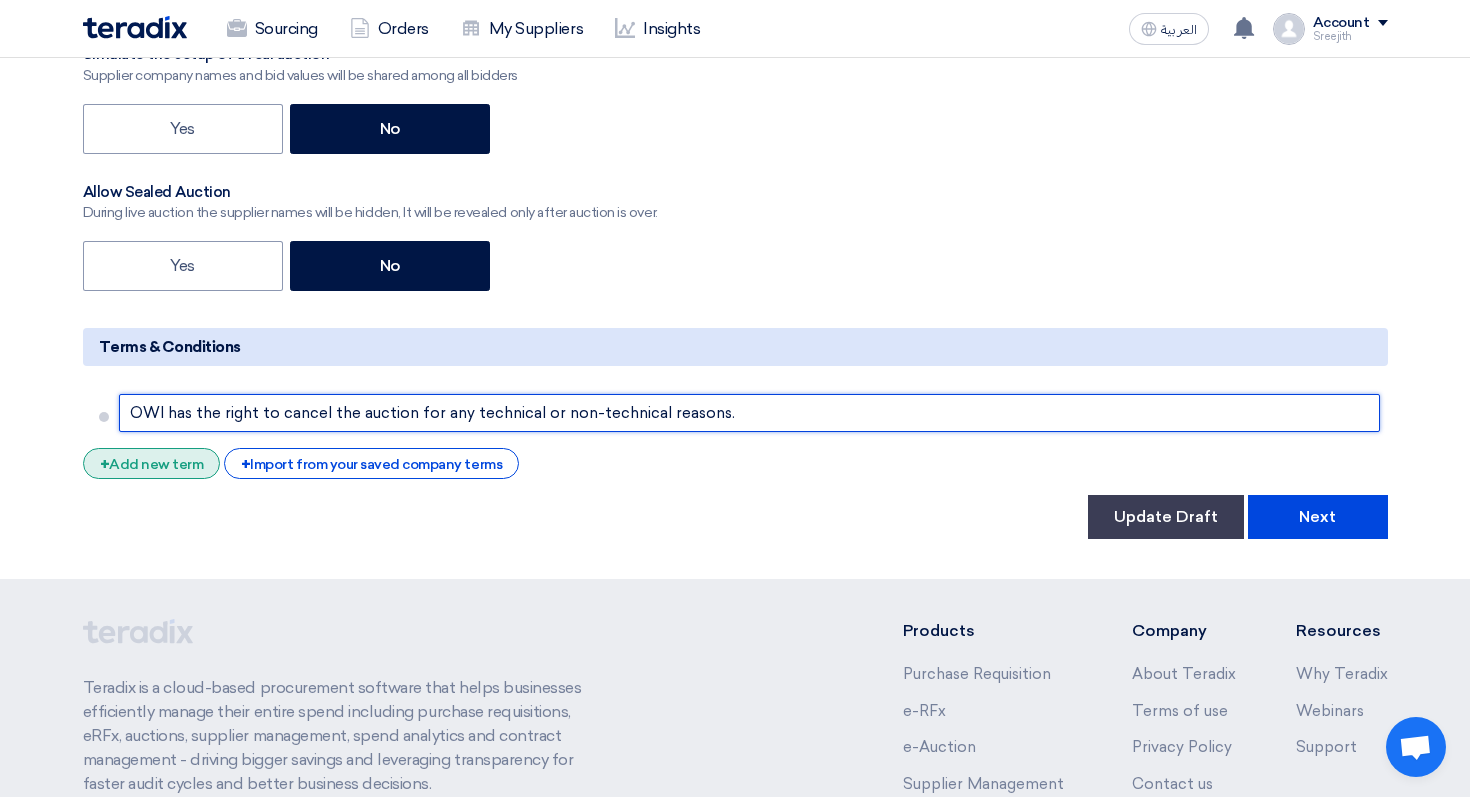 type on "OWI has the right to cancel the auction for any technical or non-technical reasons." 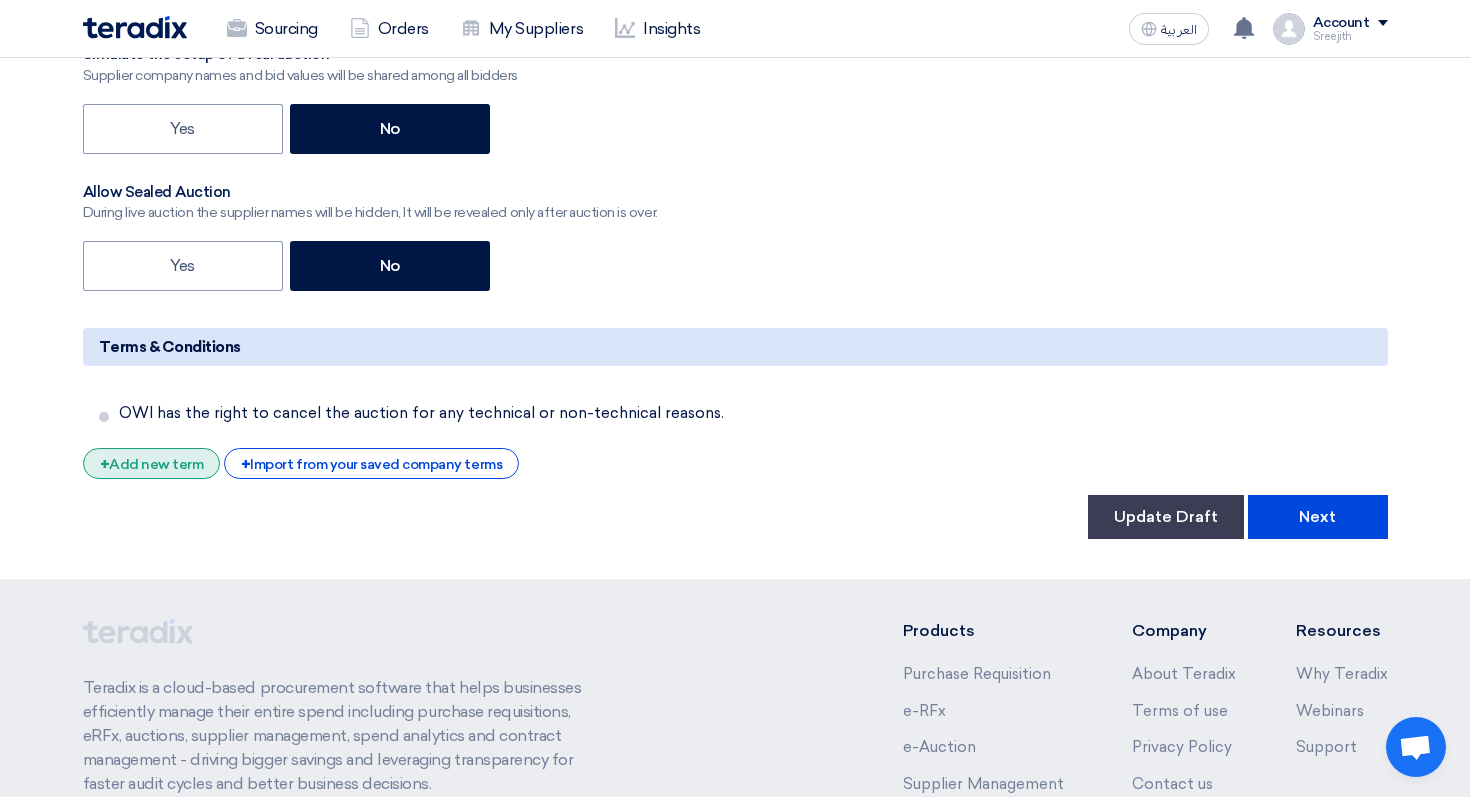 click on "+
Add new term" 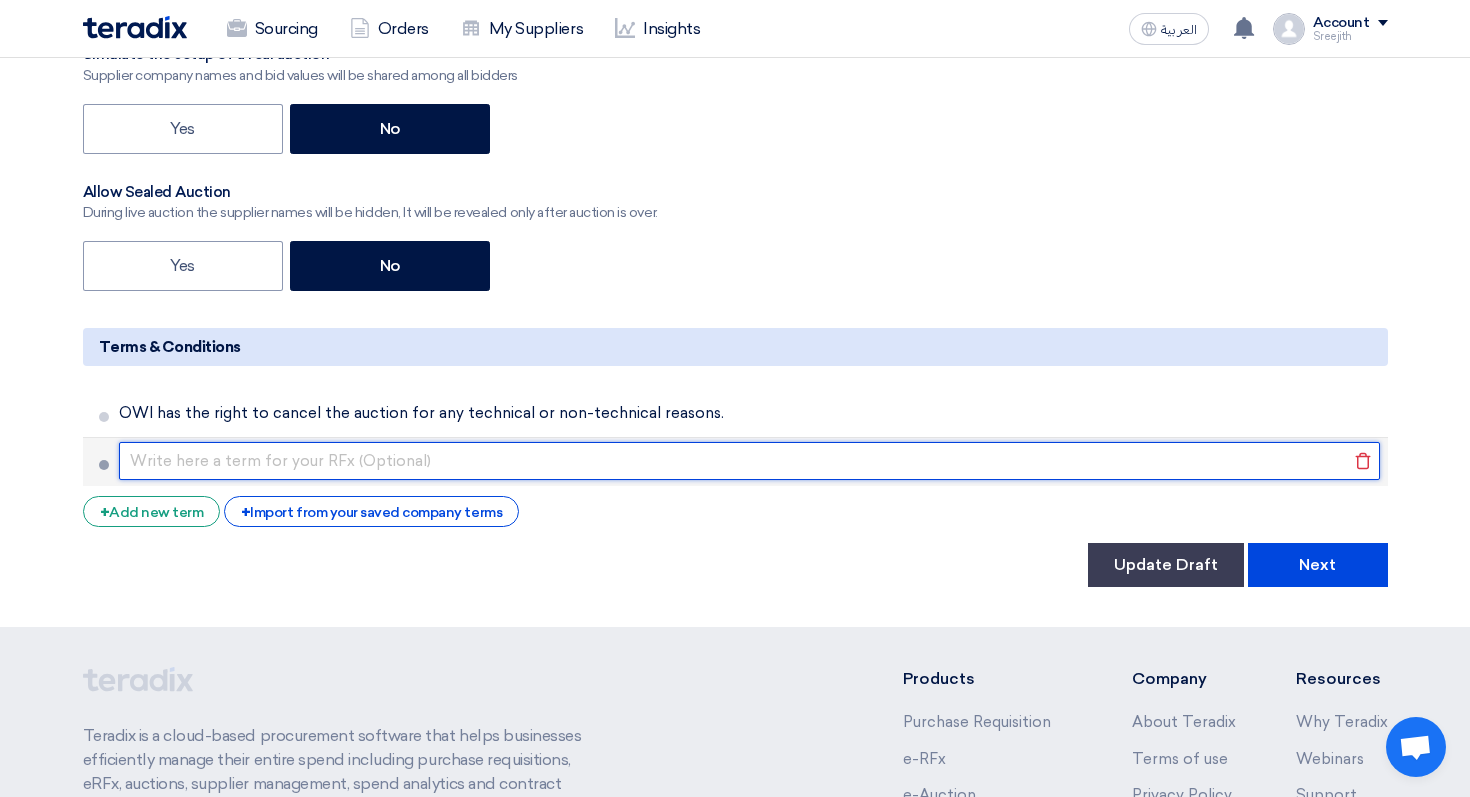 click 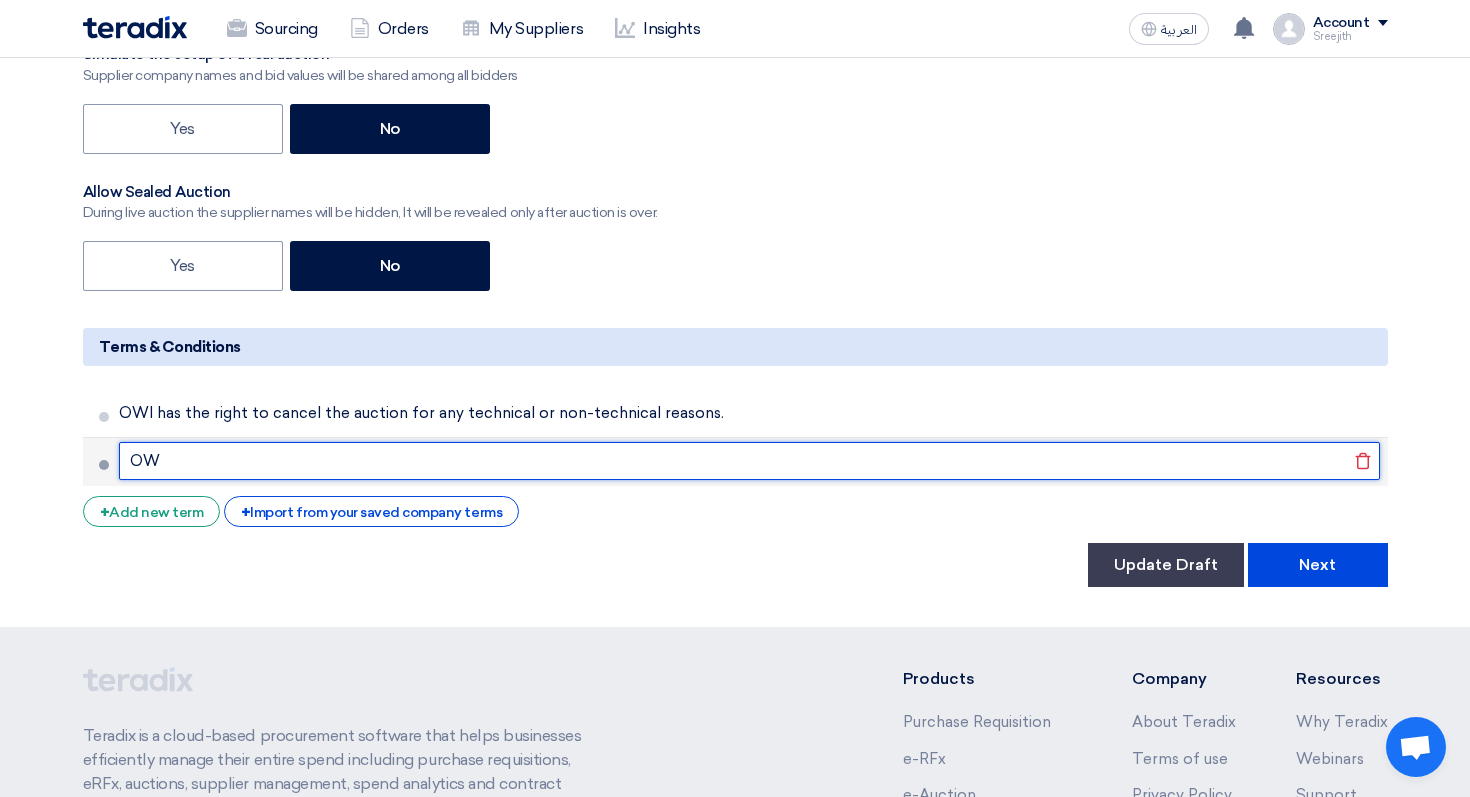 type on "O" 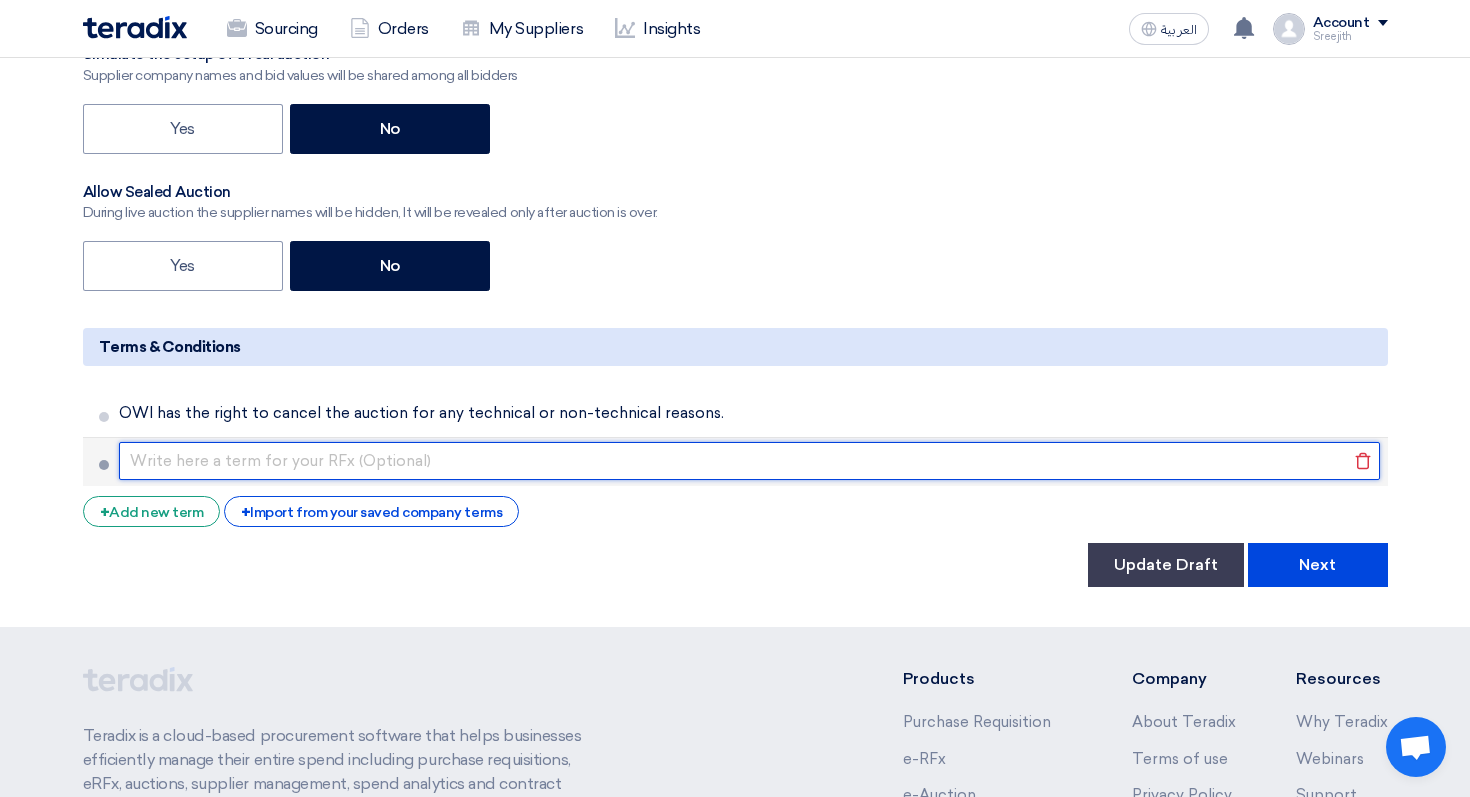 type on "a" 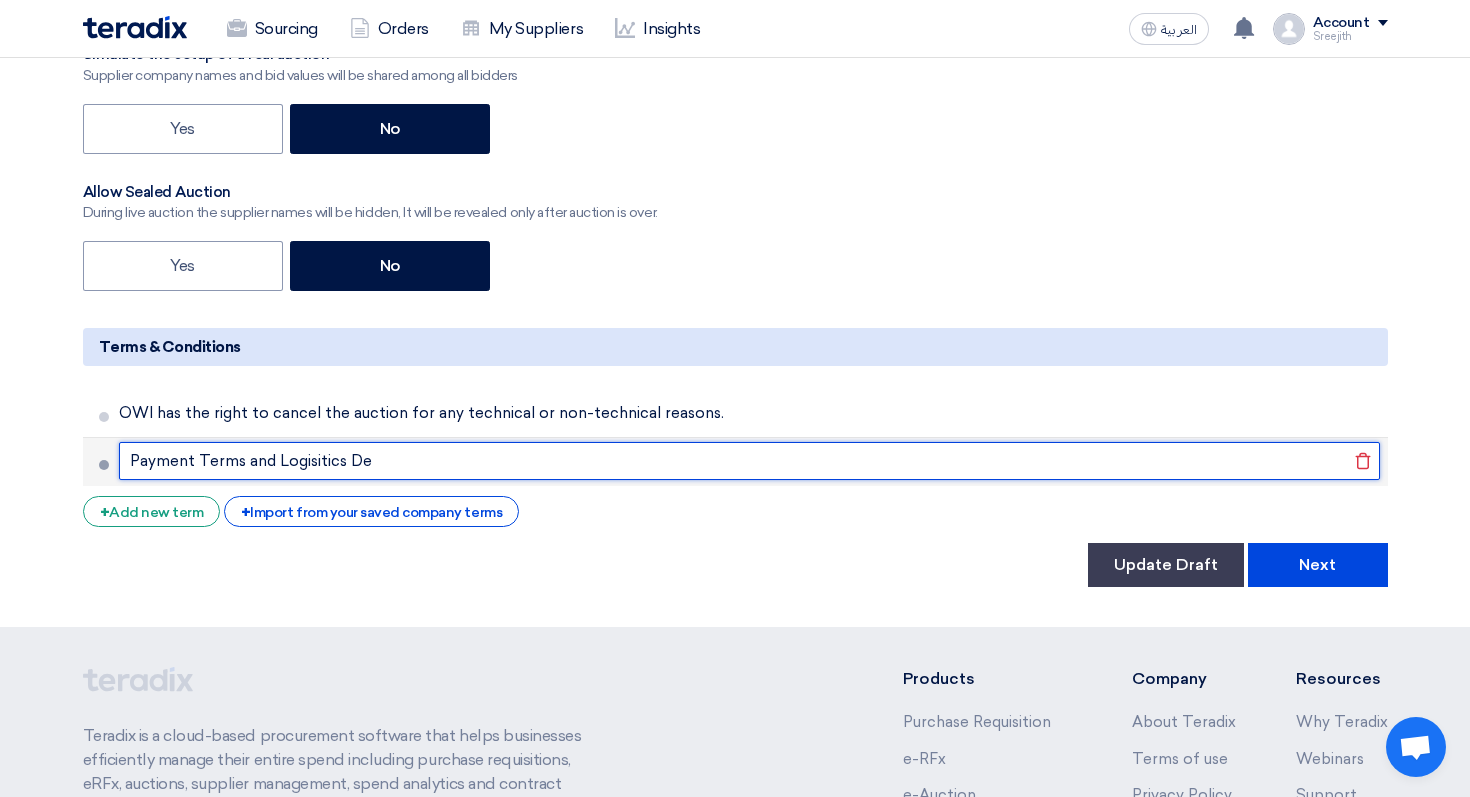 click on "Payment Terms and Logisitics De" 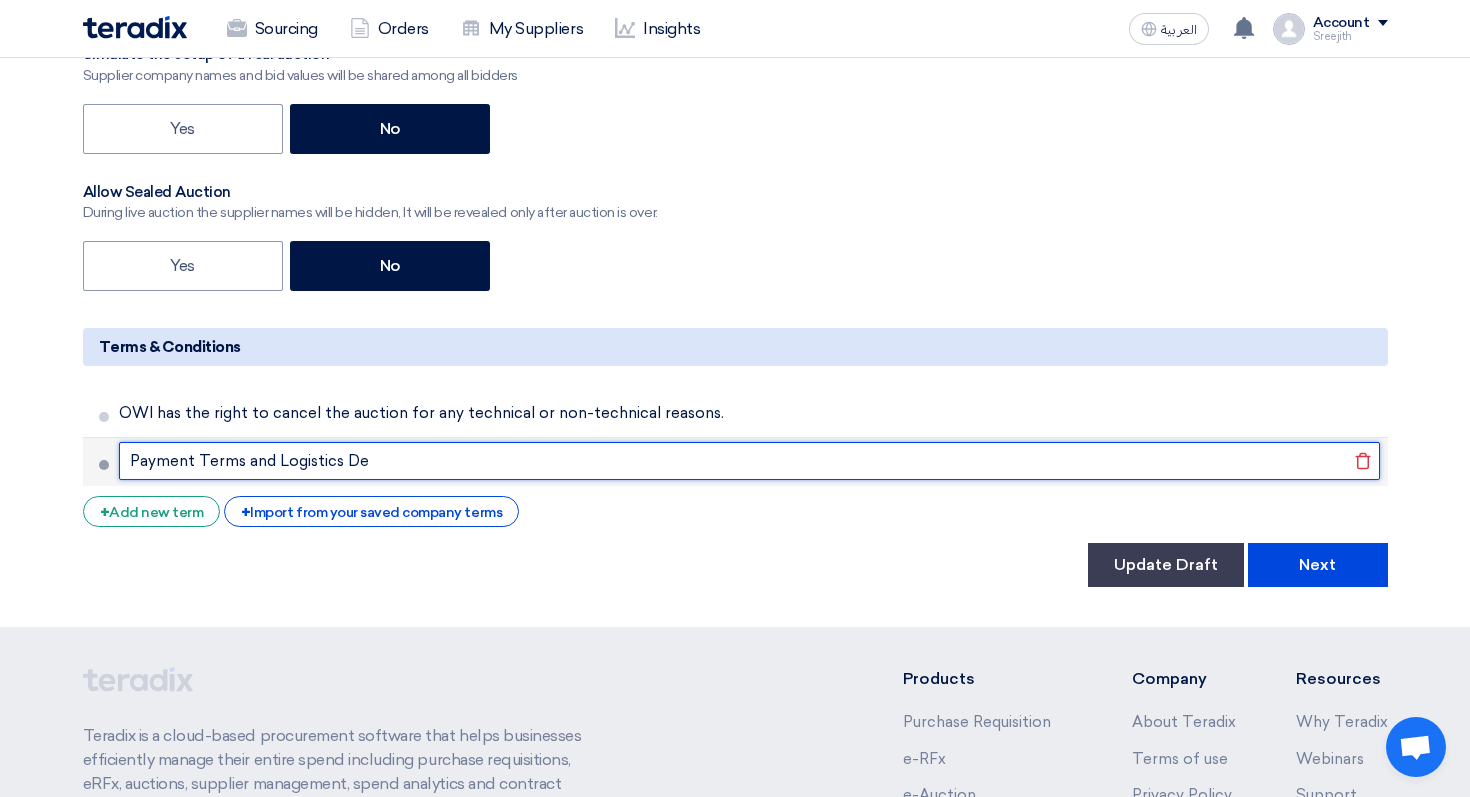 click on "Payment Terms and Logistics De" 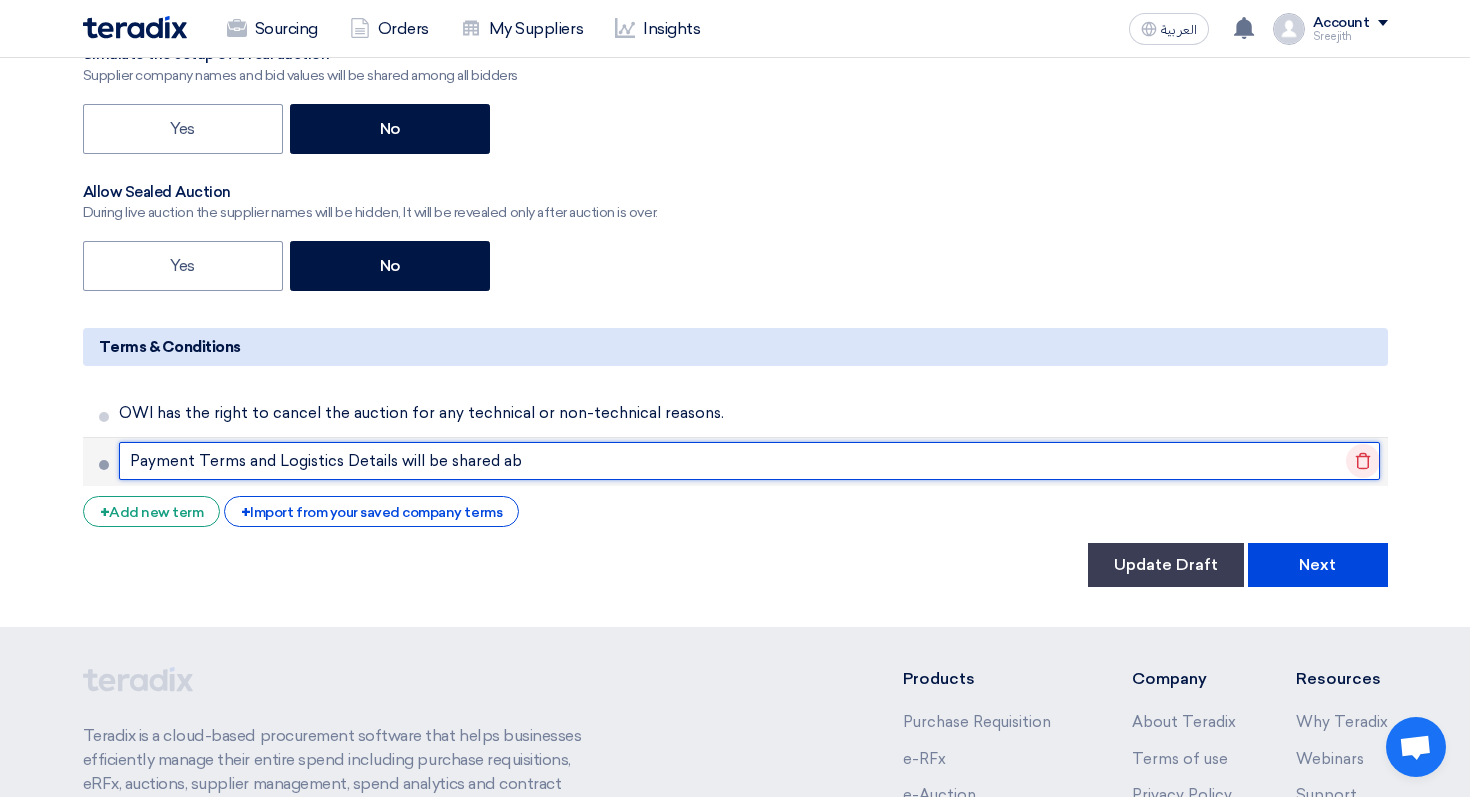 type on "Payment Terms and Logistics Details will be shared ab" 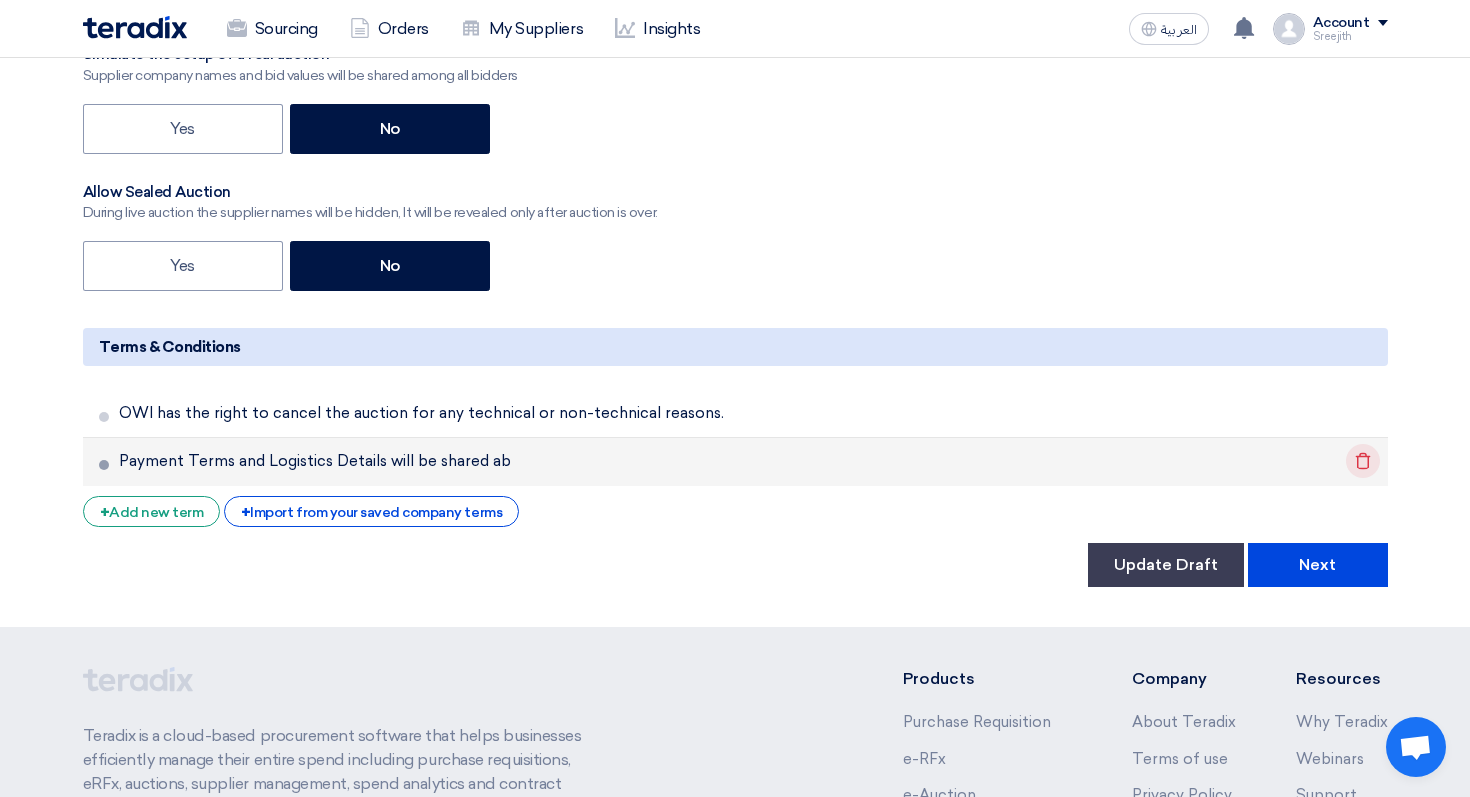 click on "Delete" 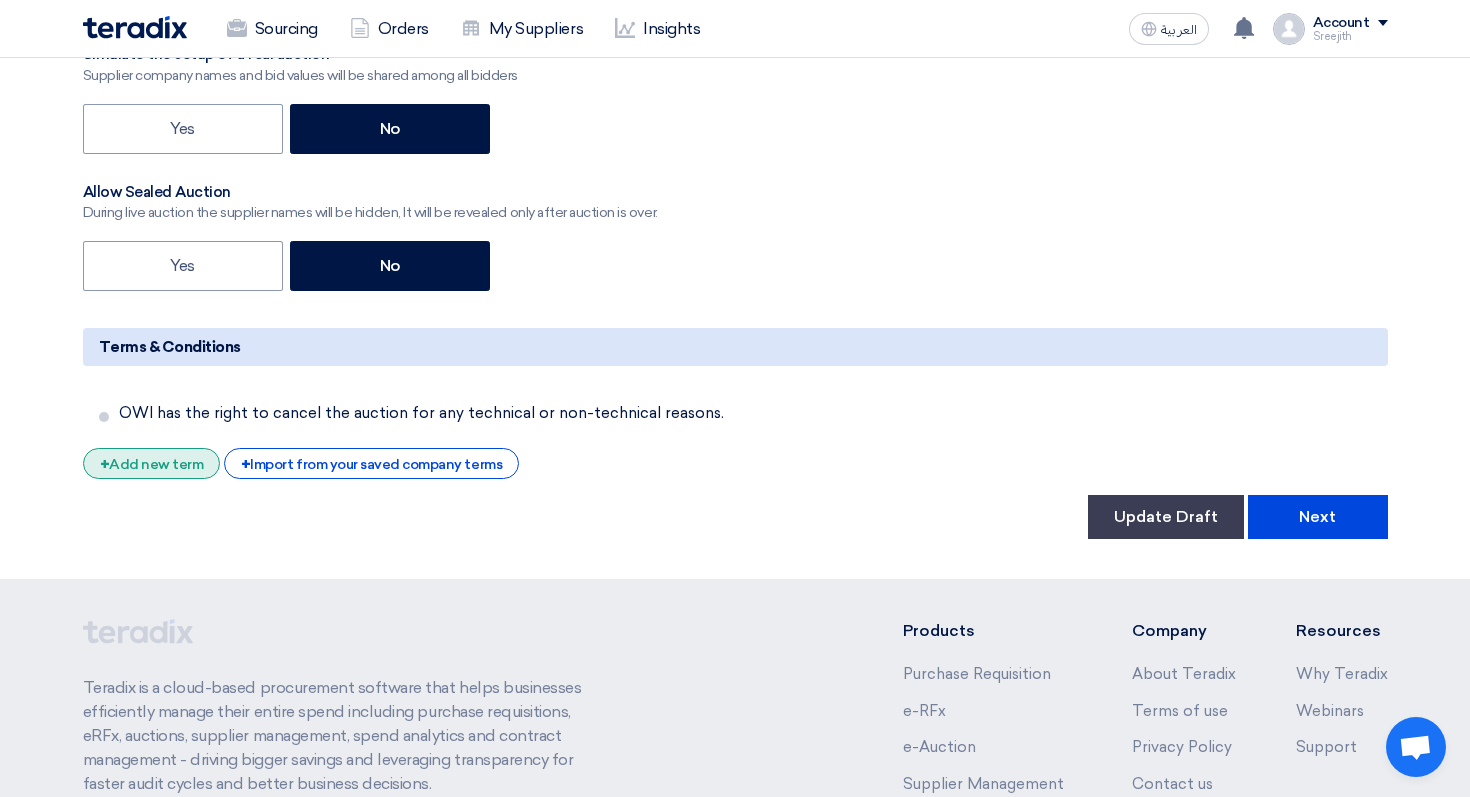click on "+
Add new term" 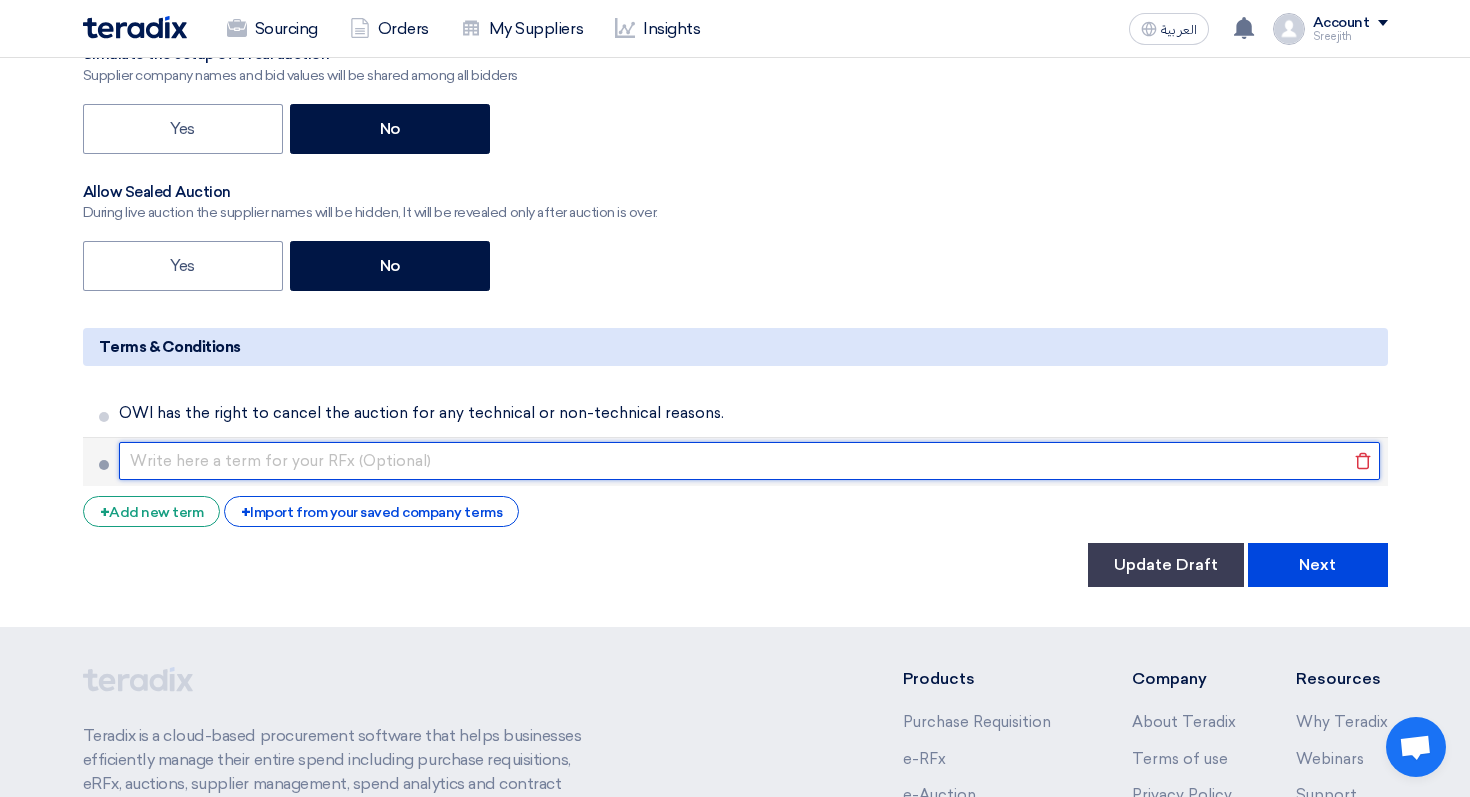 click 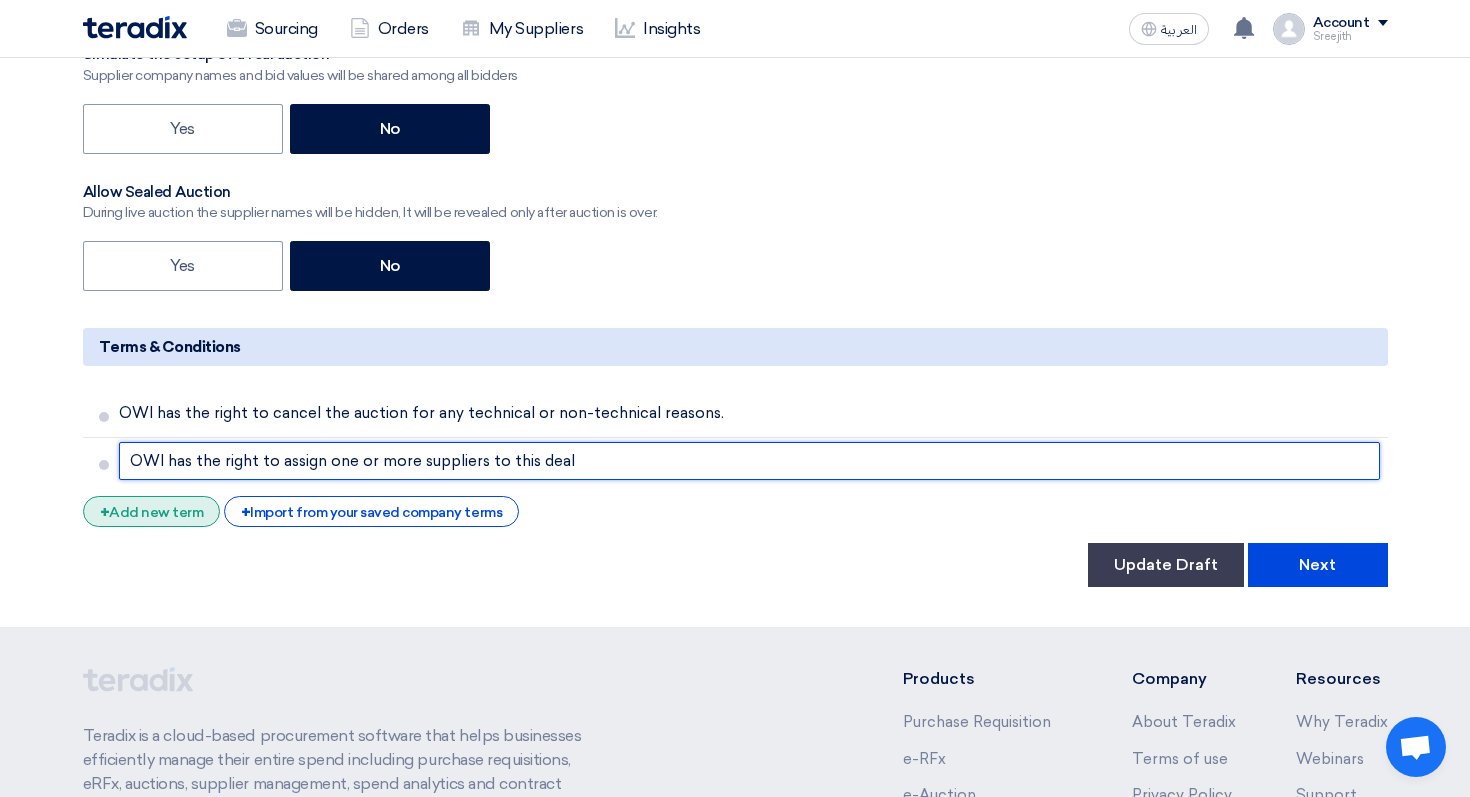 type on "OWI has the right to assign one or more suppliers to this deal" 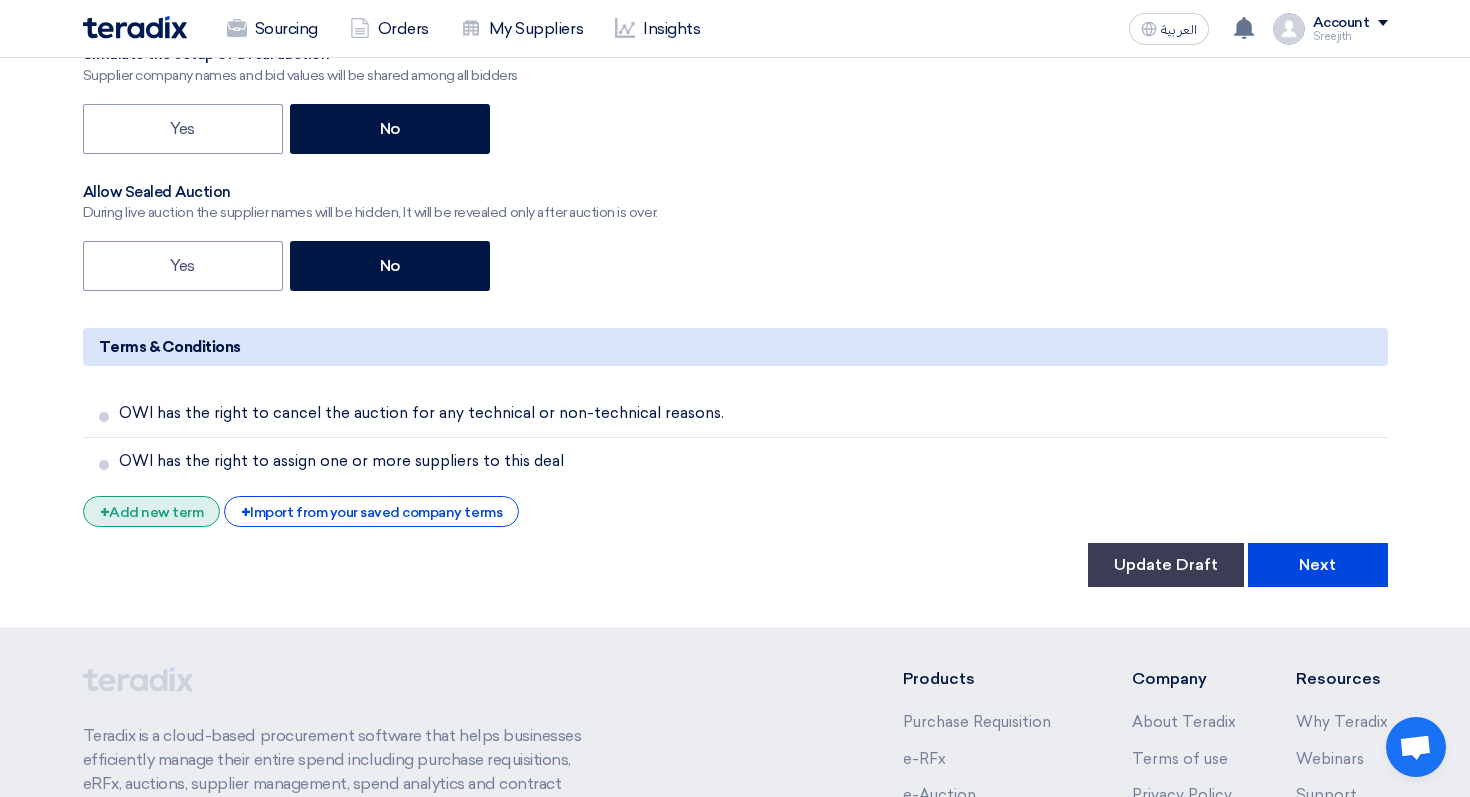 click on "+
Add new term" 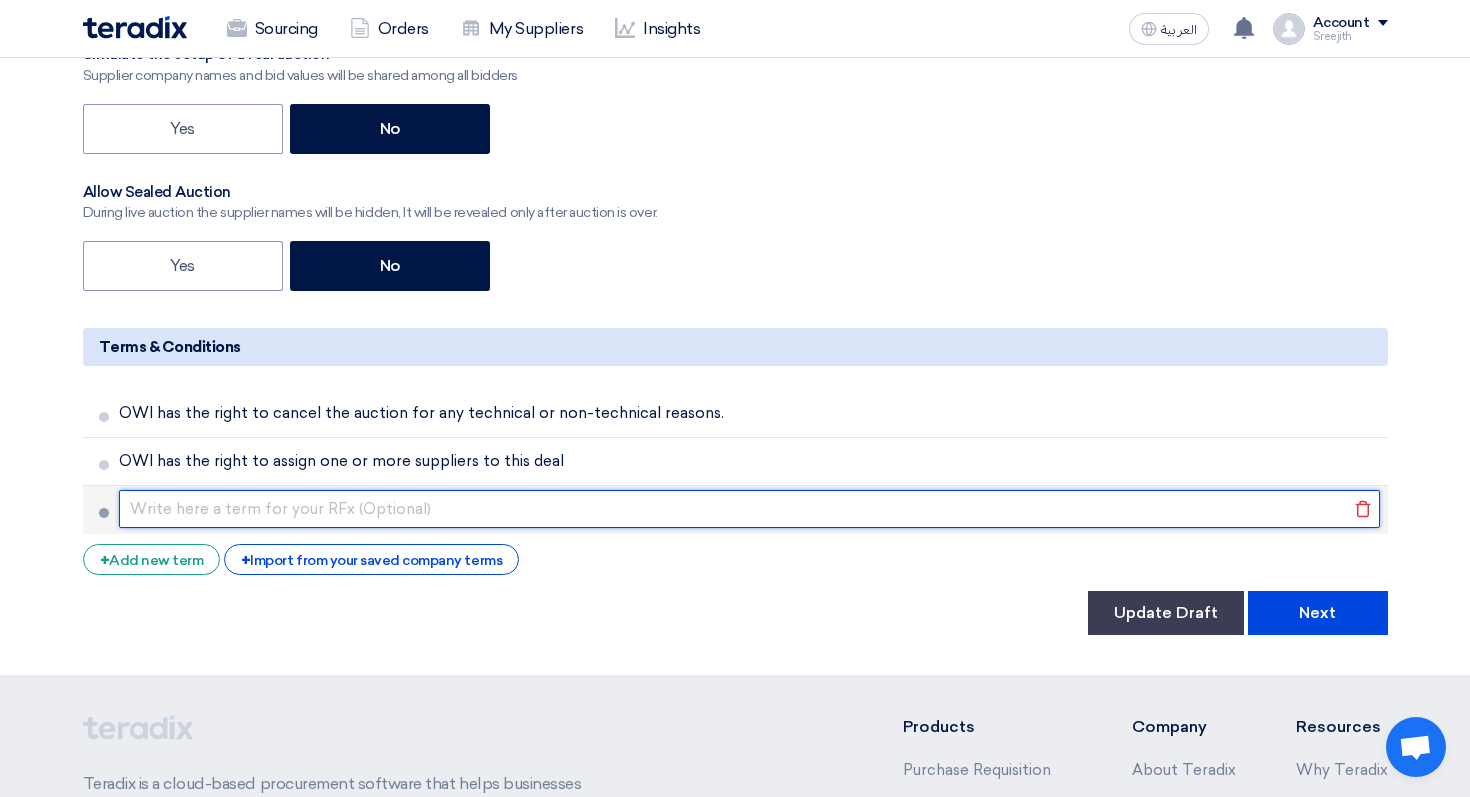 click 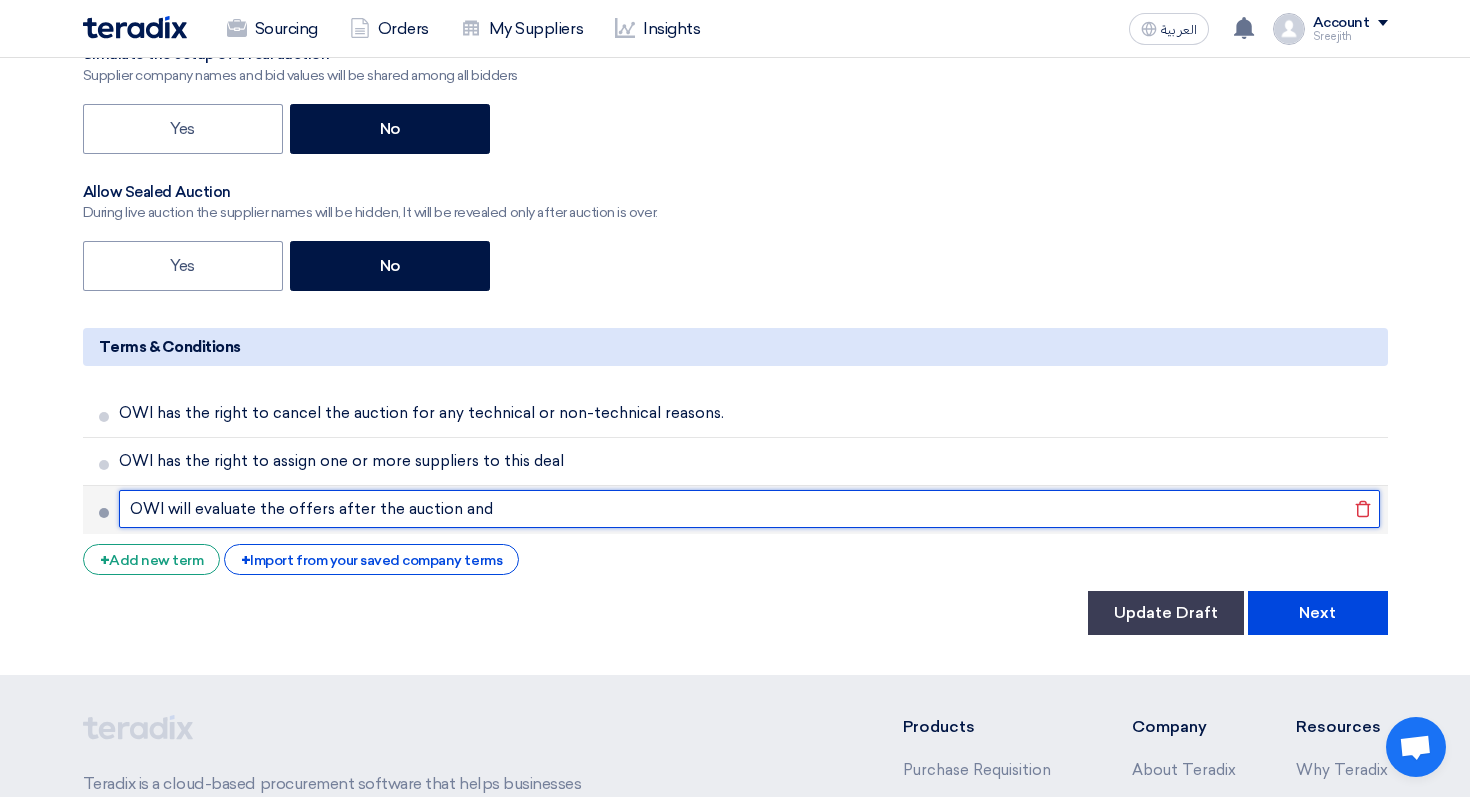 click on "OWI will evaluate the offers after the auction and" 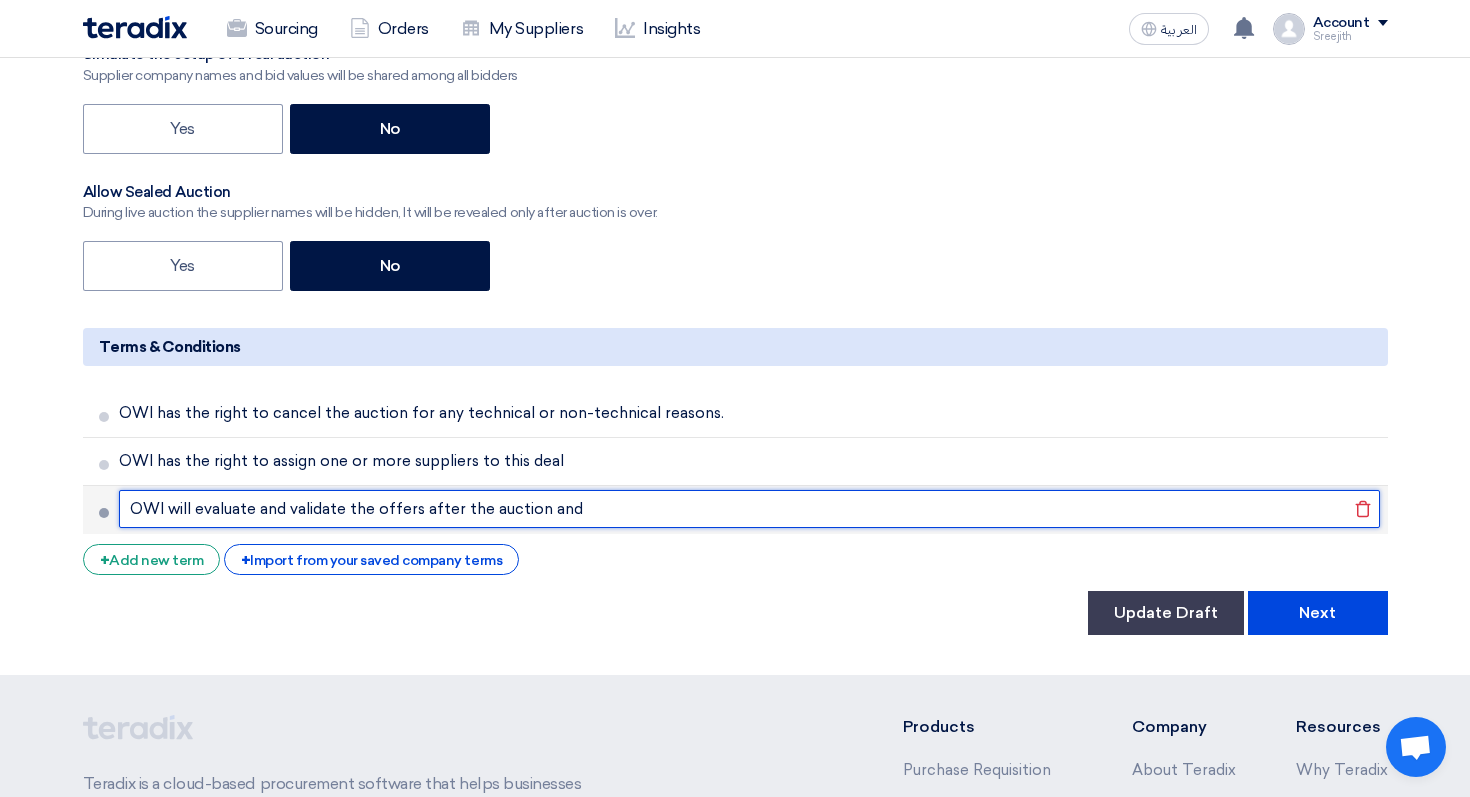 click on "OWI will evaluate and validate the offers after the auction and" 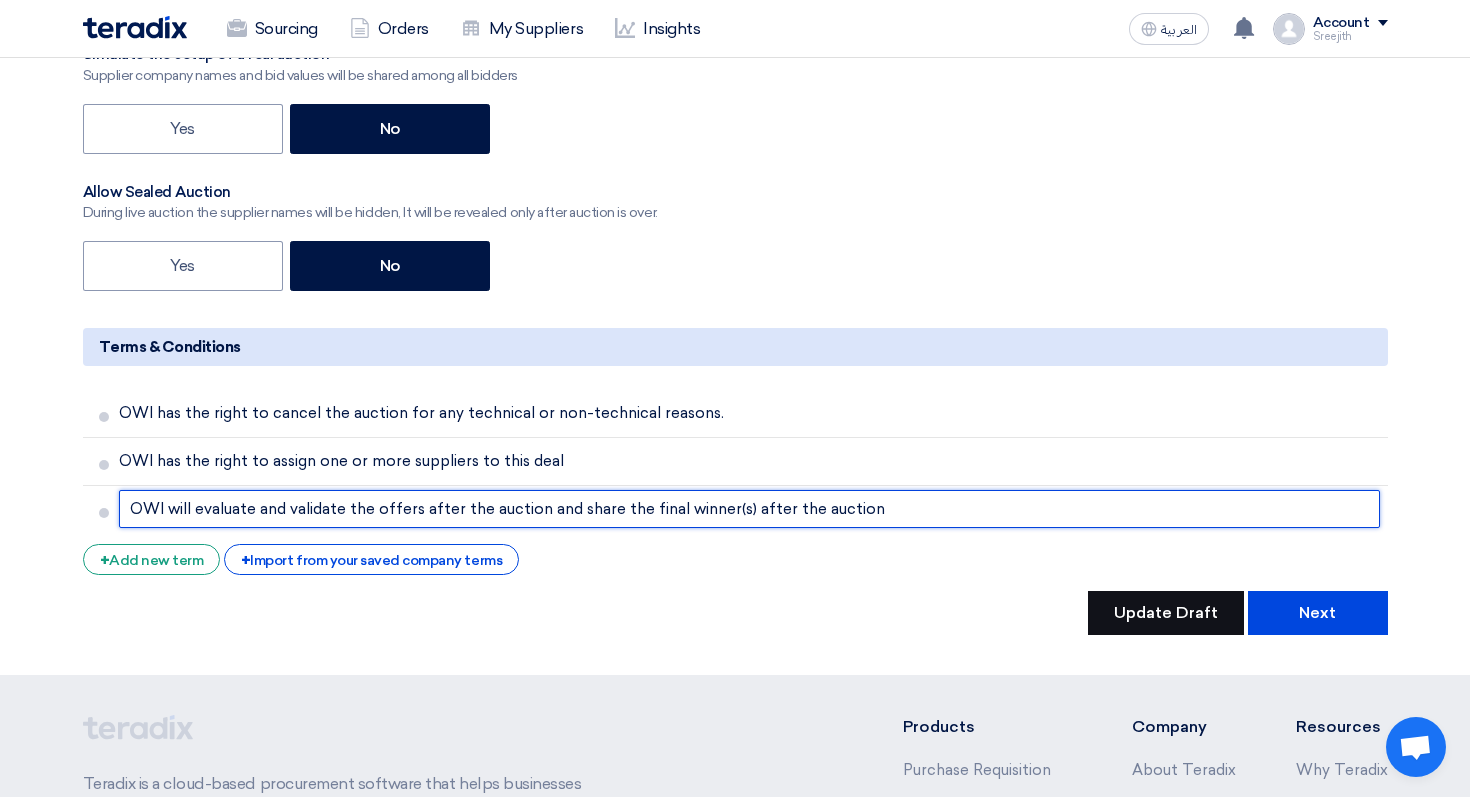 type on "OWI will evaluate and validate the offers after the auction and share the final winner(s) after the auction" 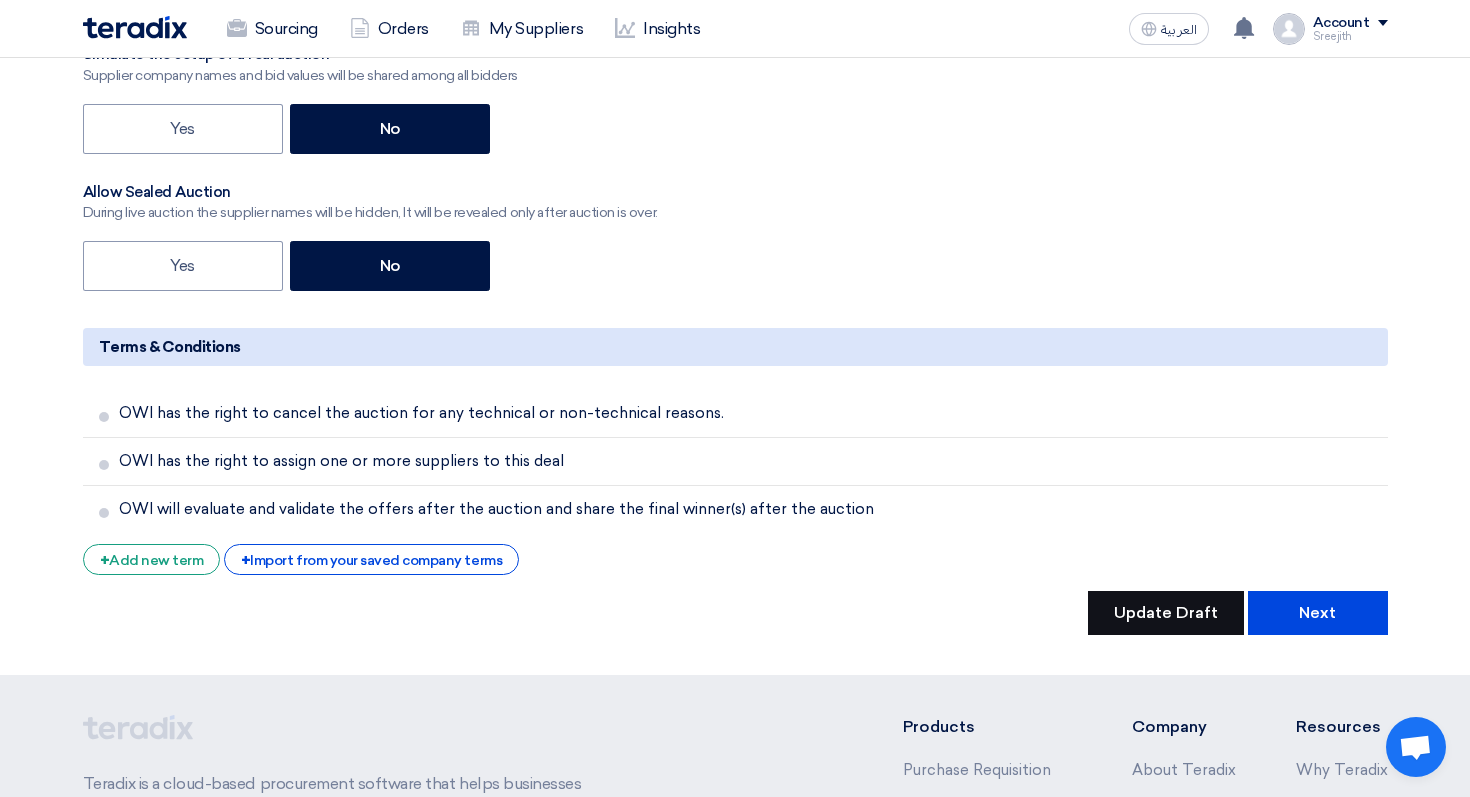 click on "Update Draft" 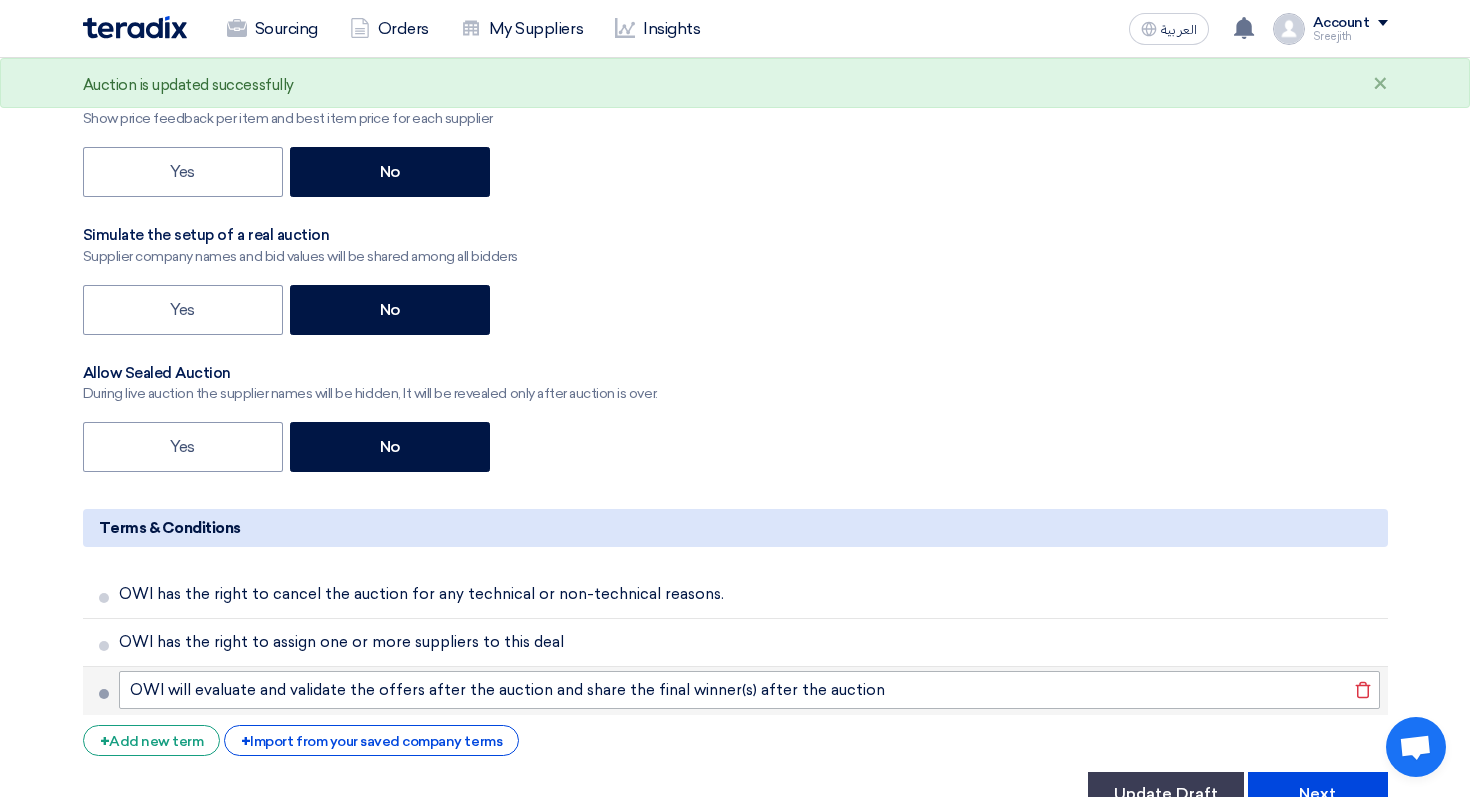 scroll, scrollTop: 3430, scrollLeft: 0, axis: vertical 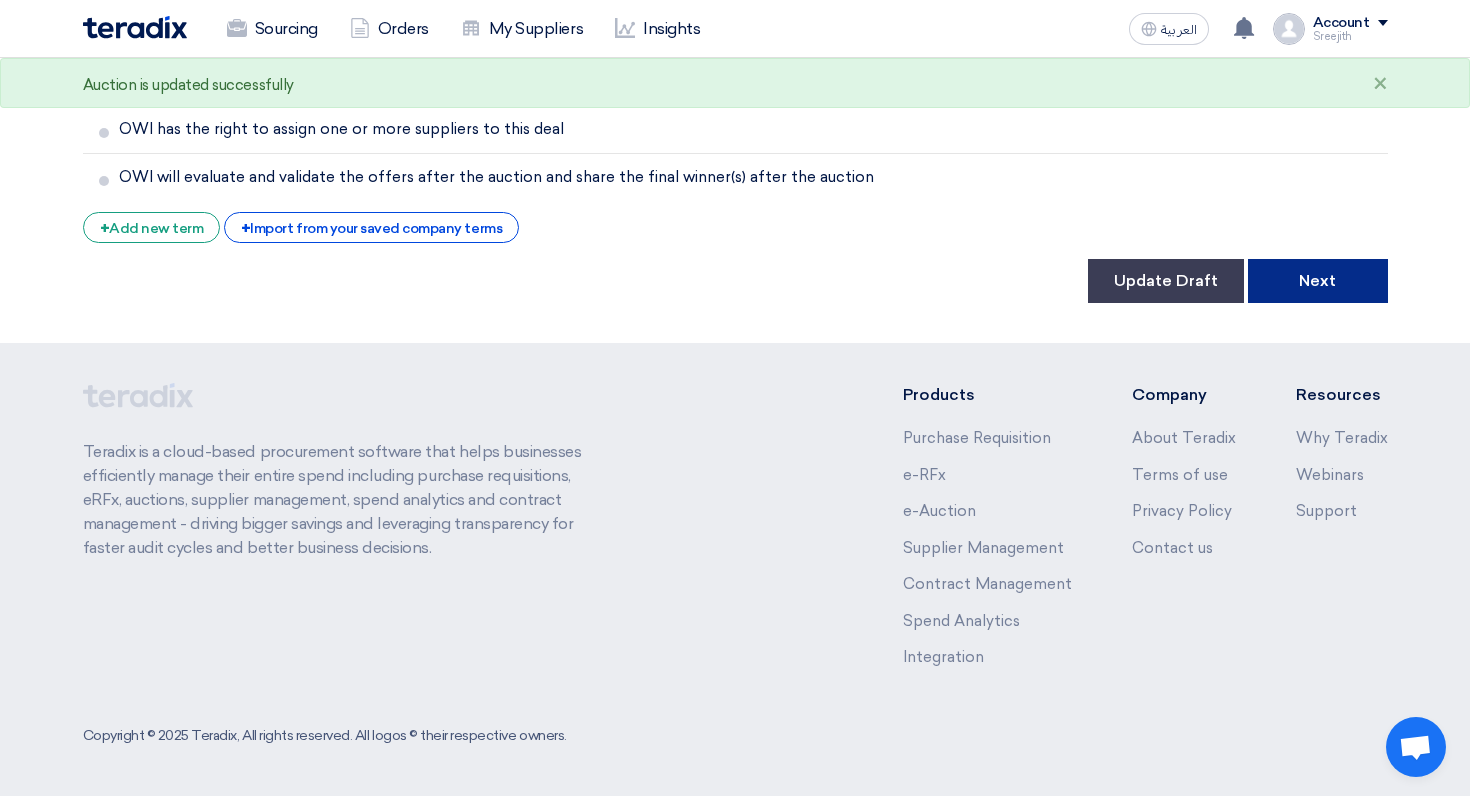 click on "Next" 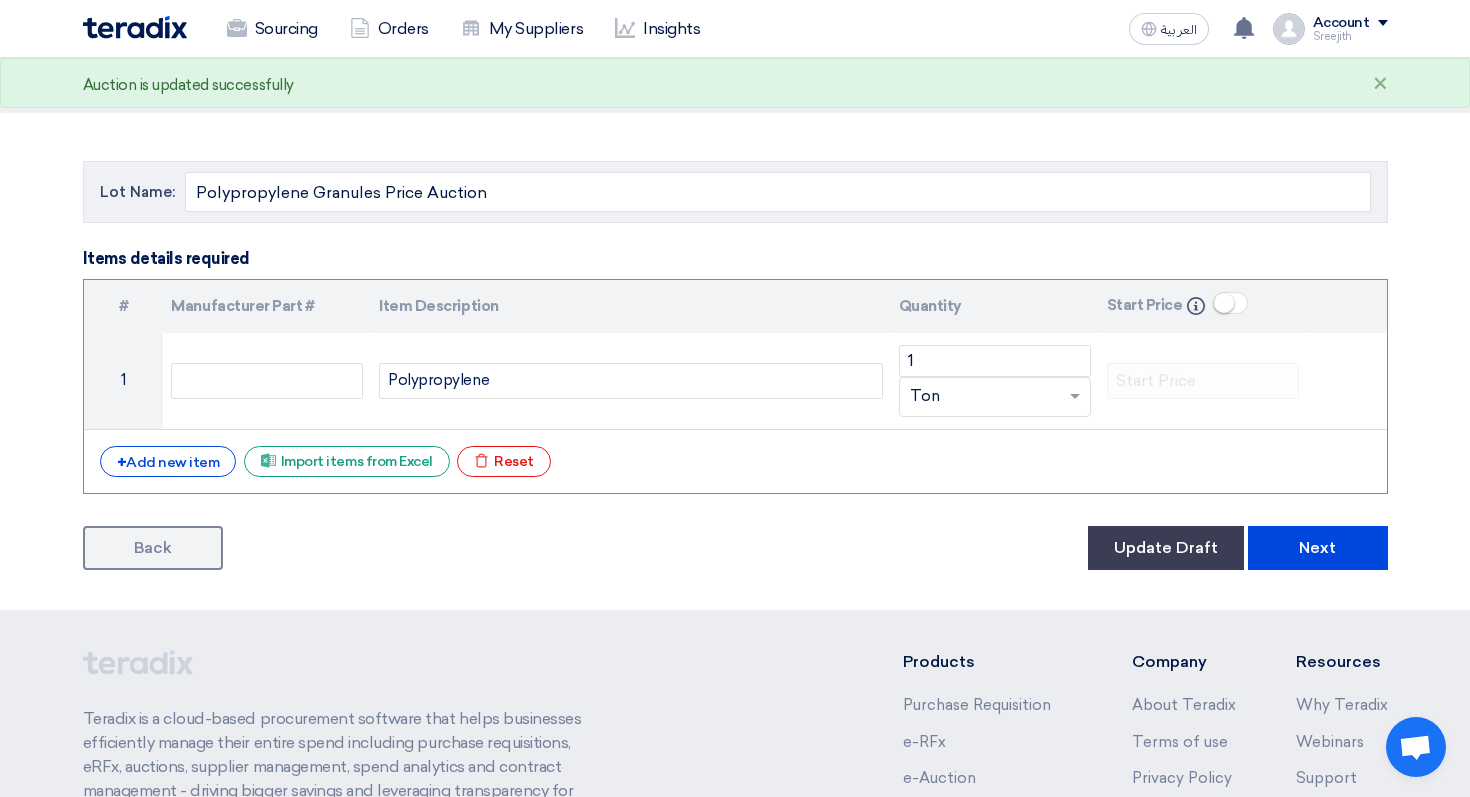 scroll, scrollTop: 157, scrollLeft: 0, axis: vertical 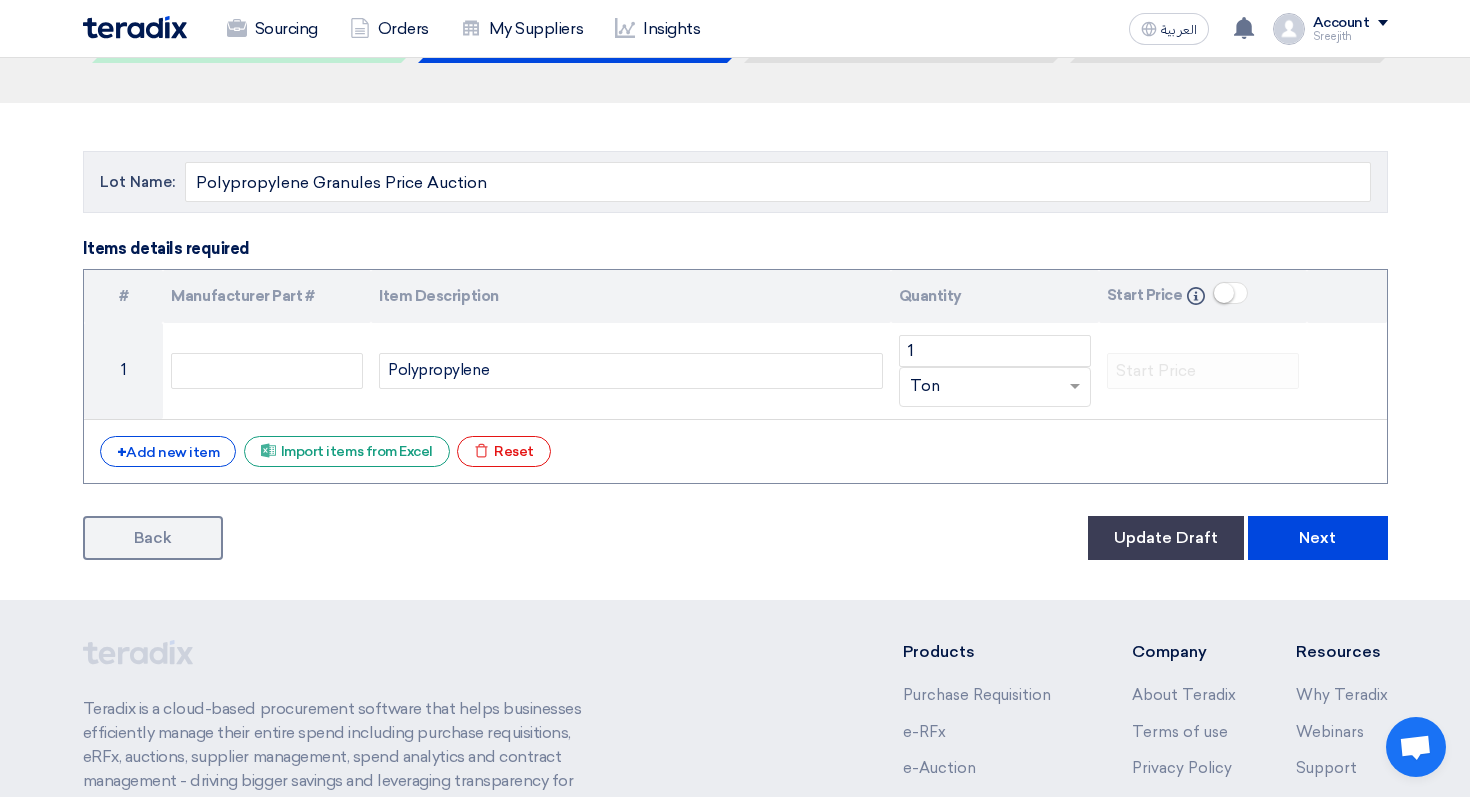 click on "#
Manufacturer Part #
Item Description
Quantity
Start Price
Info
1
Polypropylene
1
Unit
×
Ton" 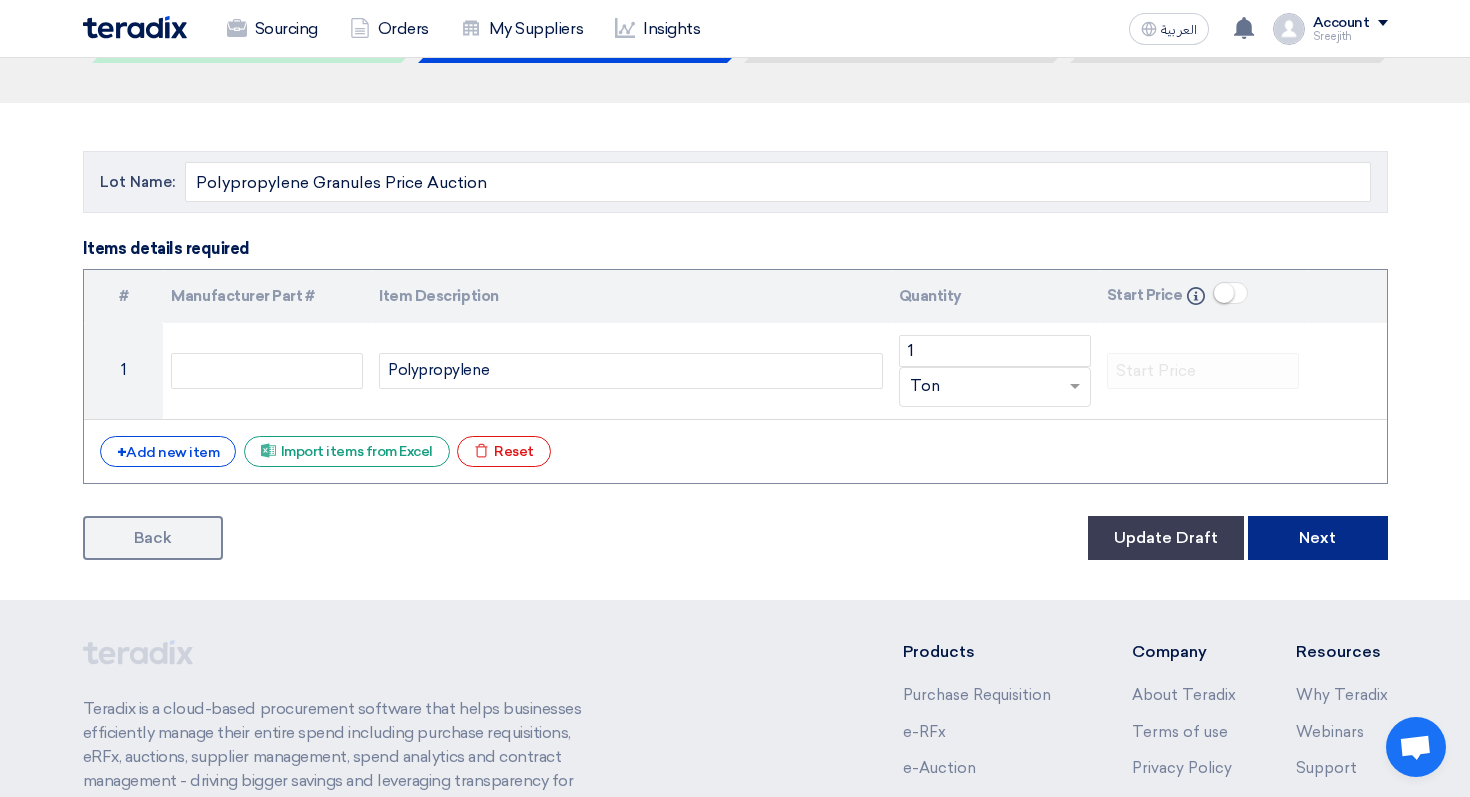 click on "Next" 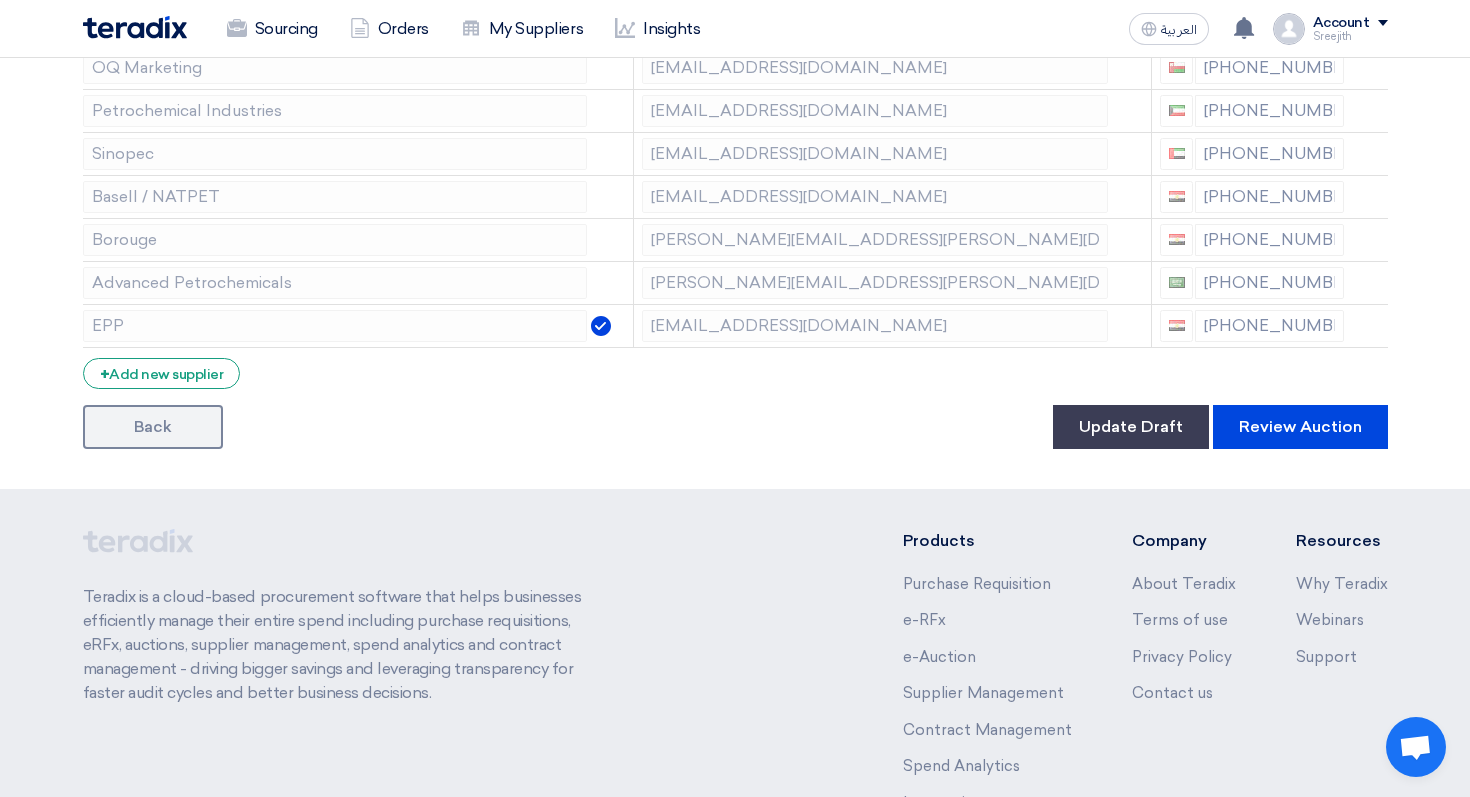 scroll, scrollTop: 341, scrollLeft: 0, axis: vertical 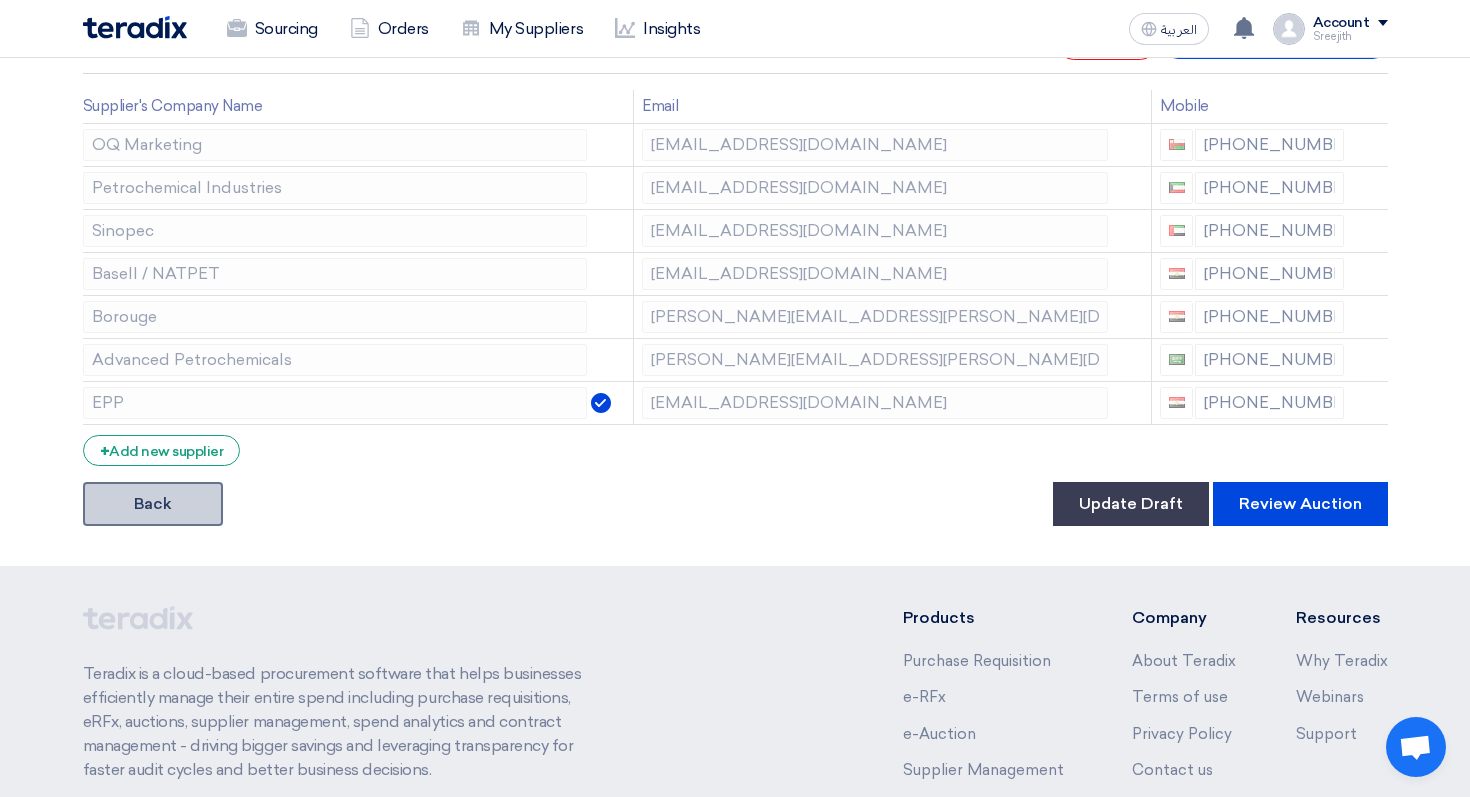 click on "Back" 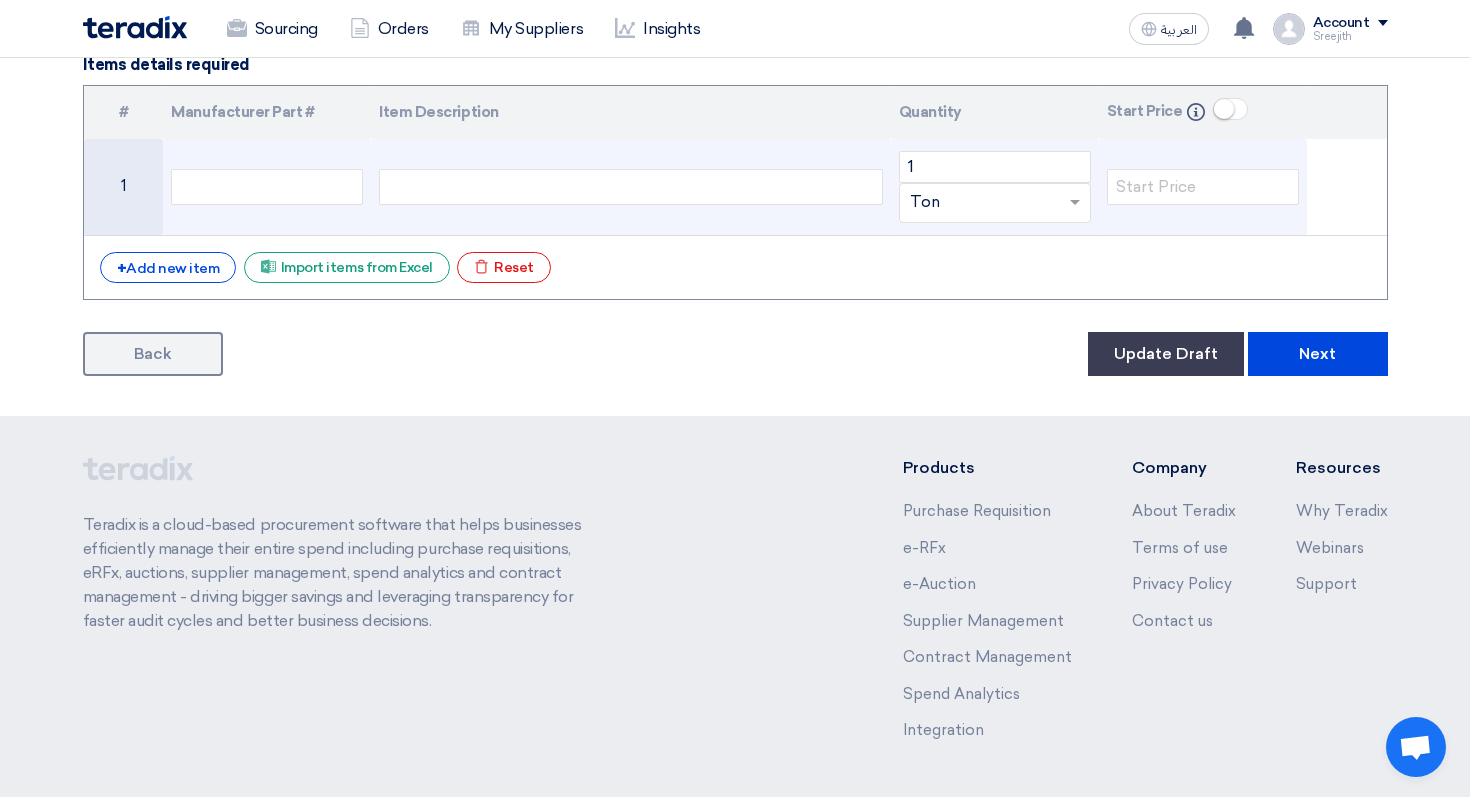 scroll, scrollTop: 0, scrollLeft: 0, axis: both 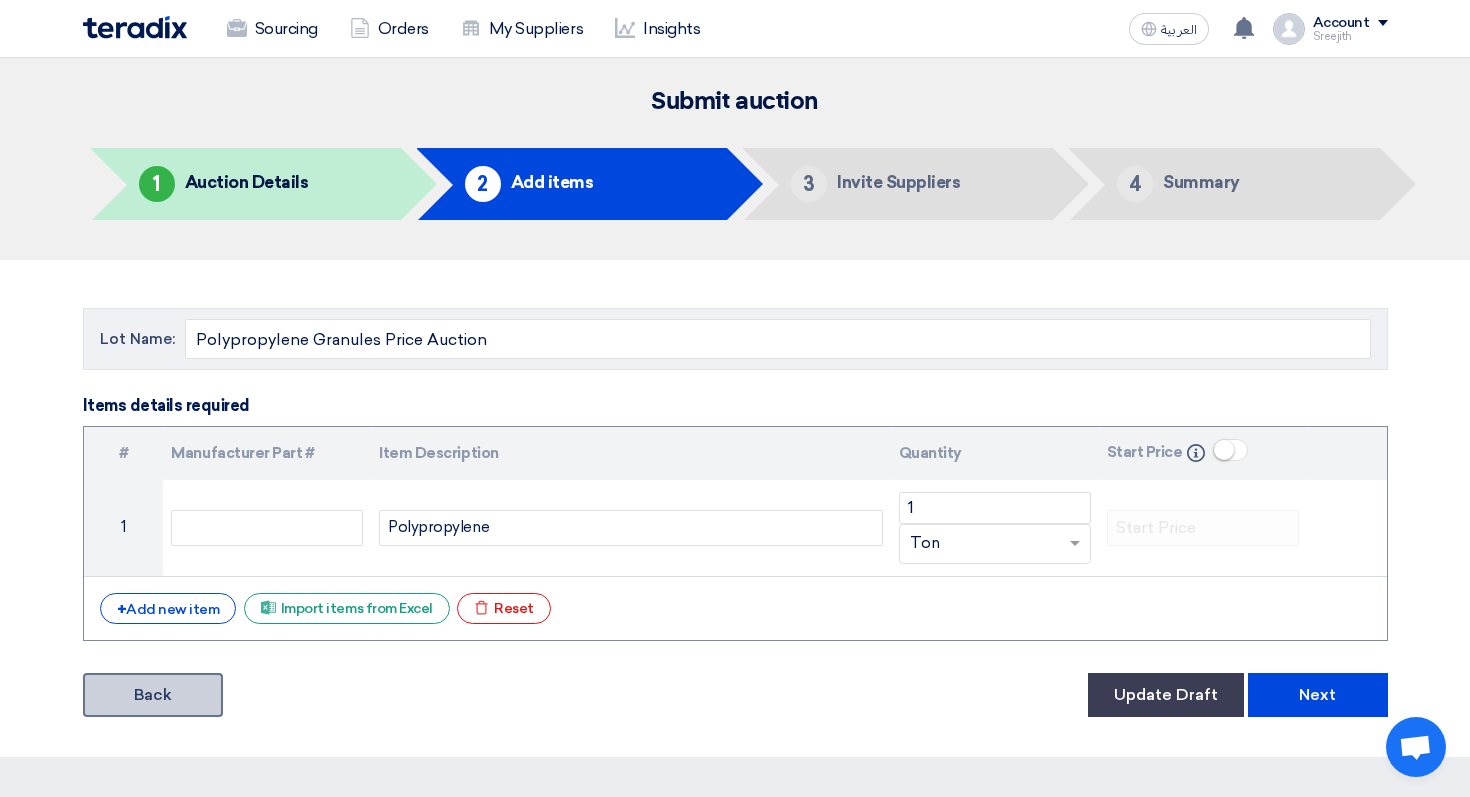 click on "Back" 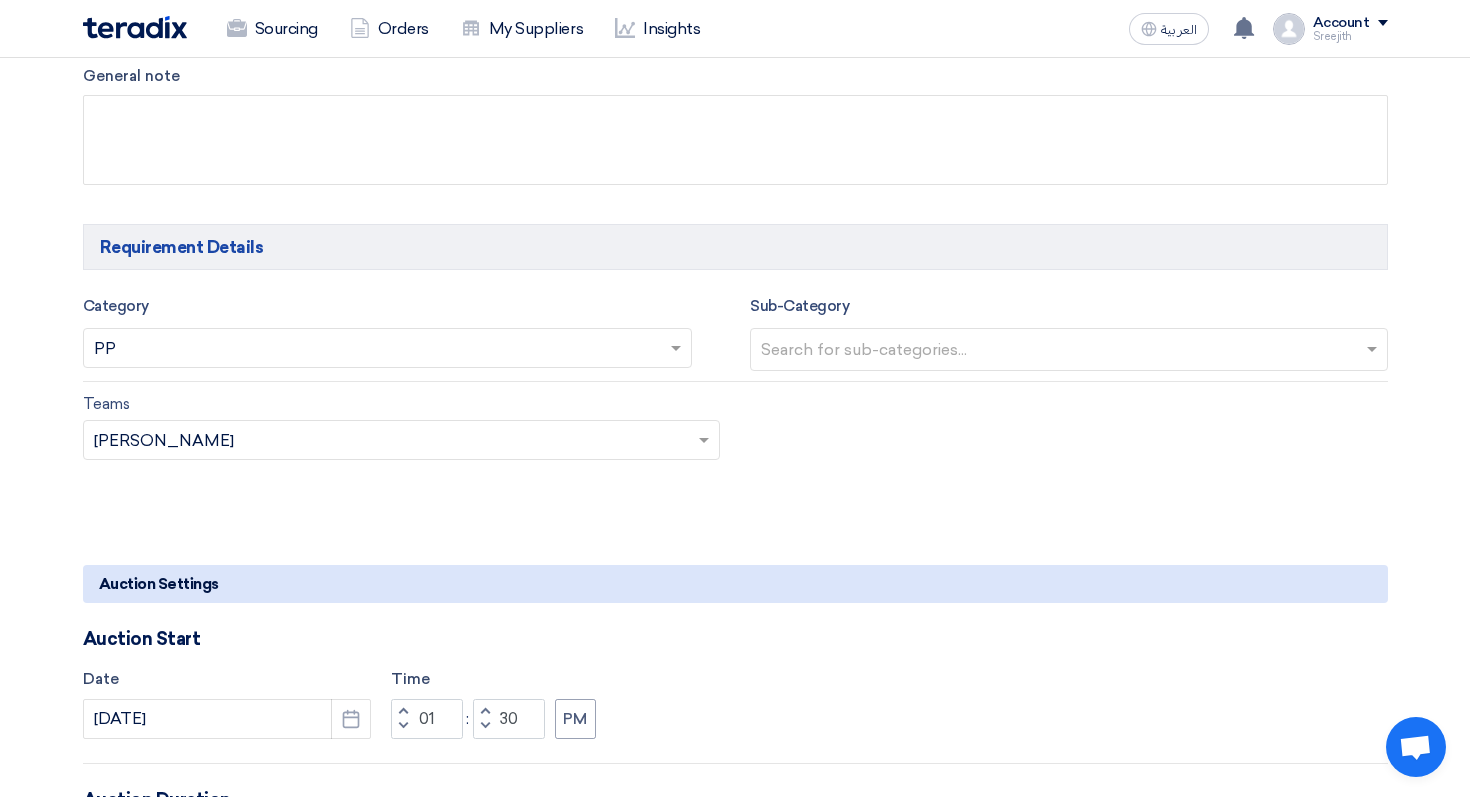 scroll, scrollTop: 0, scrollLeft: 0, axis: both 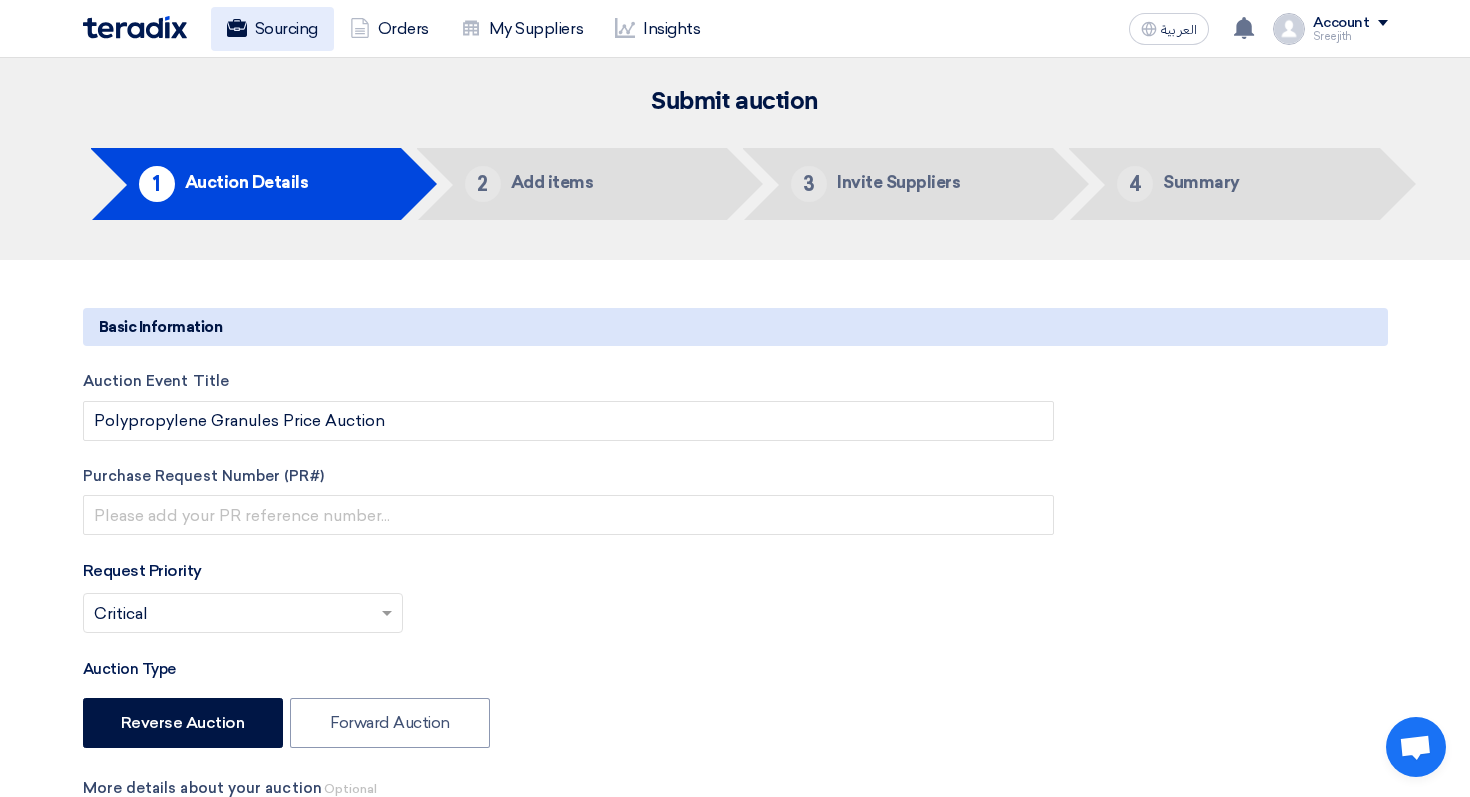 click on "Sourcing" 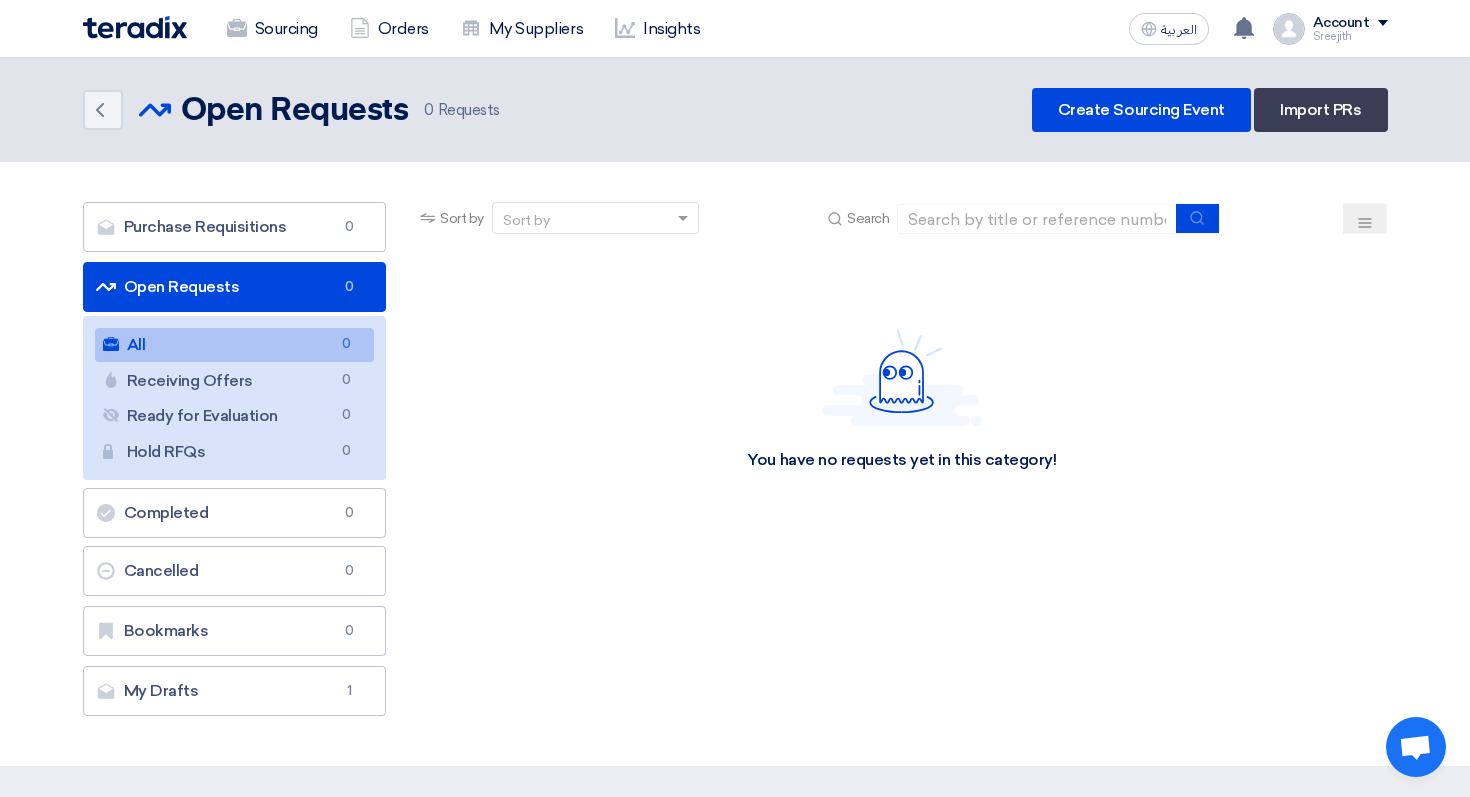 click 